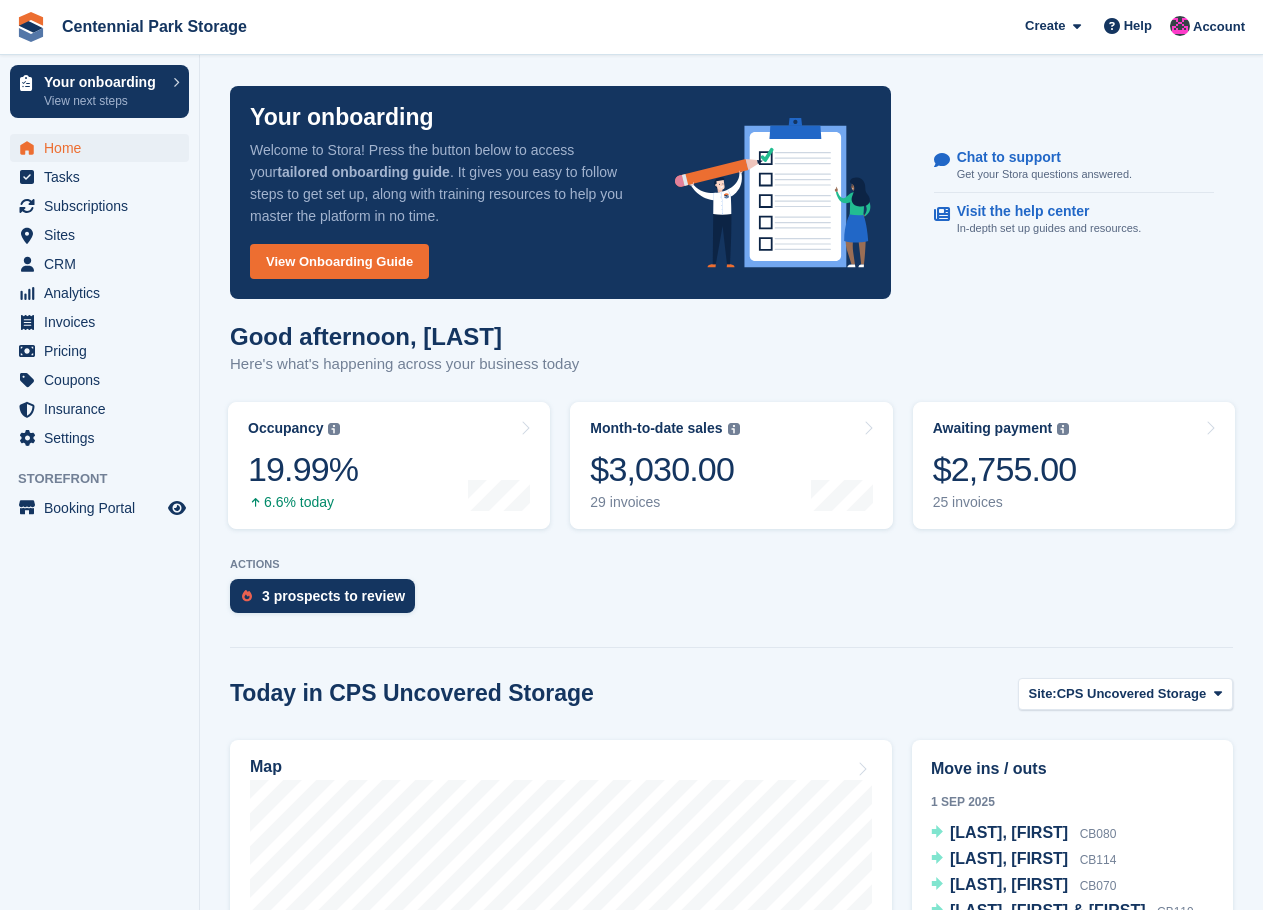 scroll, scrollTop: 0, scrollLeft: 0, axis: both 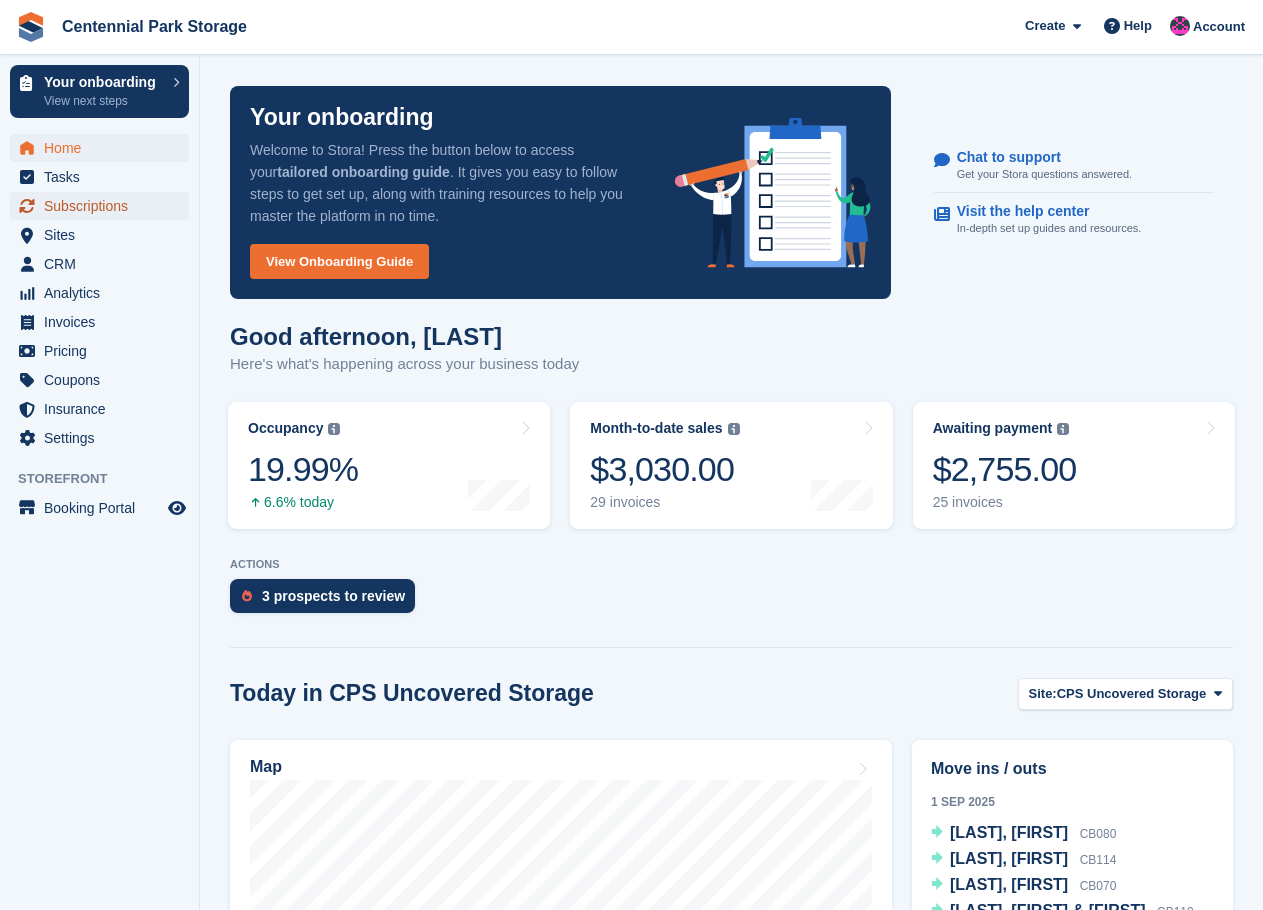 click on "Subscriptions" at bounding box center [104, 206] 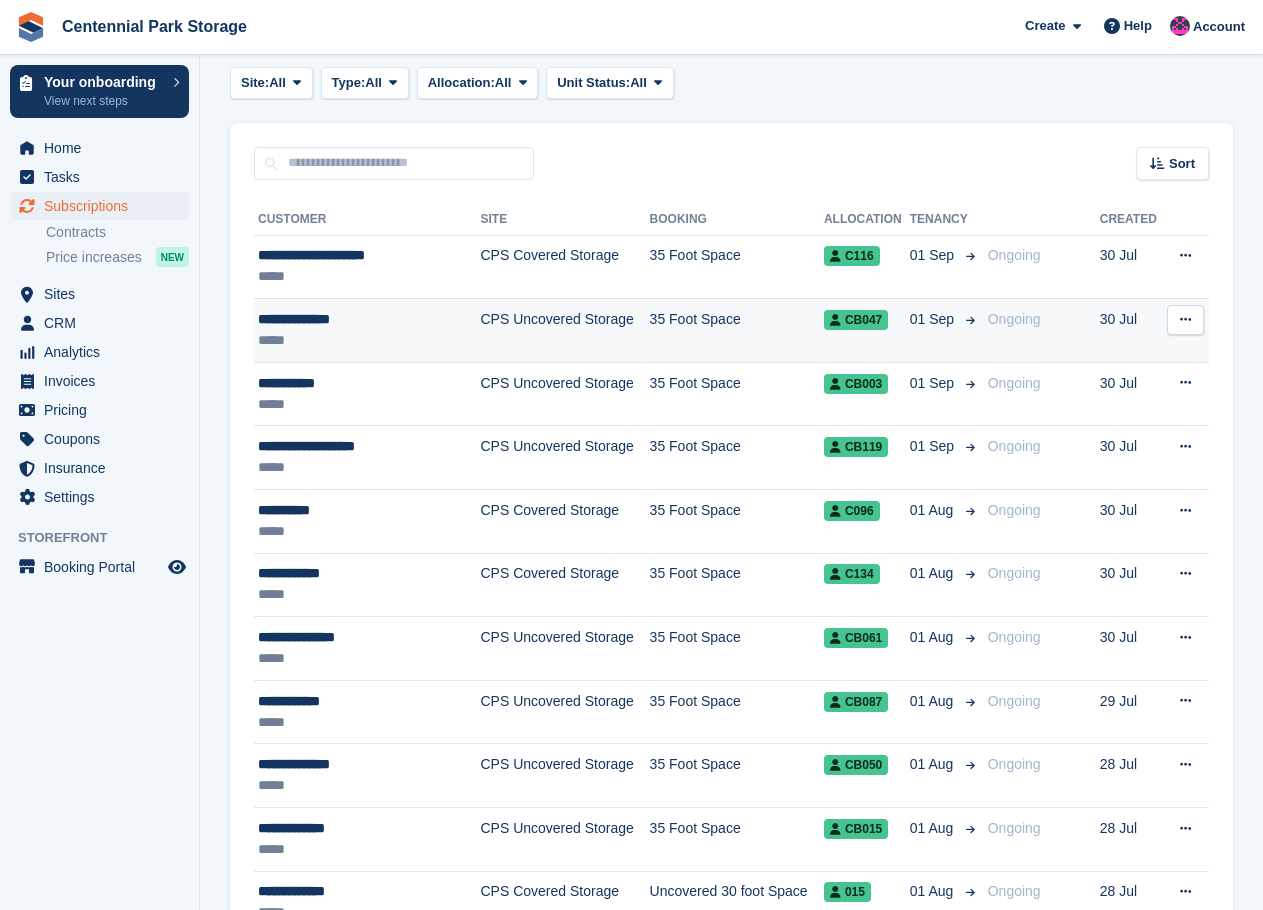 scroll, scrollTop: 0, scrollLeft: 0, axis: both 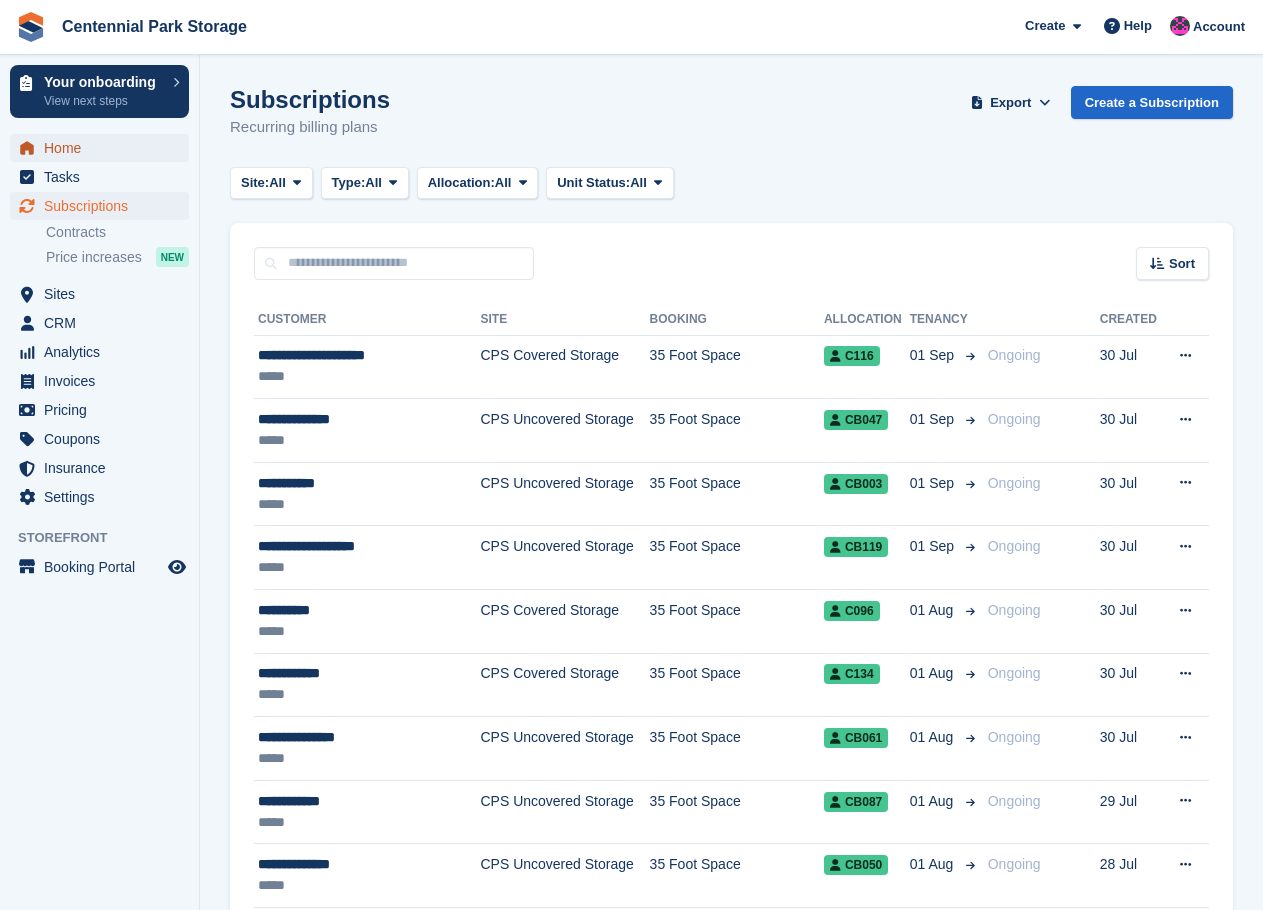 click on "Home" at bounding box center (104, 148) 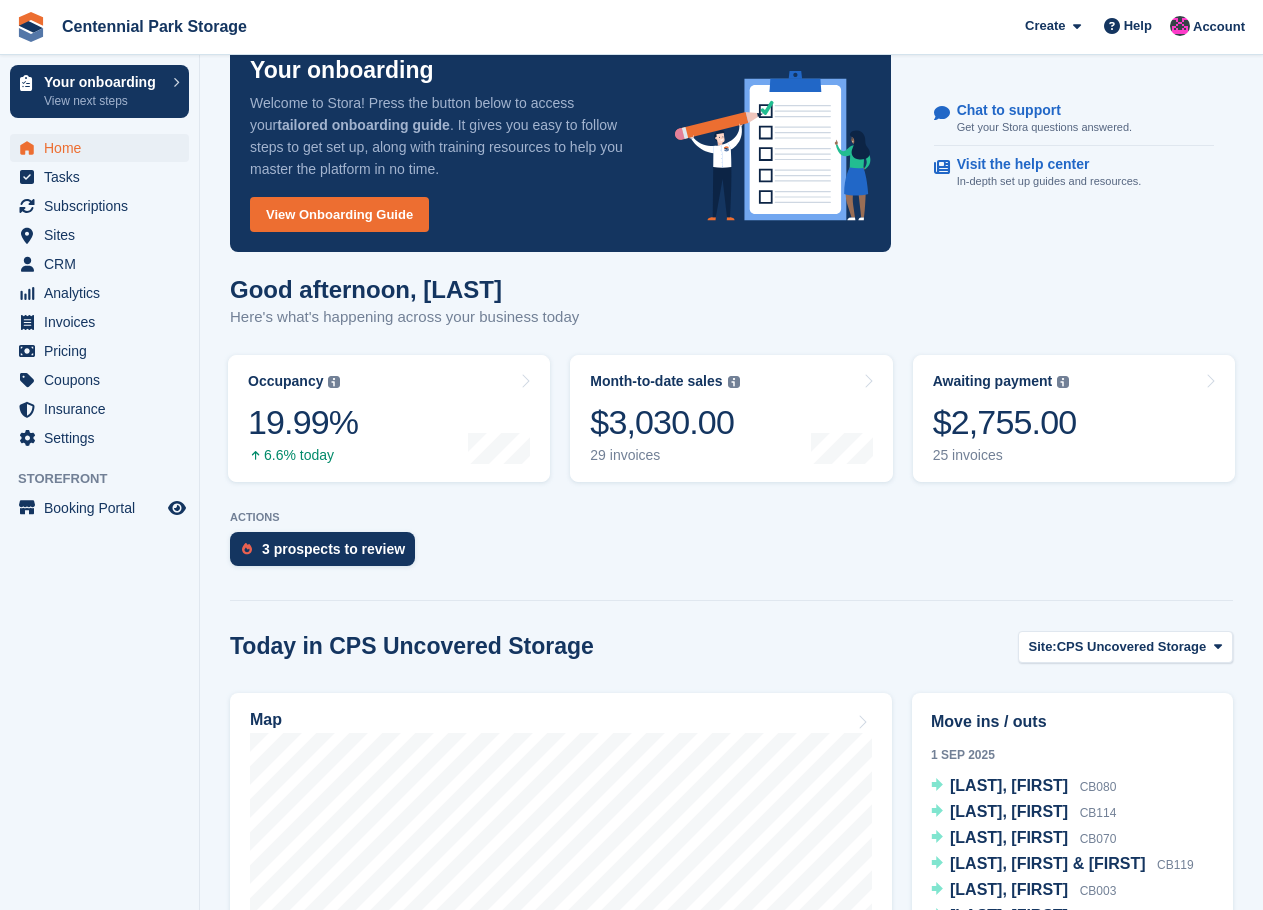 scroll, scrollTop: 0, scrollLeft: 0, axis: both 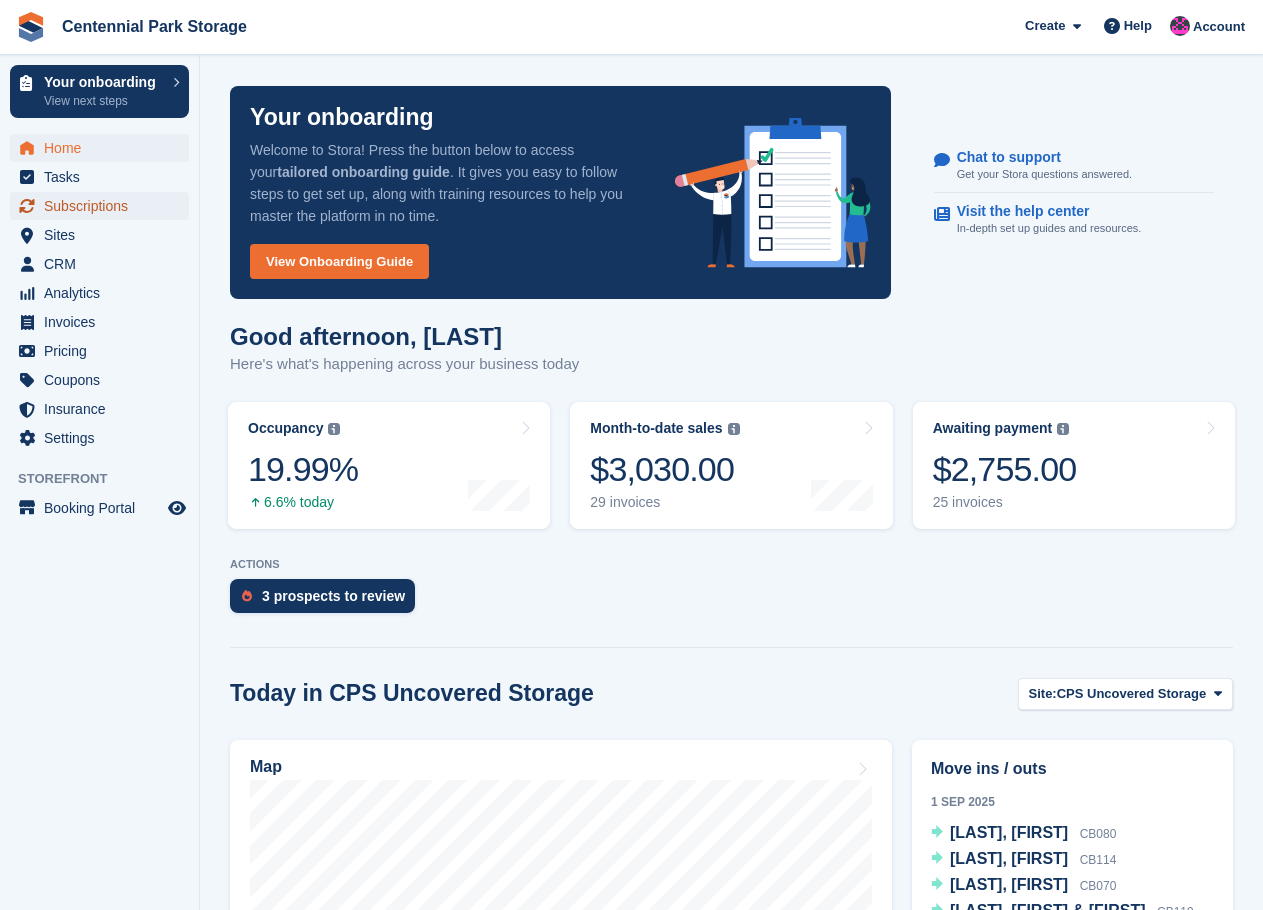 click on "Subscriptions" at bounding box center (104, 206) 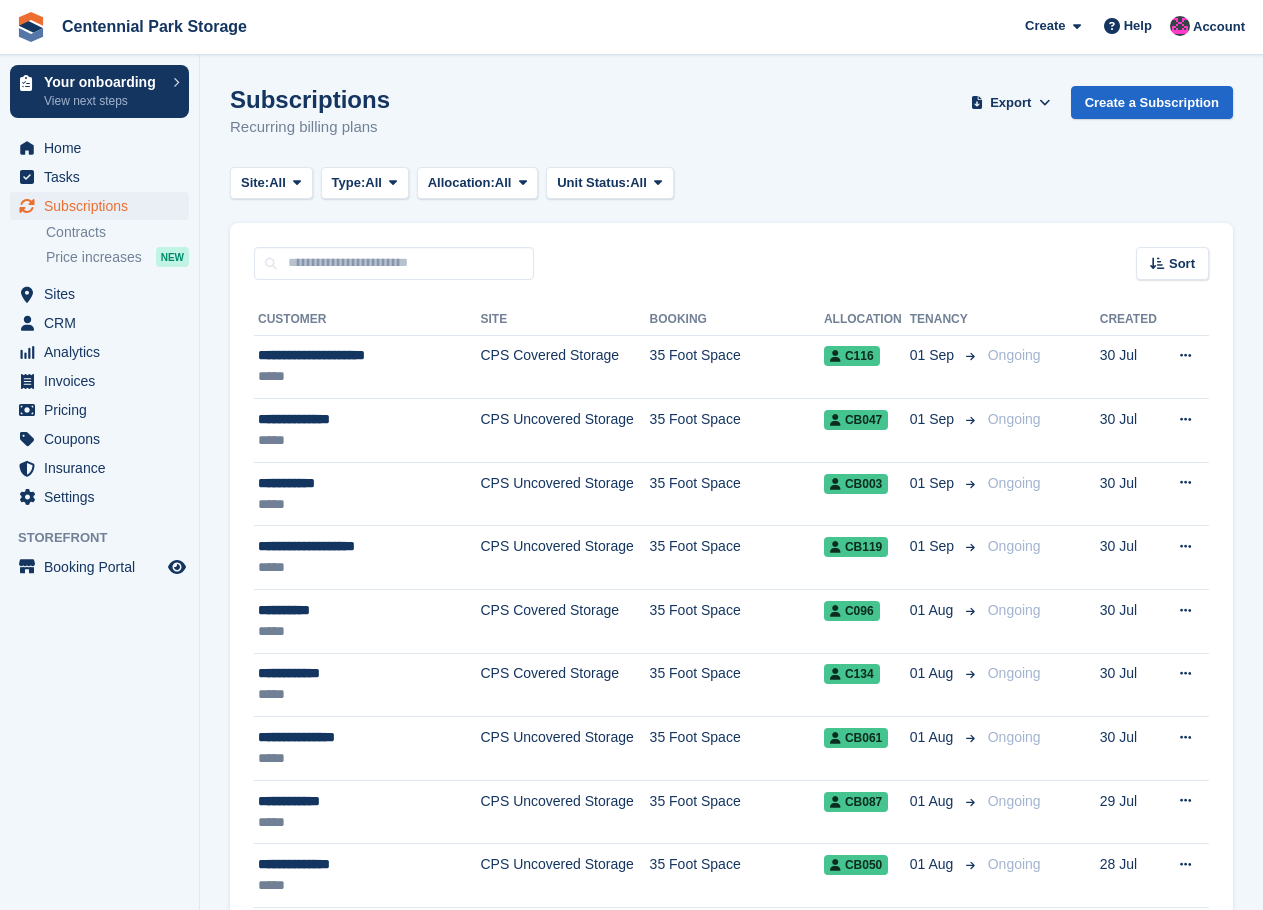 scroll, scrollTop: 0, scrollLeft: 0, axis: both 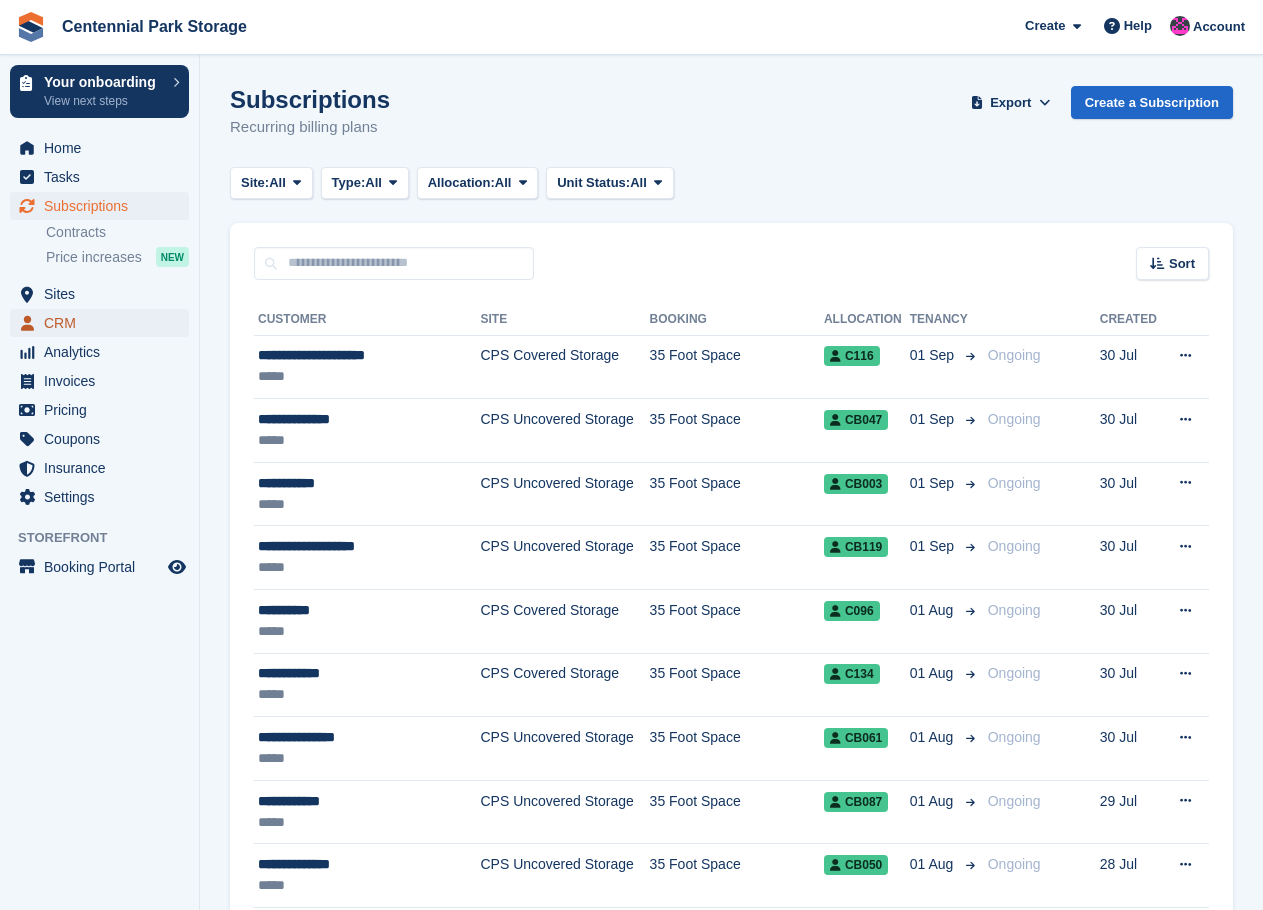click on "CRM" at bounding box center (104, 323) 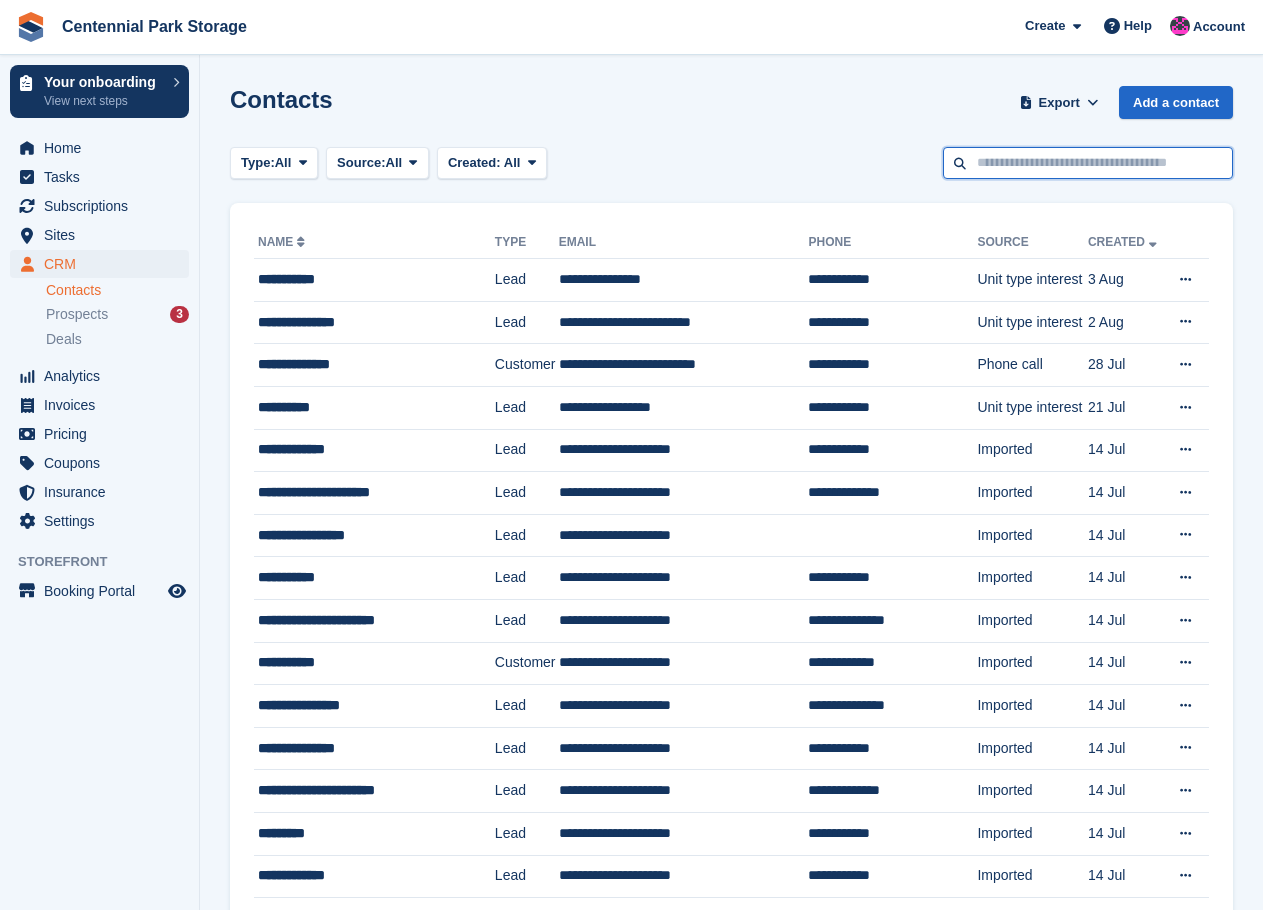 drag, startPoint x: 1045, startPoint y: 168, endPoint x: 1016, endPoint y: 177, distance: 30.364452 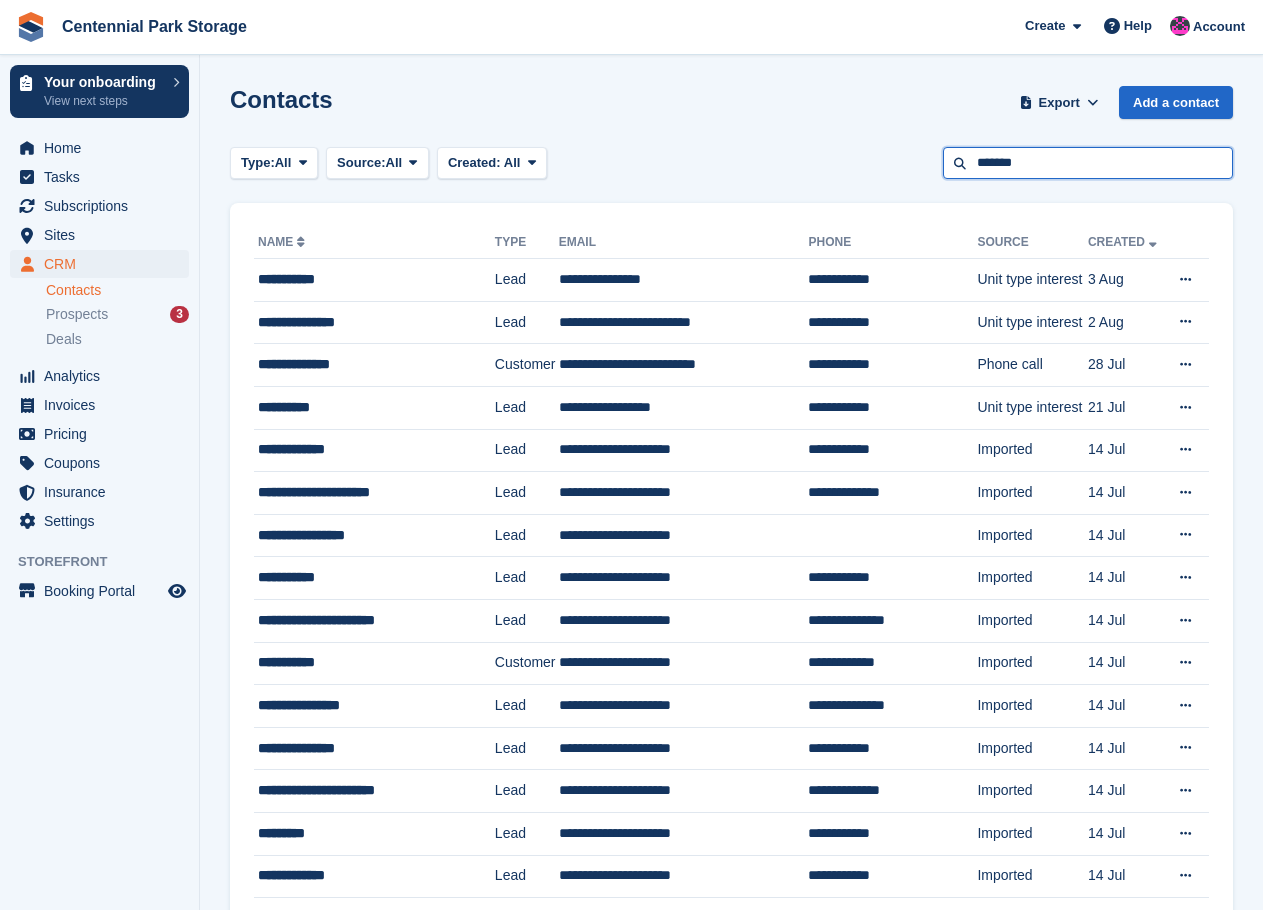 type on "*******" 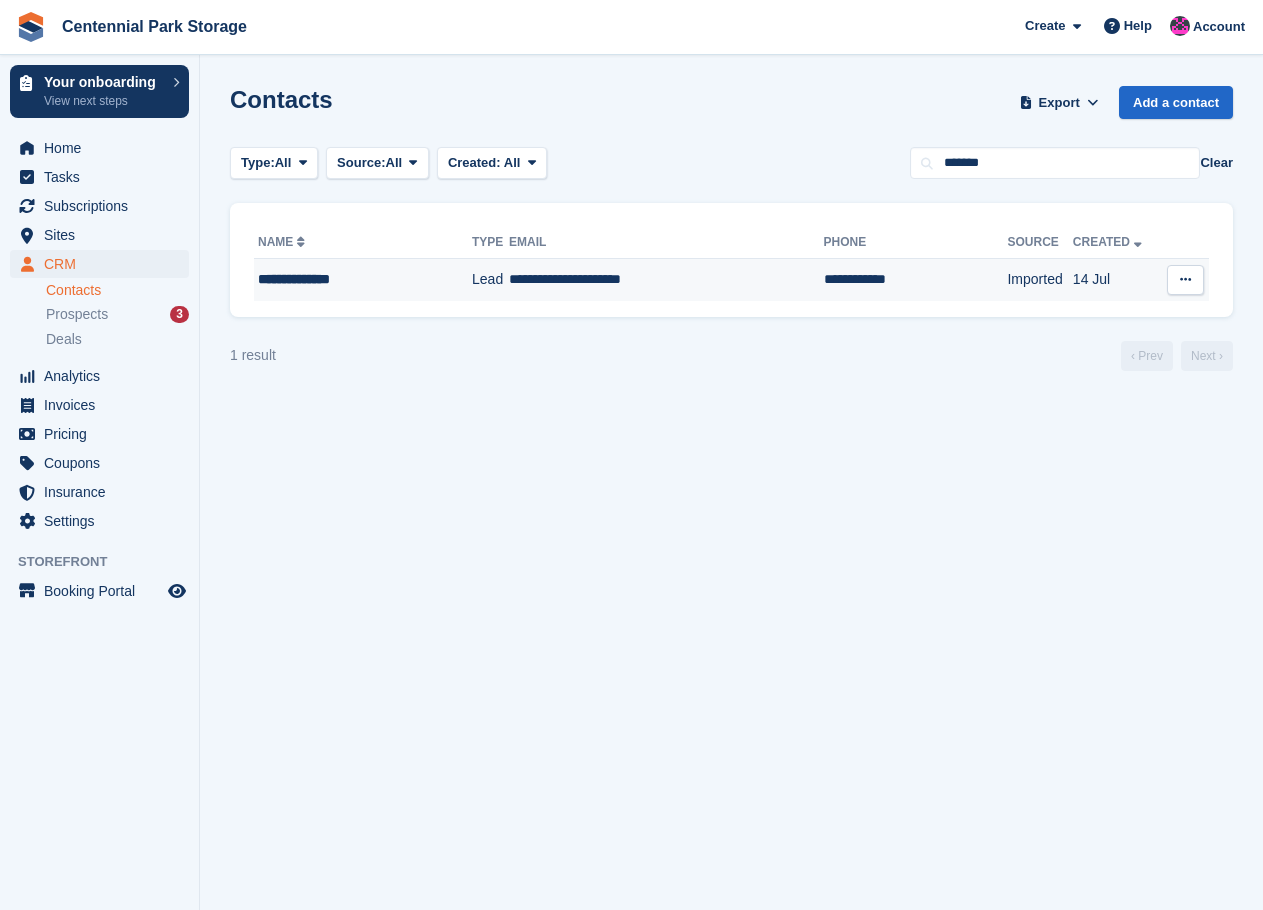 click on "**********" at bounding box center [363, 280] 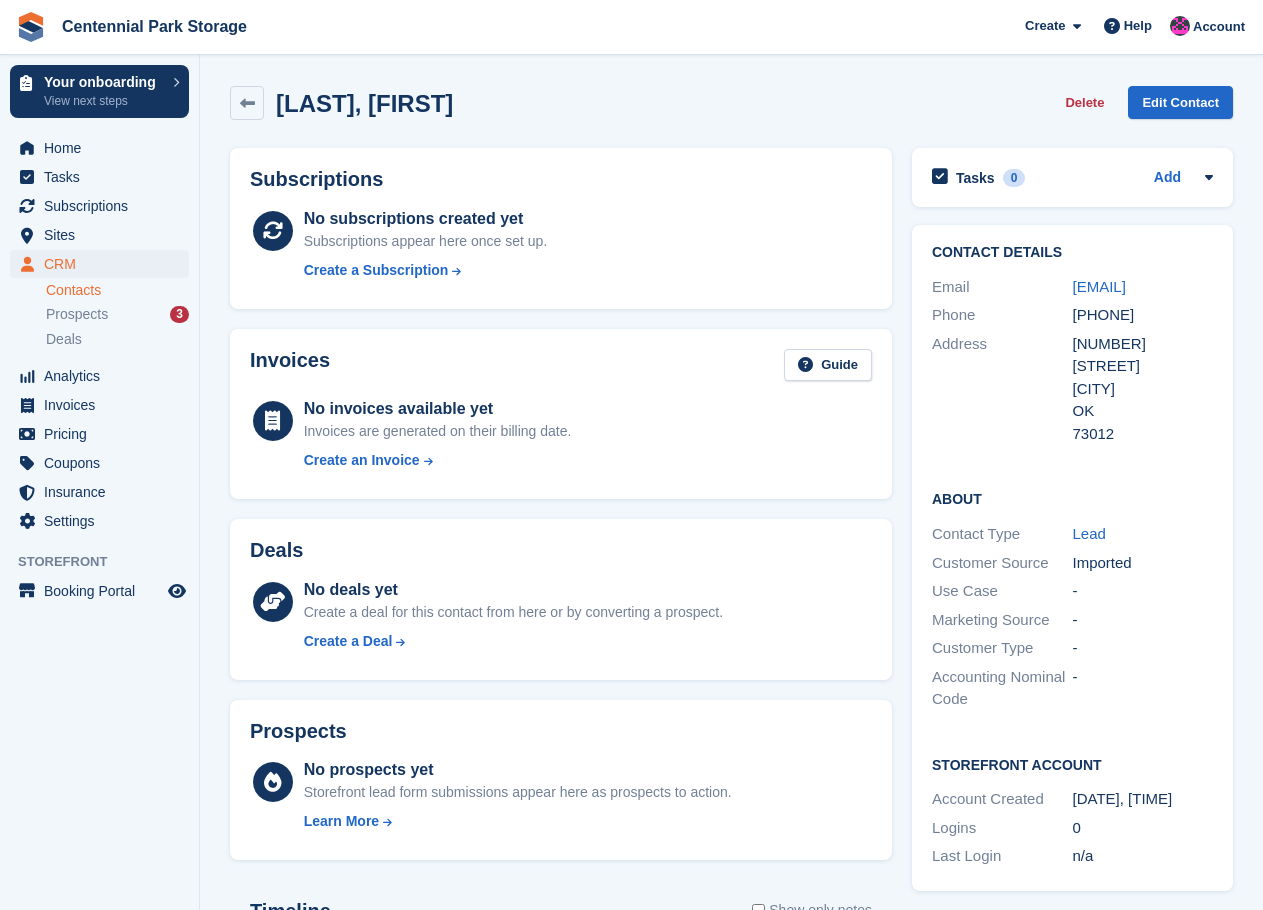 scroll, scrollTop: 0, scrollLeft: 0, axis: both 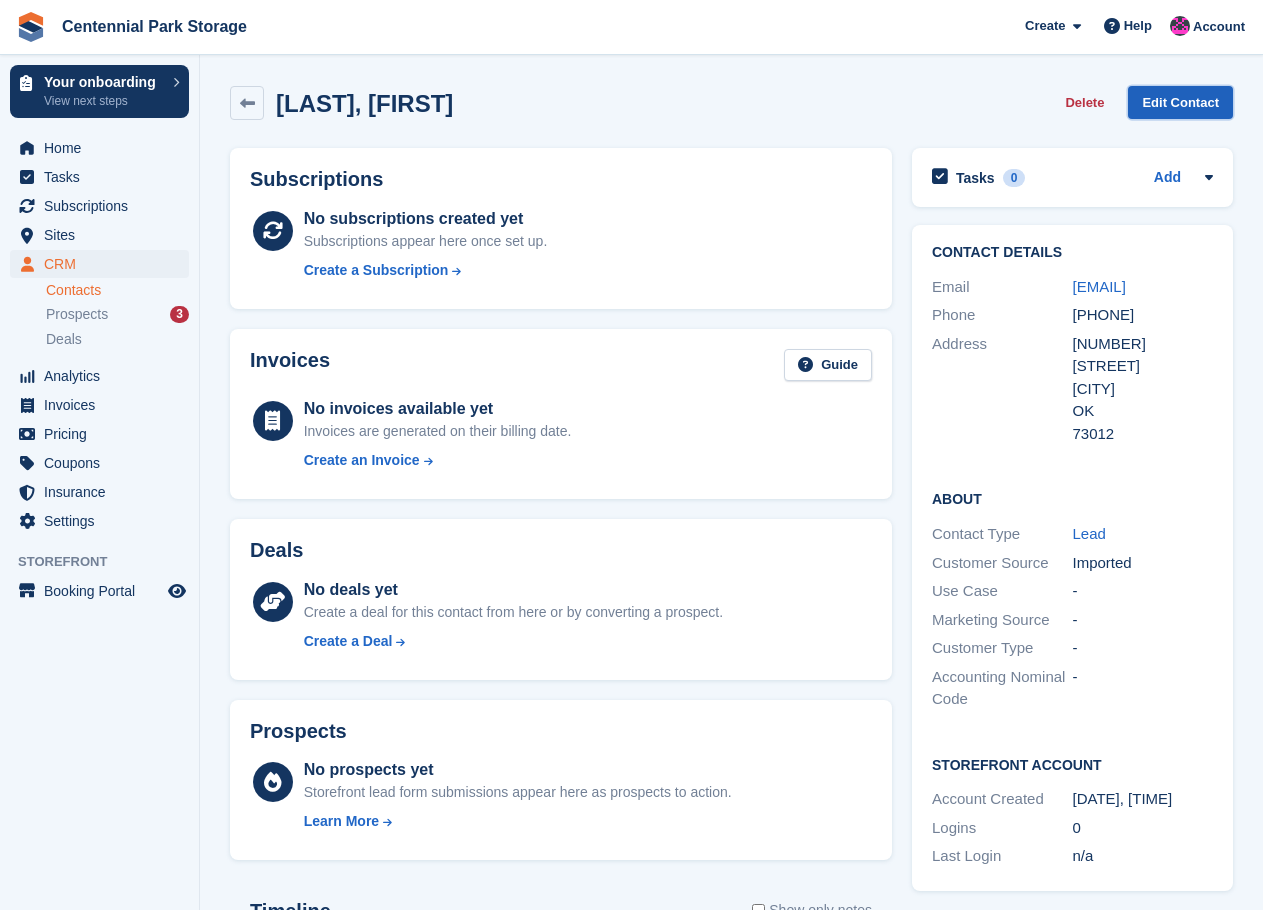 click on "Edit Contact" at bounding box center [1180, 102] 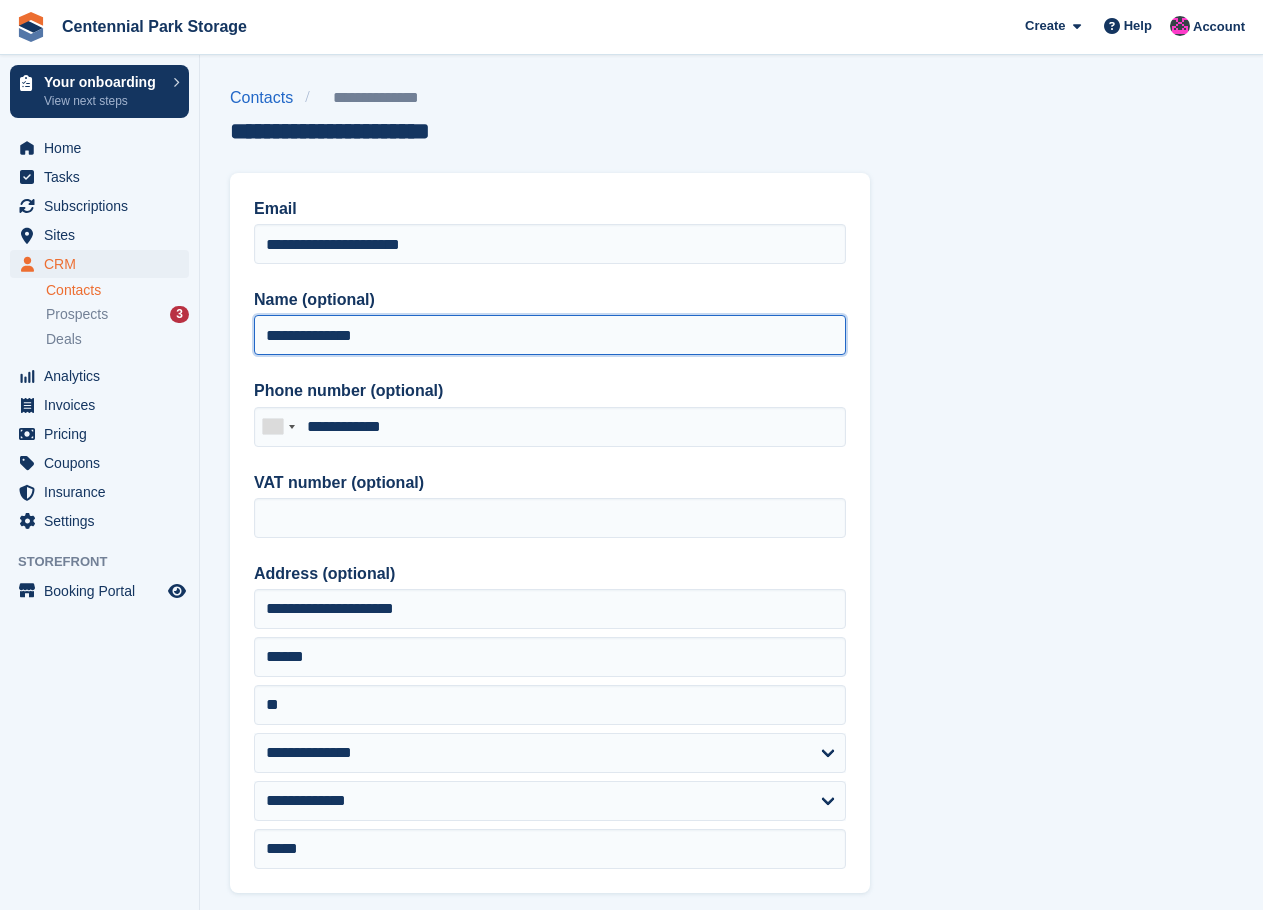 click on "**********" at bounding box center (550, 335) 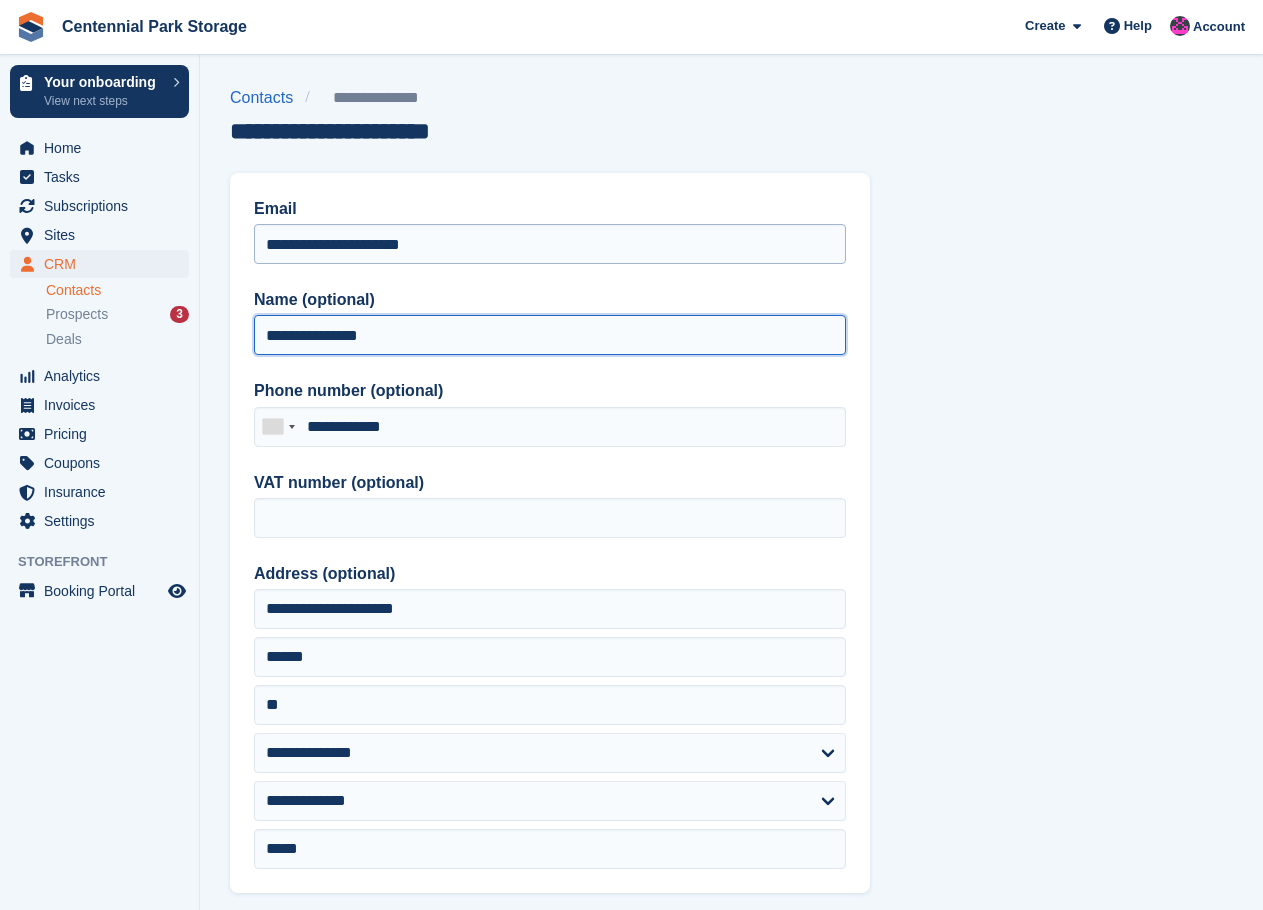 type on "**********" 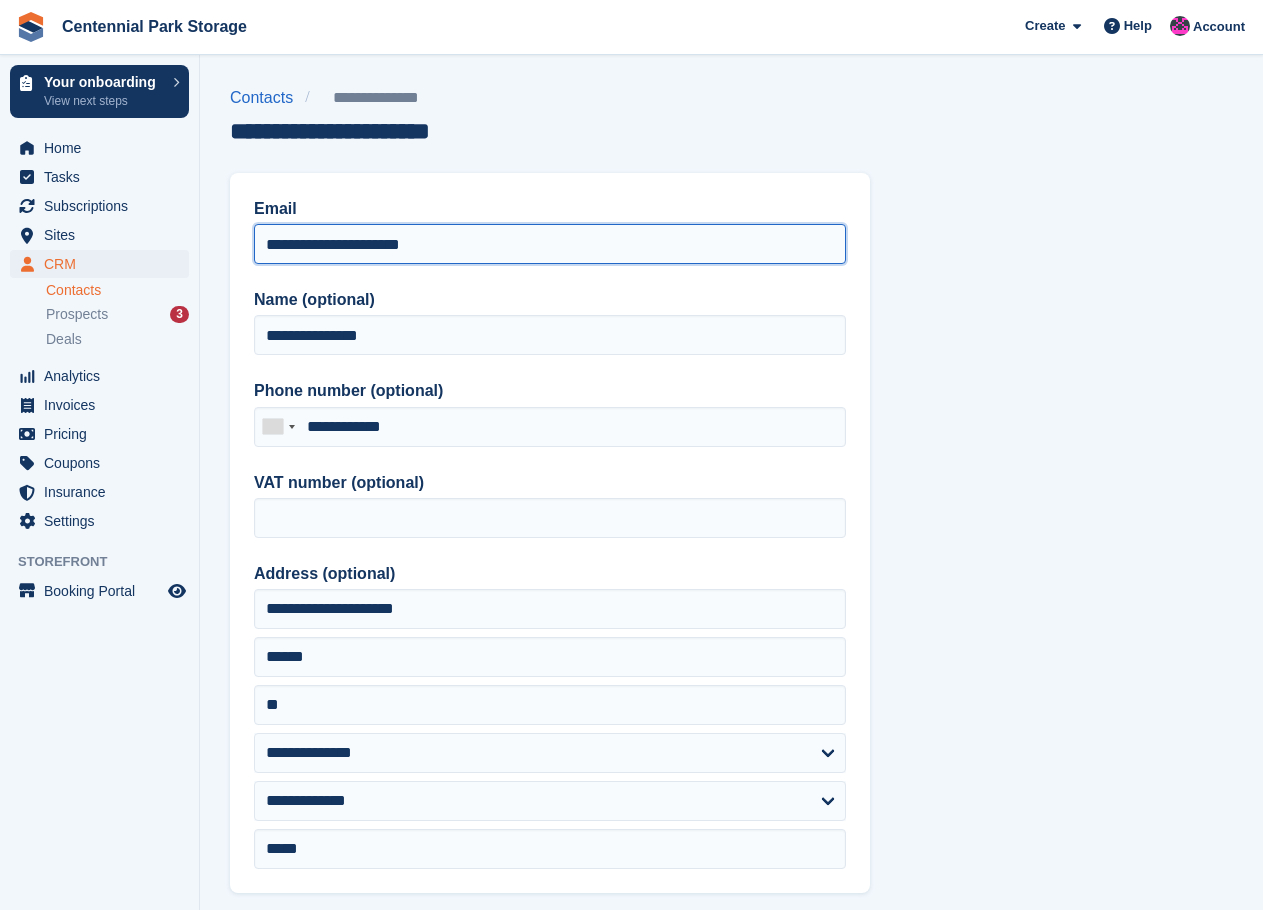 drag, startPoint x: 469, startPoint y: 243, endPoint x: 223, endPoint y: 270, distance: 247.47726 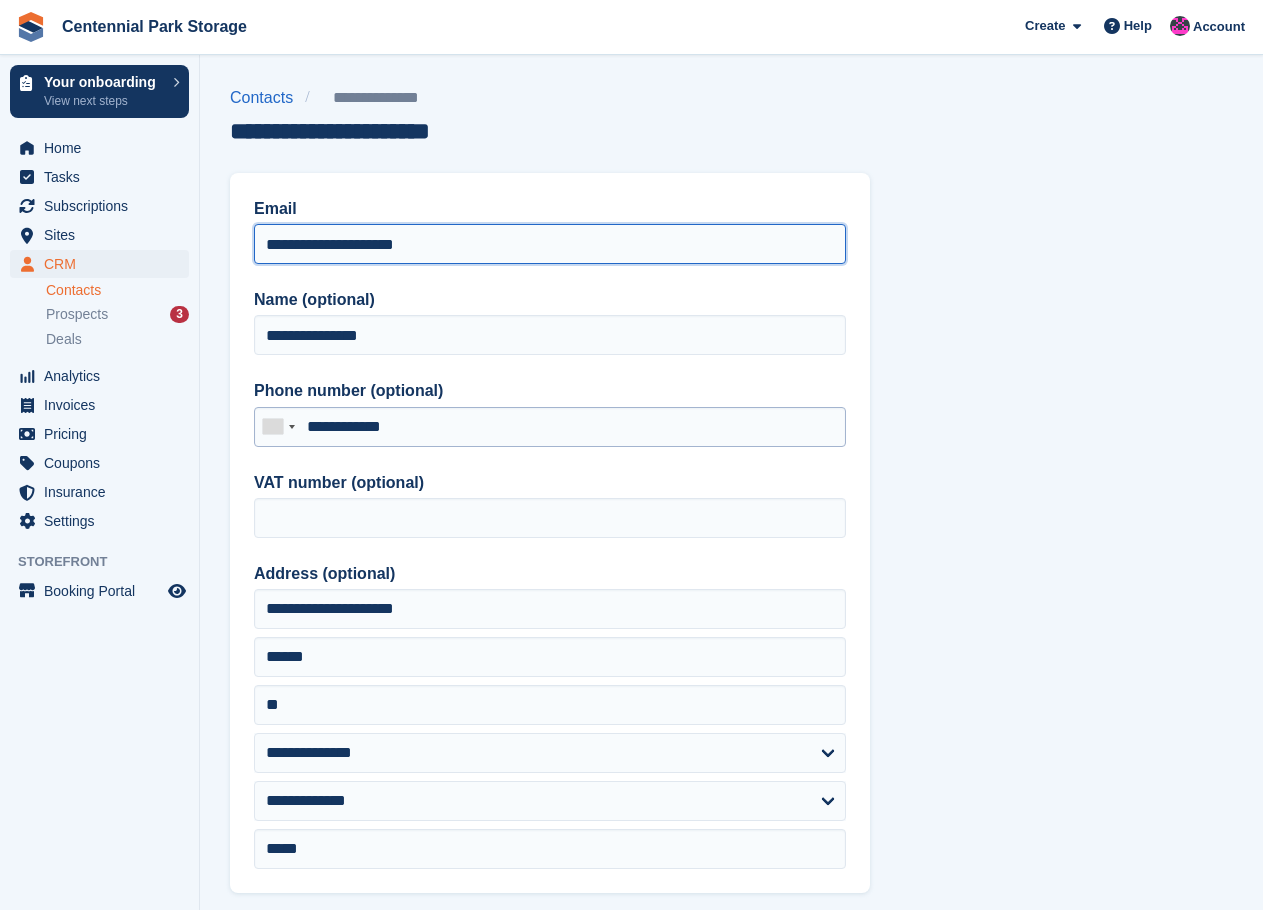 type on "**********" 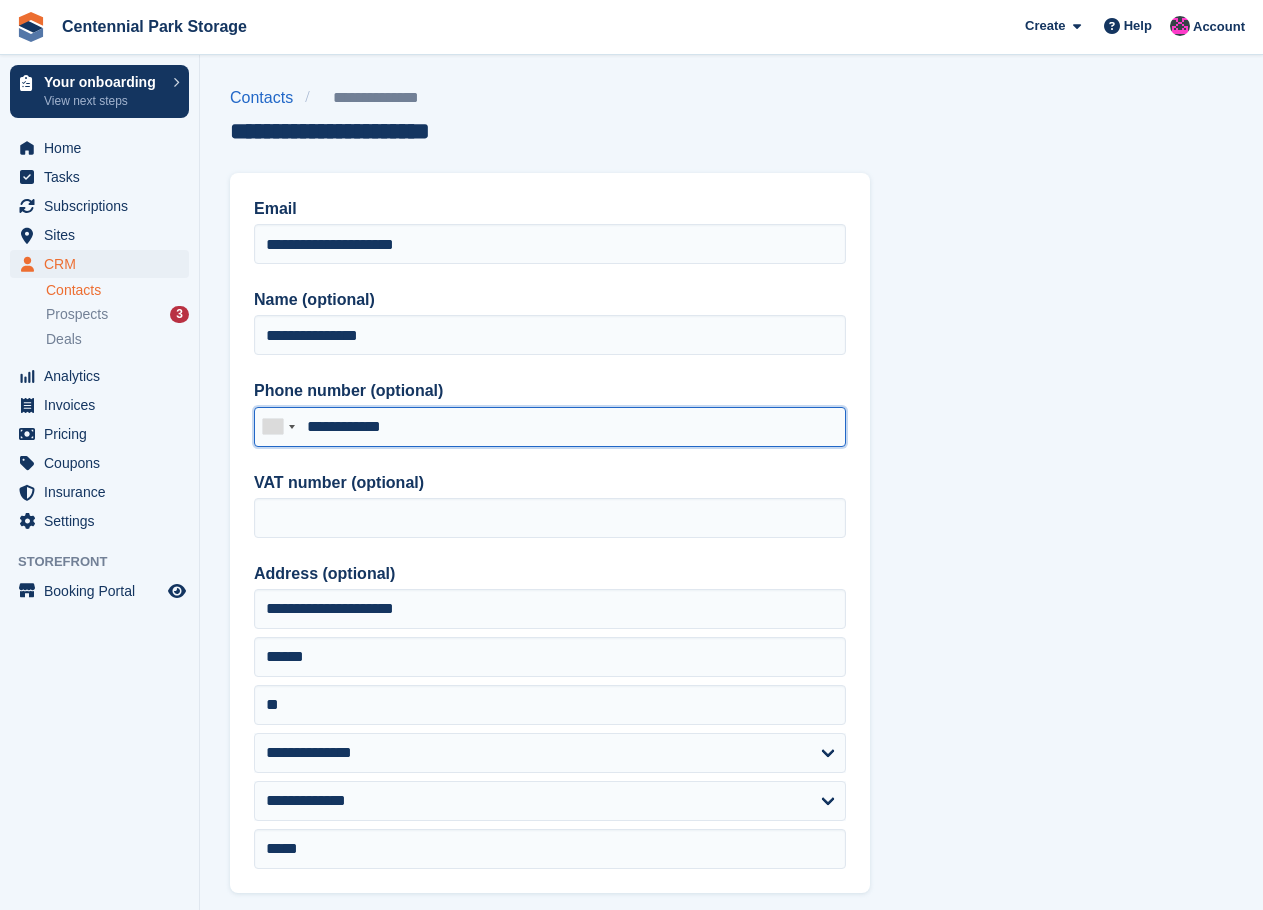 click on "**********" at bounding box center [550, 427] 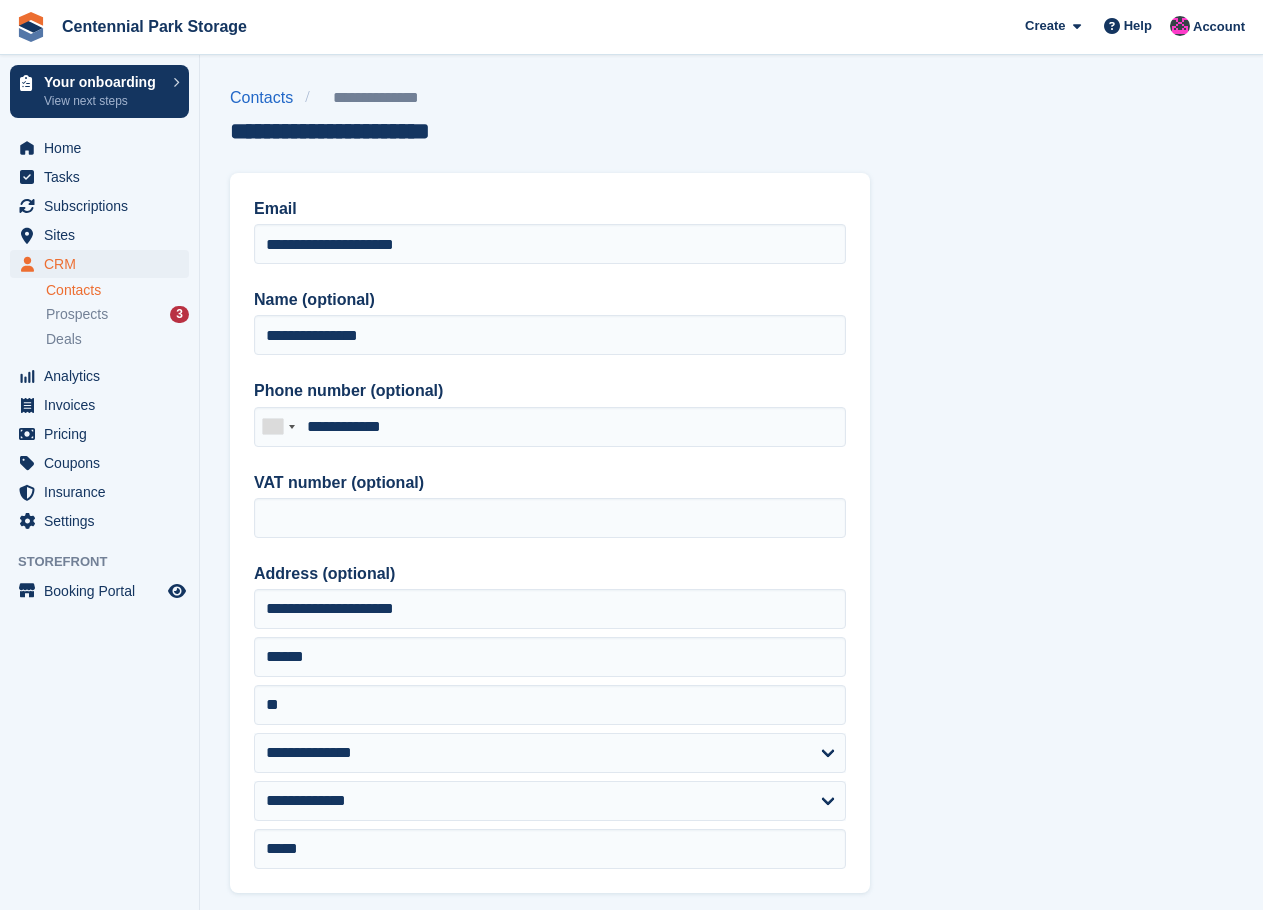click on "**********" at bounding box center [731, 876] 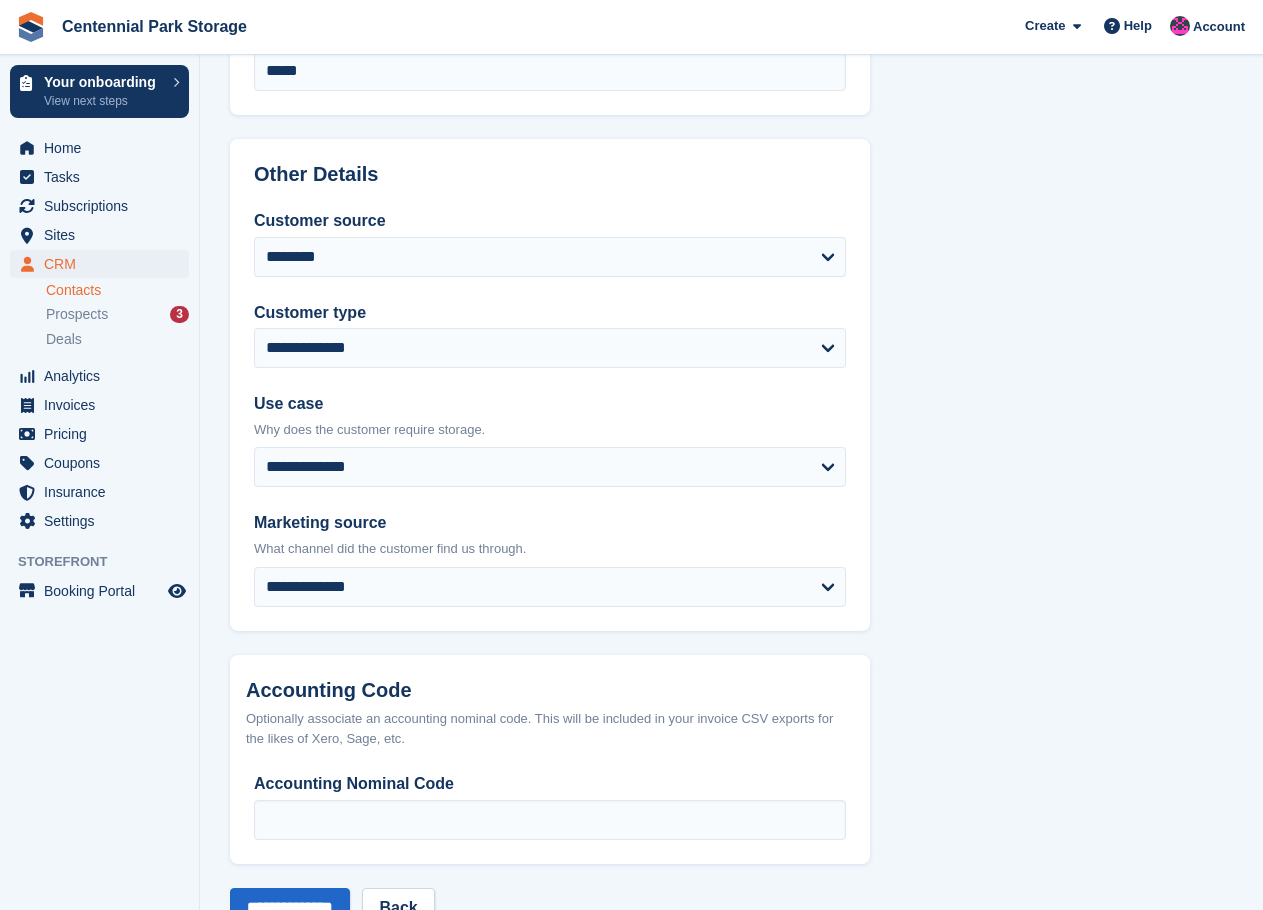scroll, scrollTop: 842, scrollLeft: 0, axis: vertical 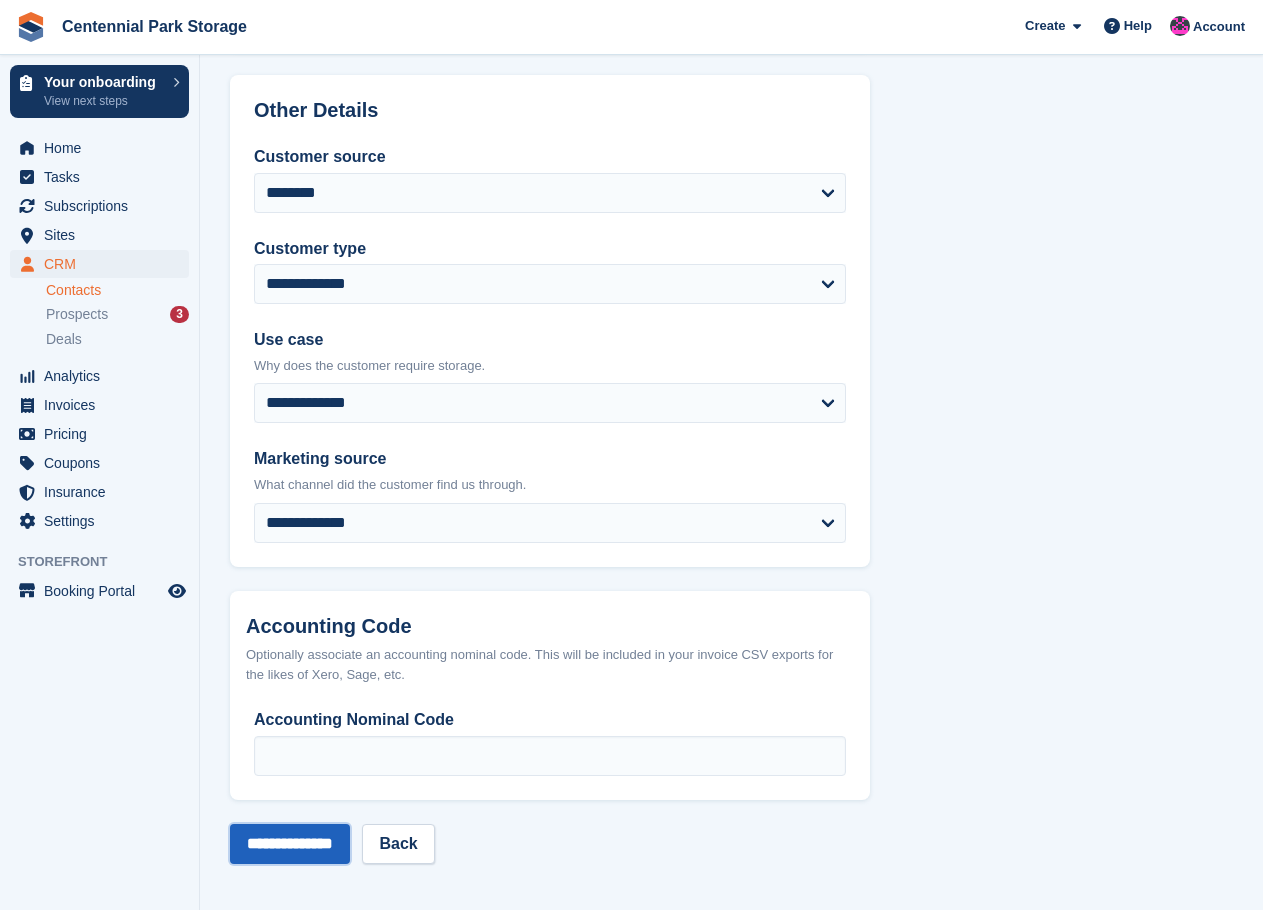 click on "**********" at bounding box center [290, 844] 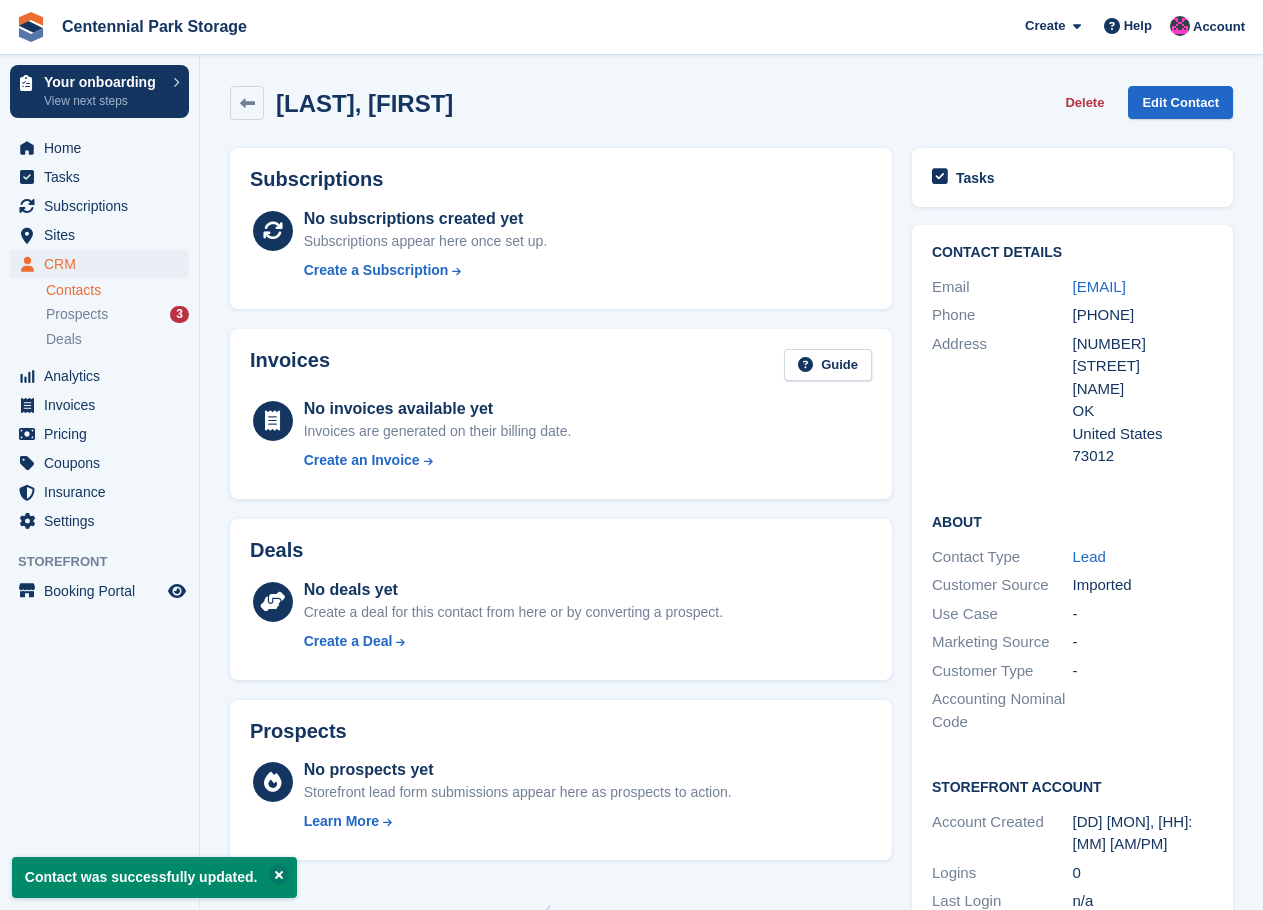 scroll, scrollTop: 0, scrollLeft: 0, axis: both 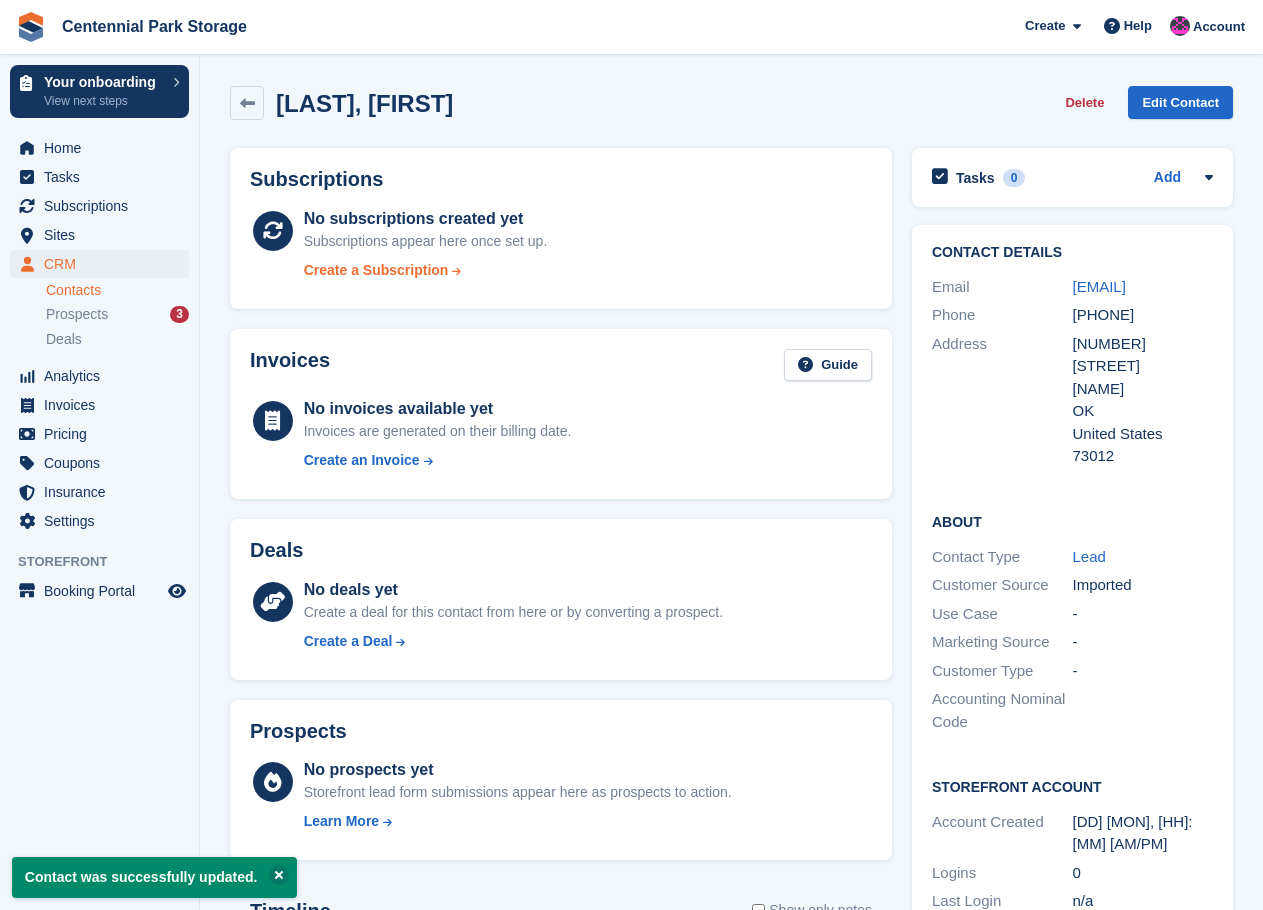 click on "Create a Subscription" at bounding box center (376, 270) 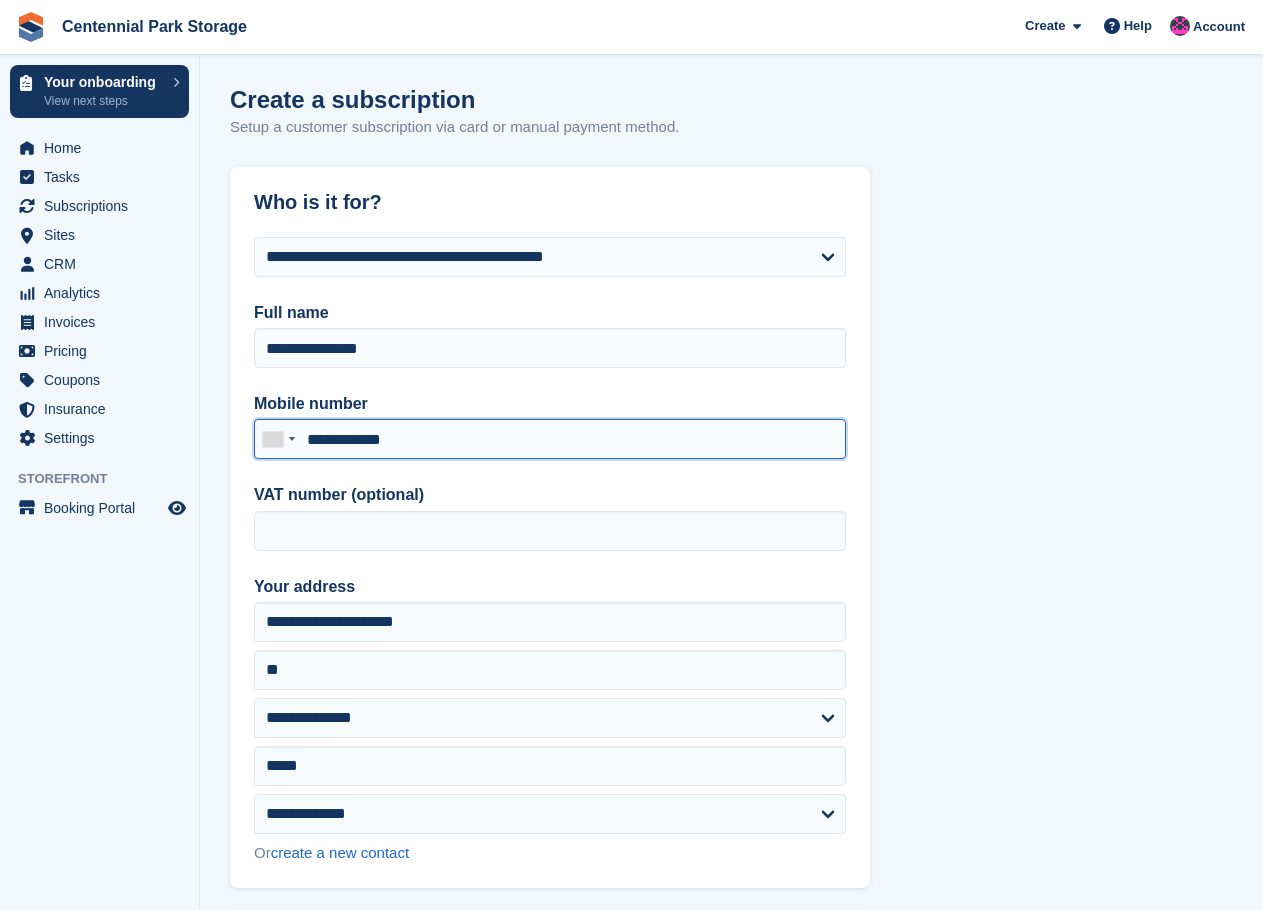 click on "**********" at bounding box center (550, 439) 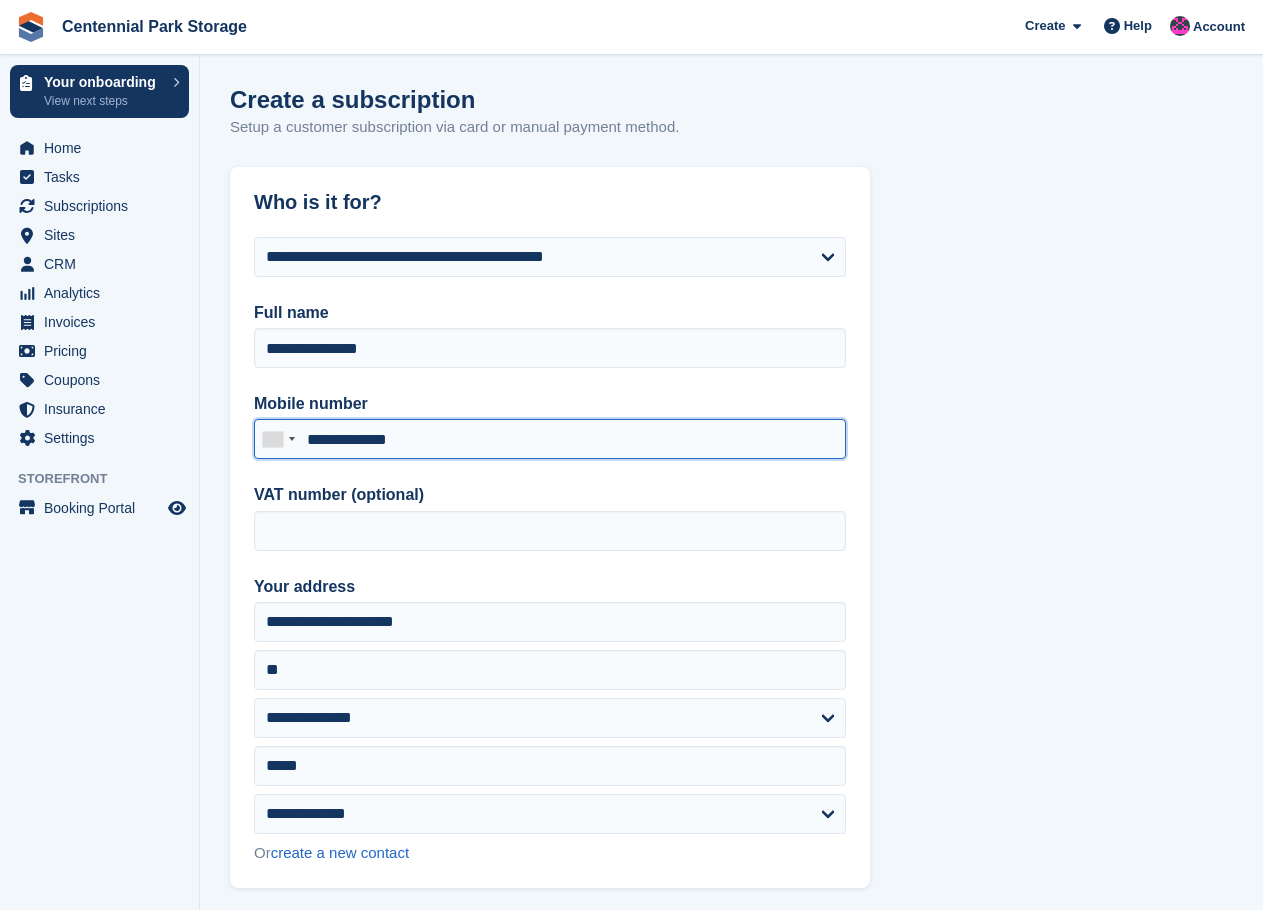type on "**********" 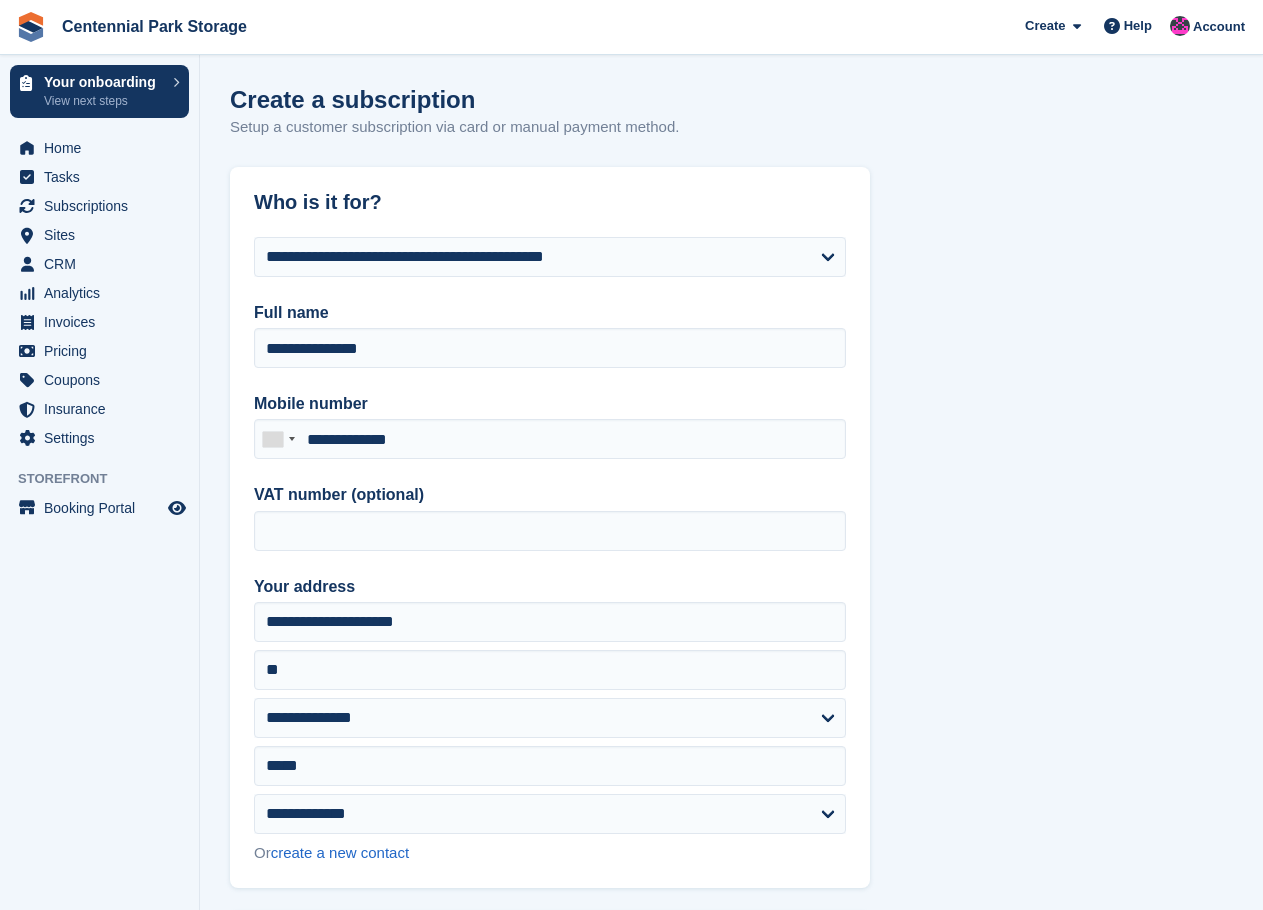 click on "**********" at bounding box center (731, 1749) 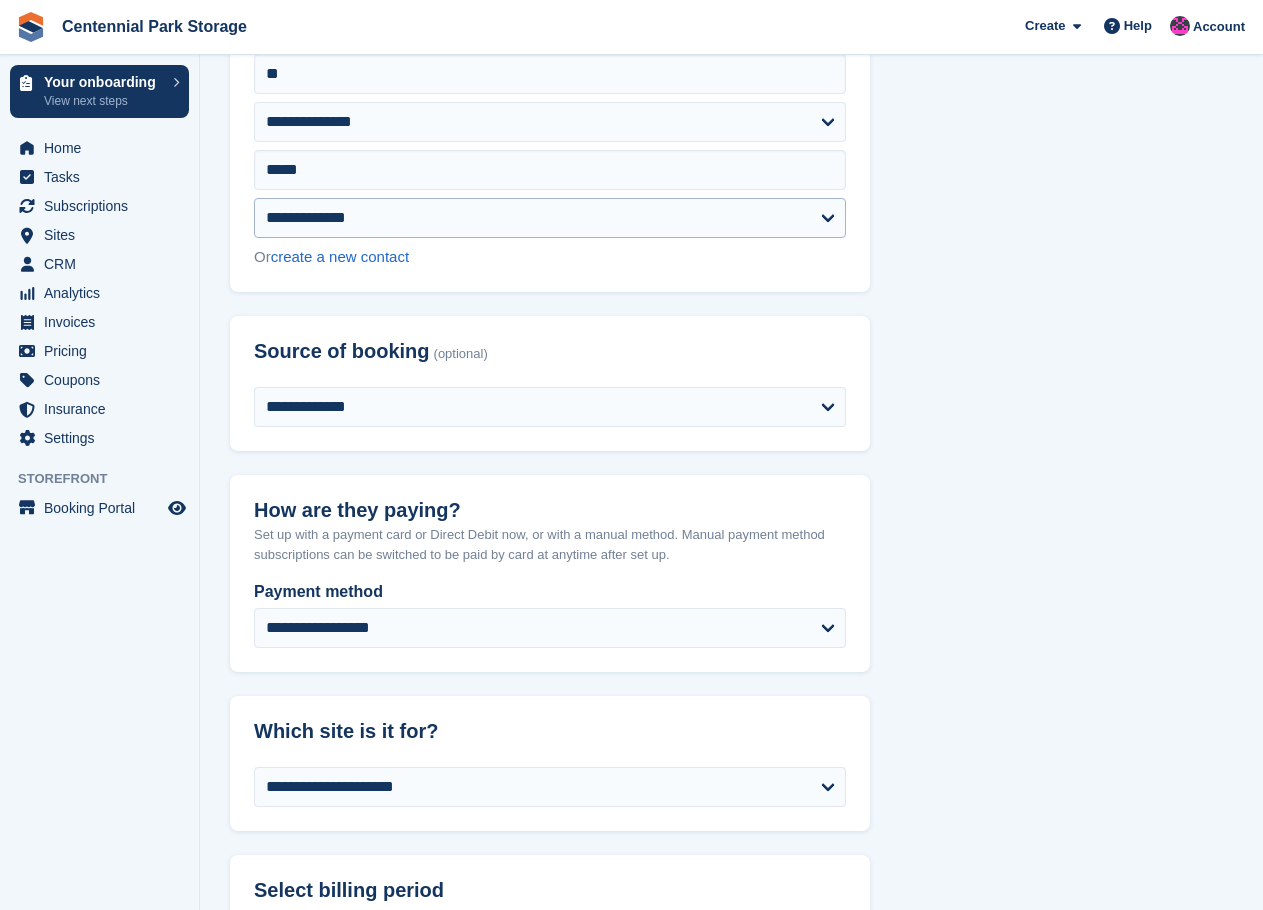scroll, scrollTop: 800, scrollLeft: 0, axis: vertical 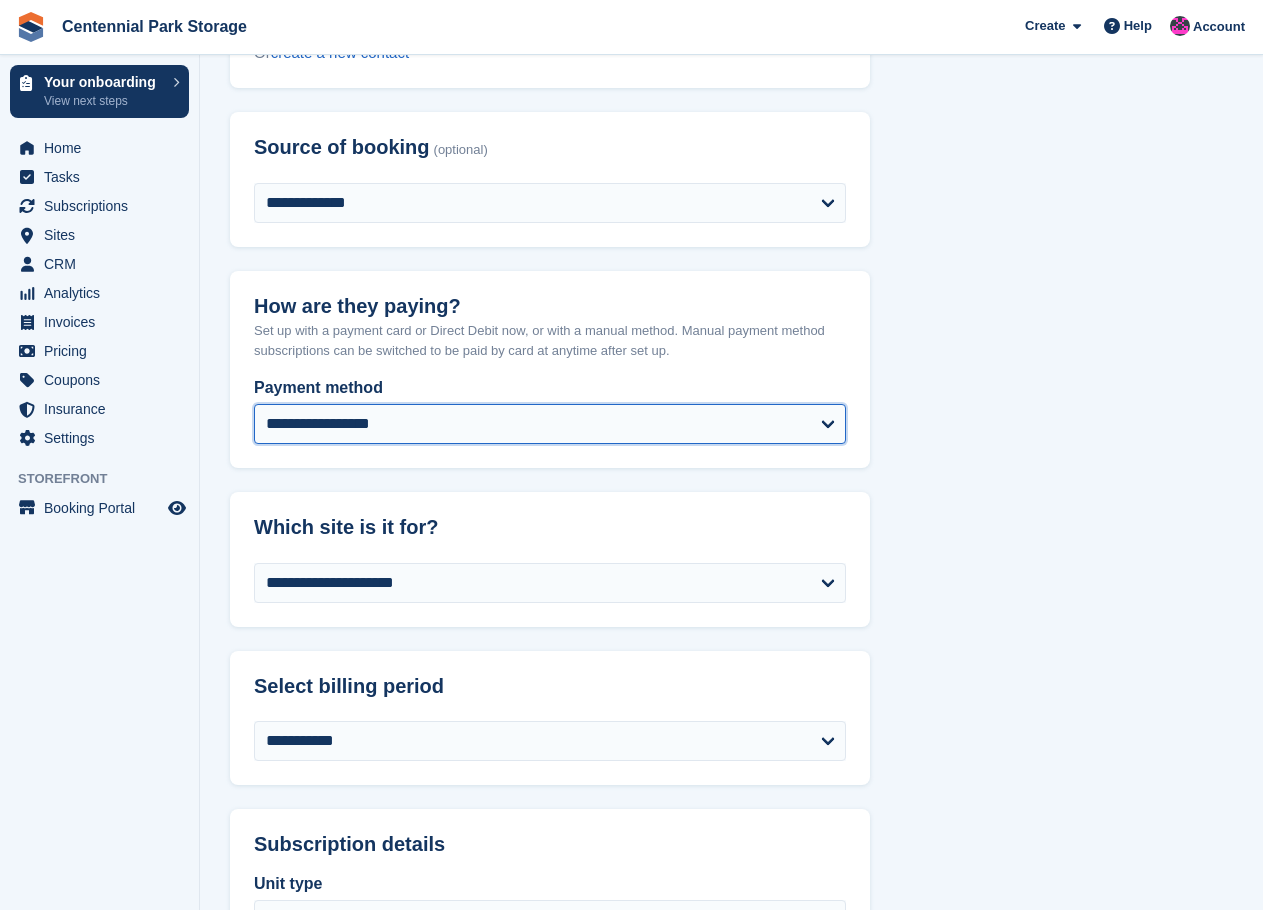 click on "**********" at bounding box center (550, 424) 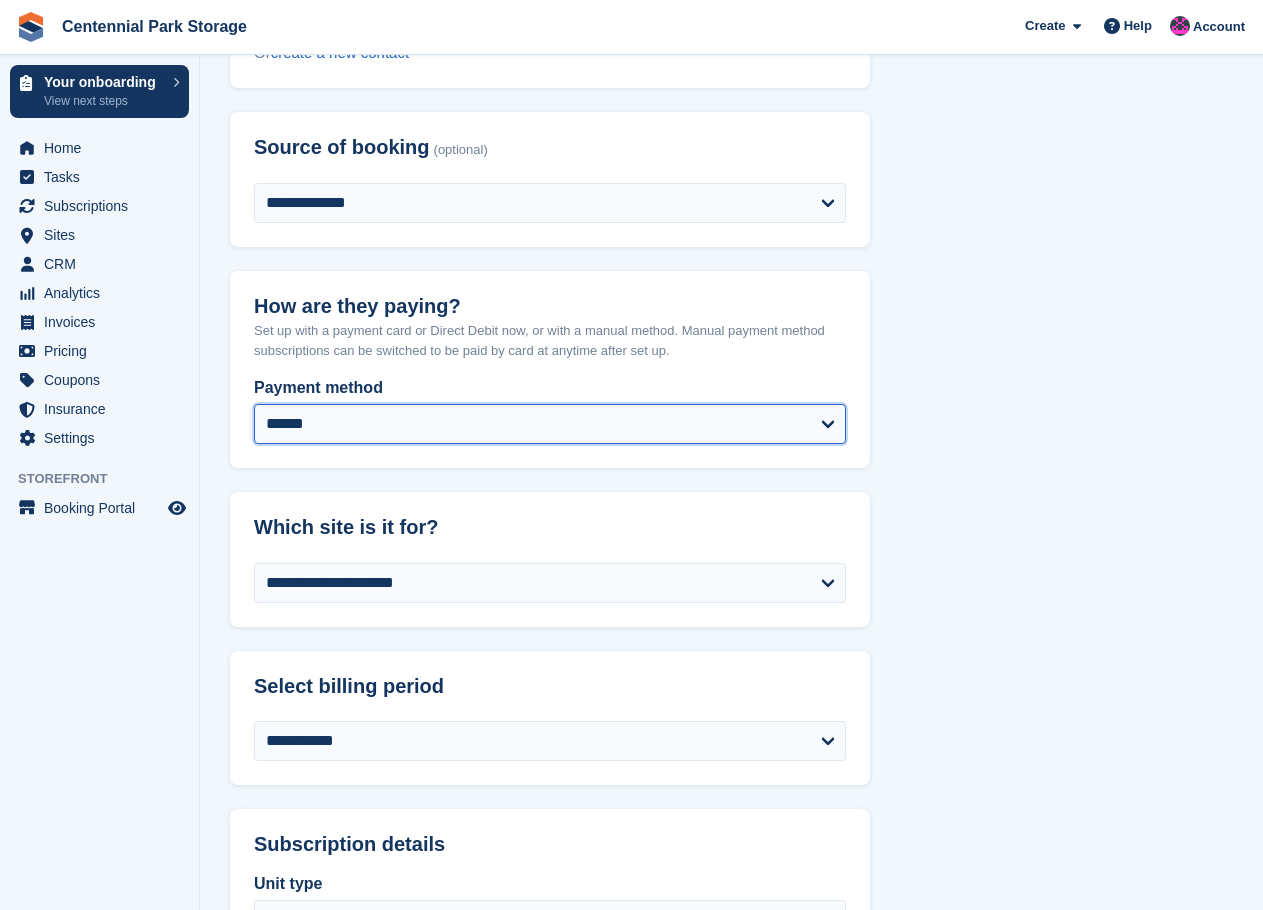 click on "**********" at bounding box center [550, 424] 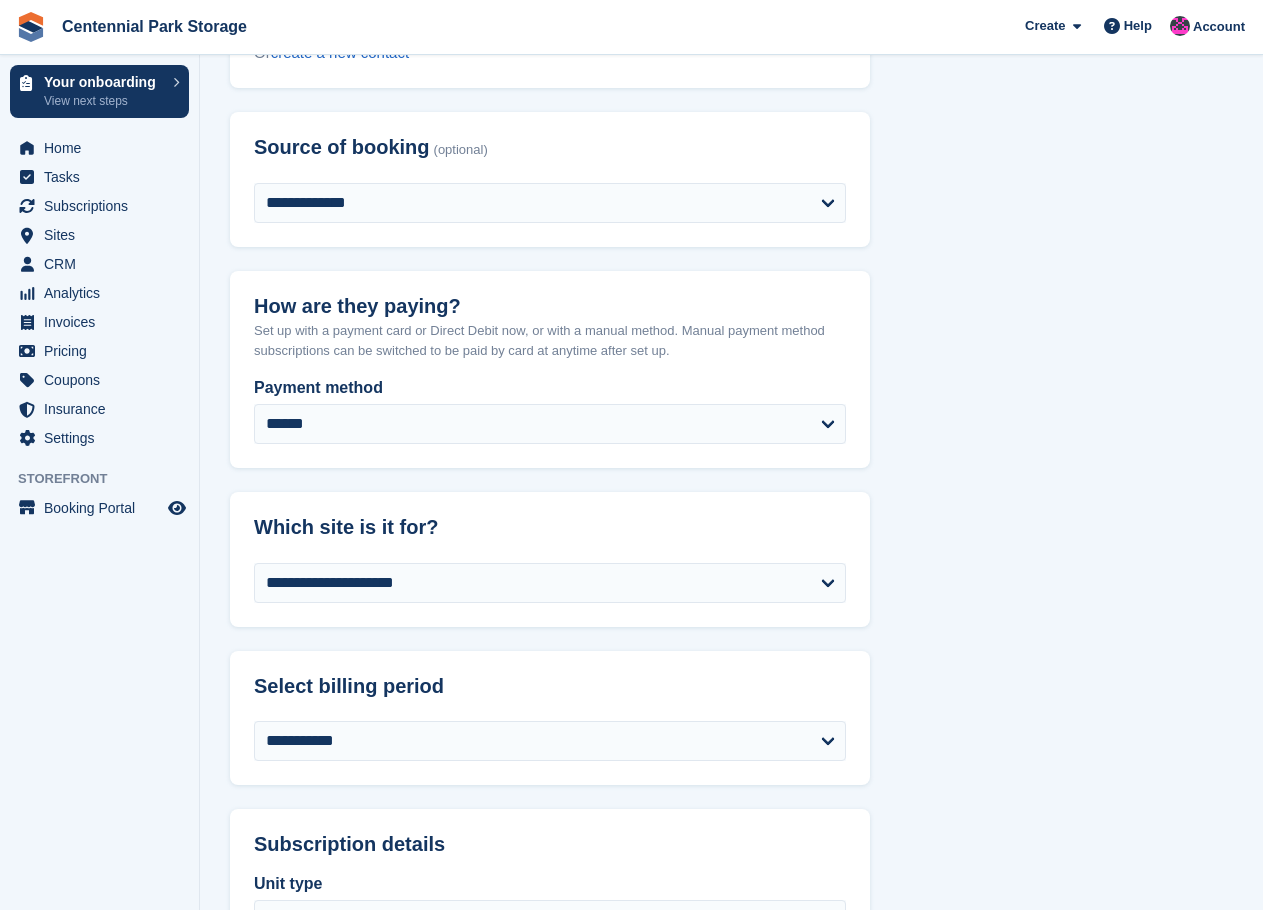 click on "**********" at bounding box center (550, 949) 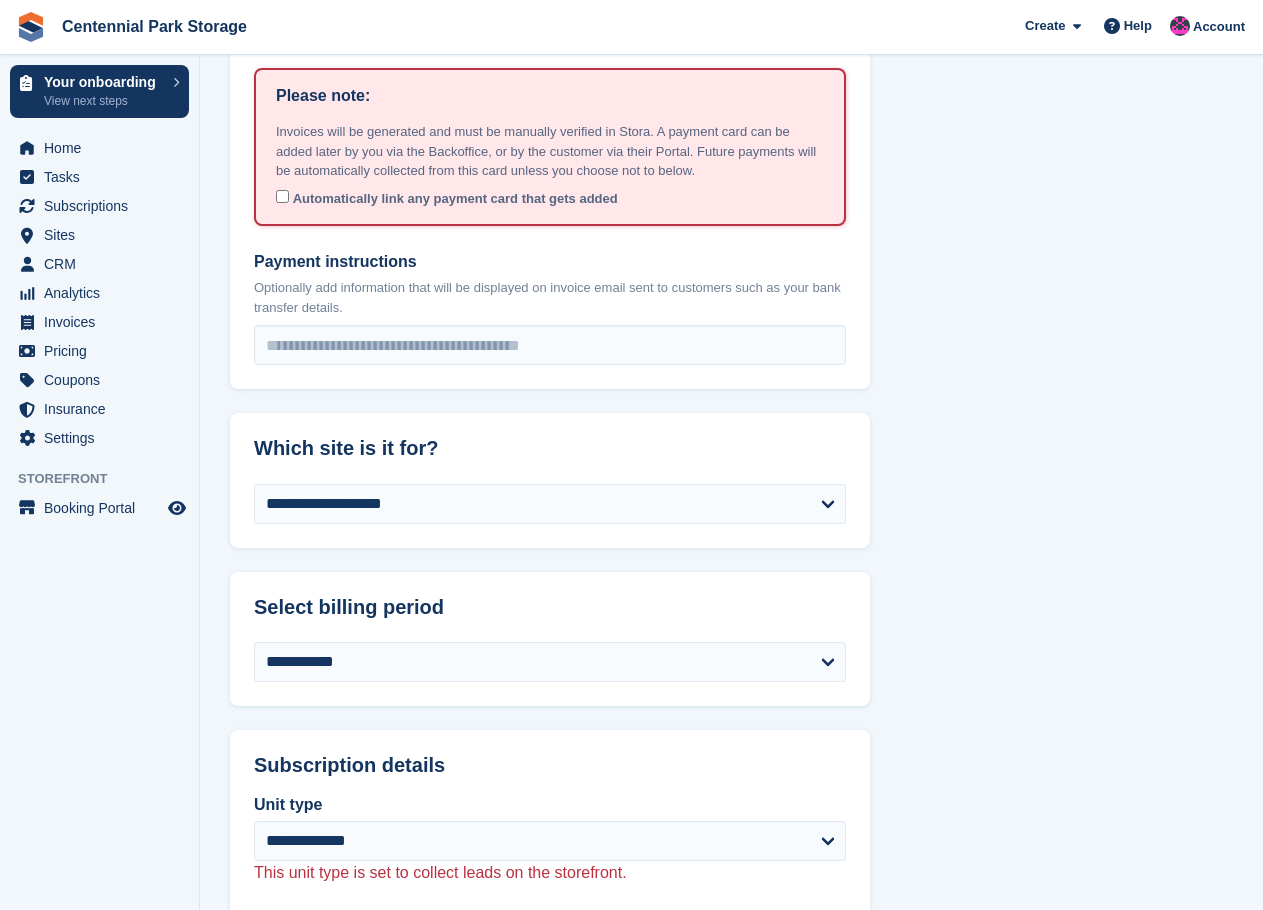 scroll, scrollTop: 1400, scrollLeft: 0, axis: vertical 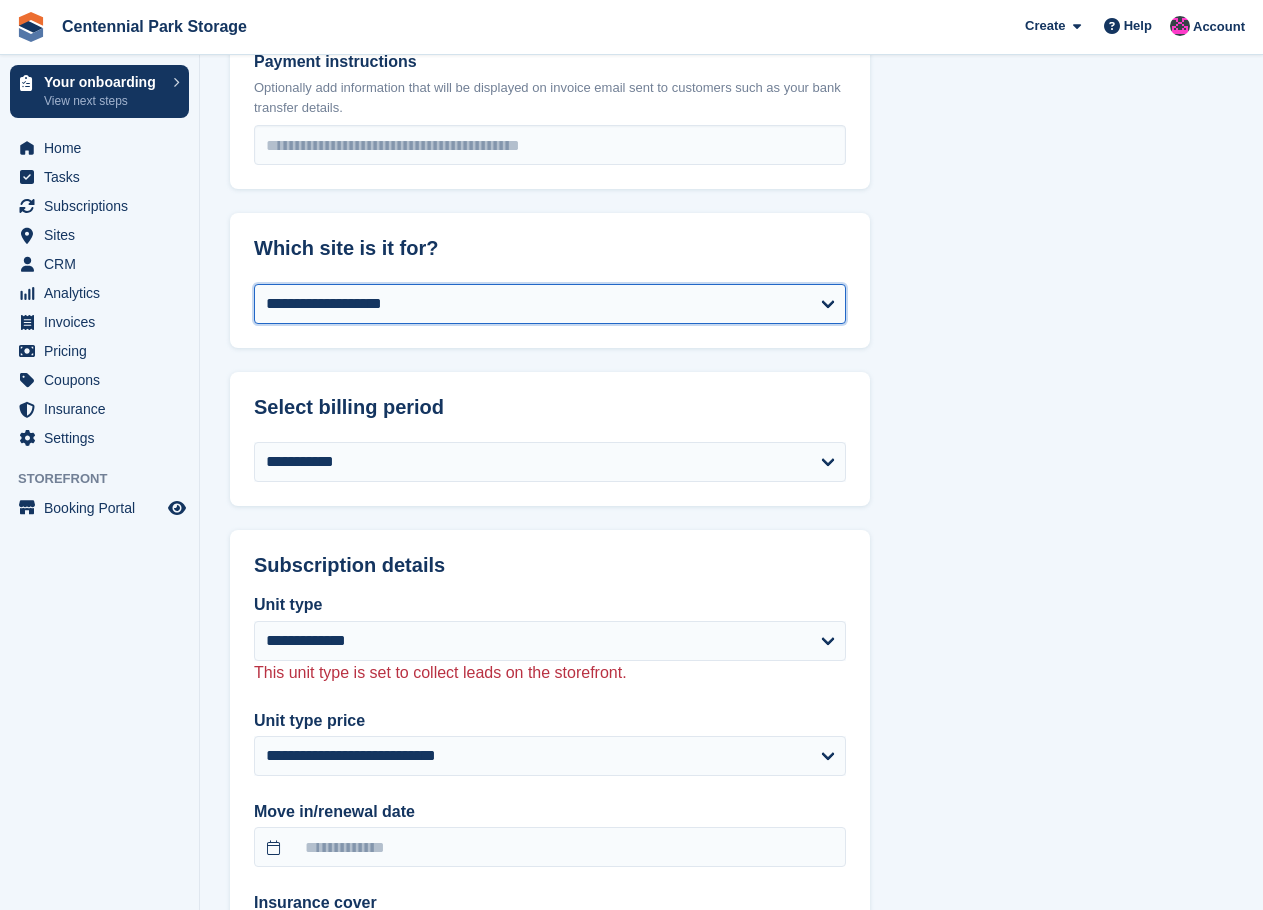 click on "**********" at bounding box center (550, 304) 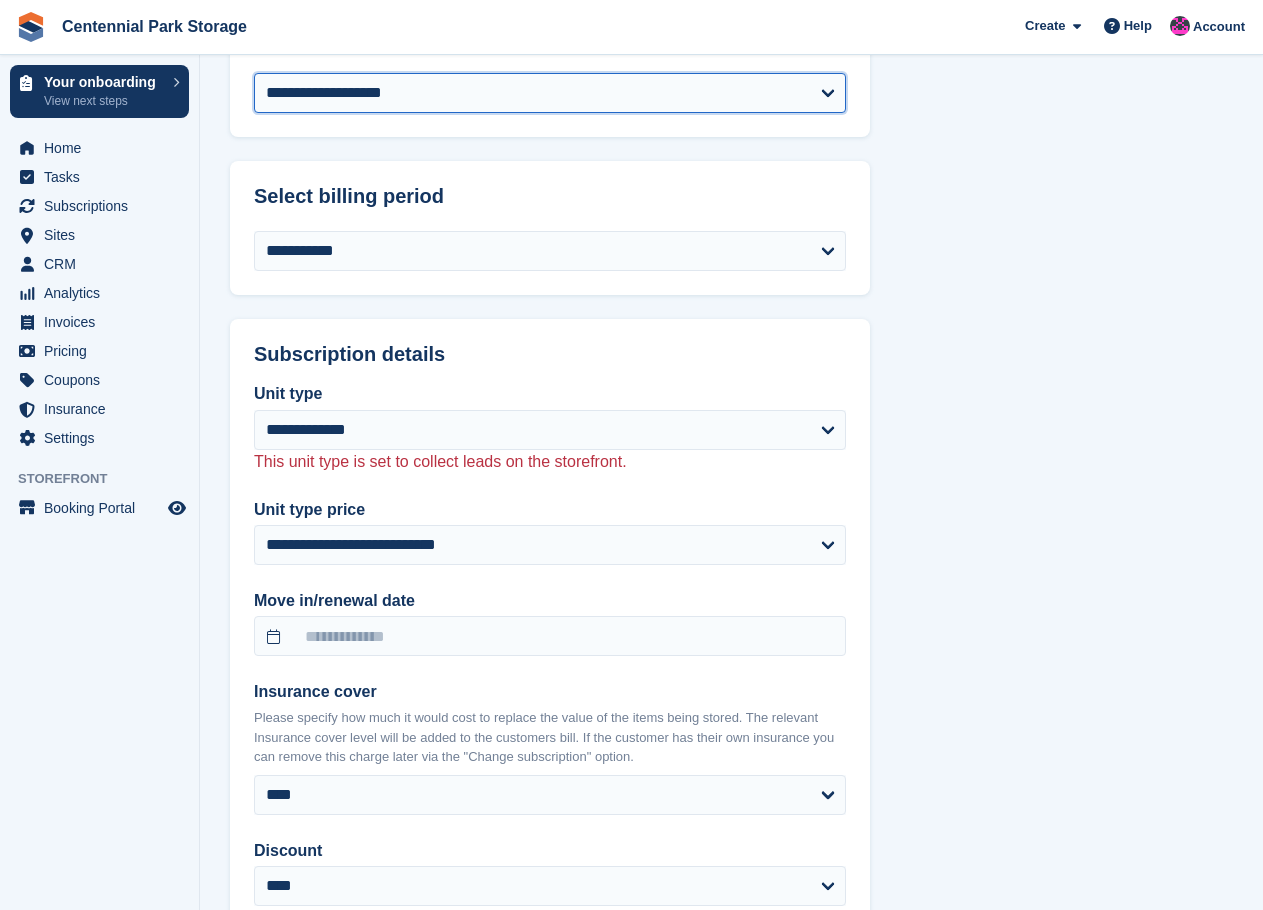 select on "******" 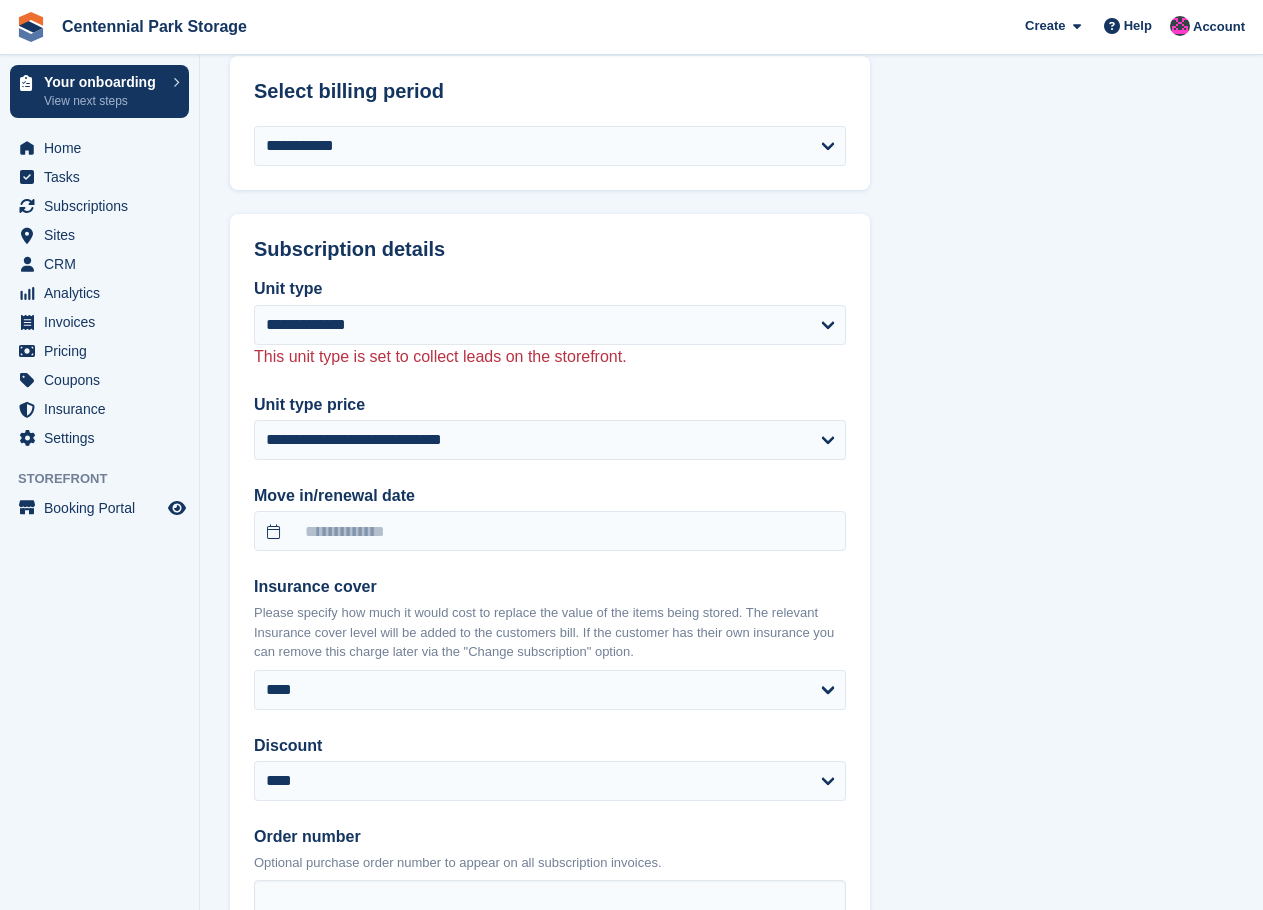 scroll, scrollTop: 1600, scrollLeft: 0, axis: vertical 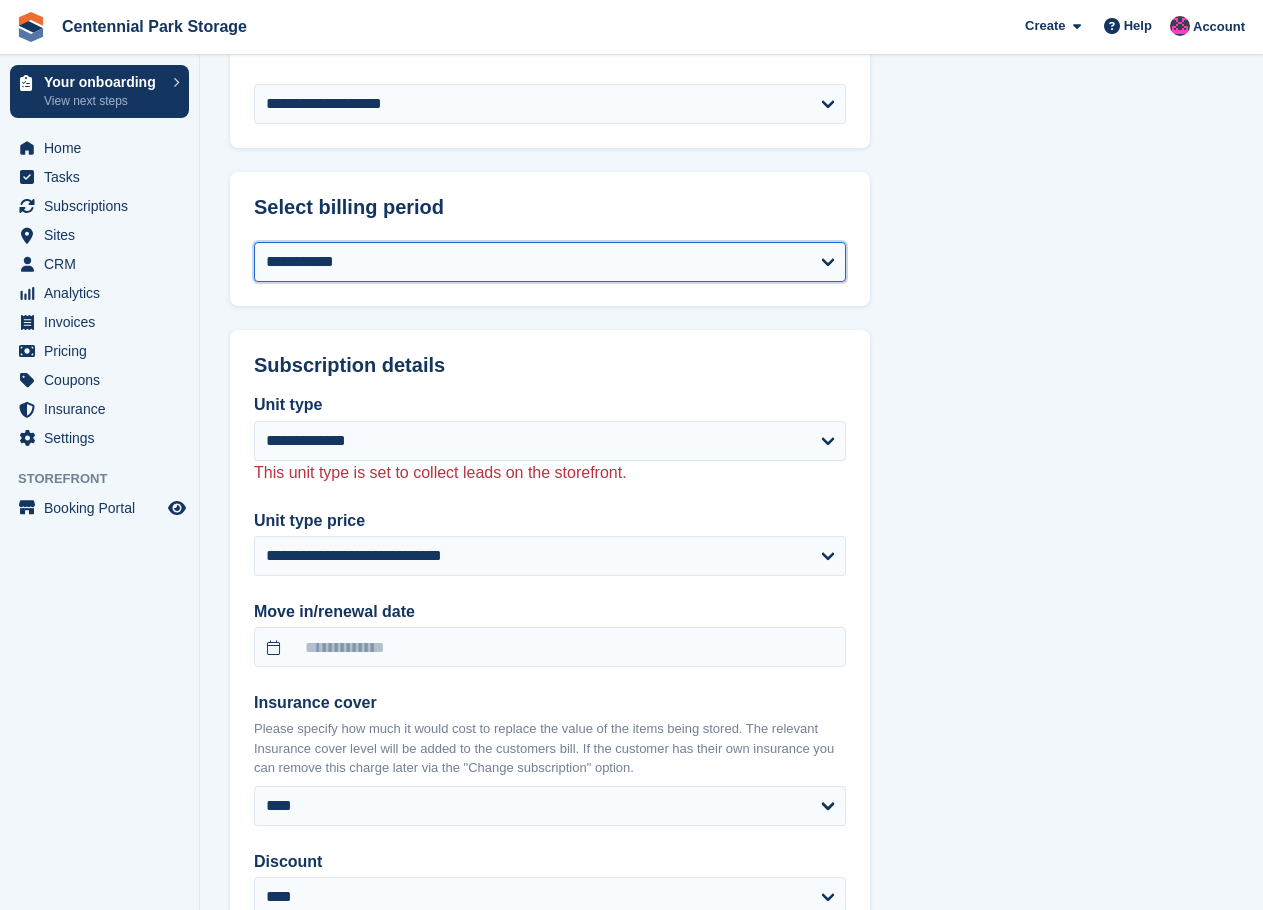 click on "**********" at bounding box center [550, 262] 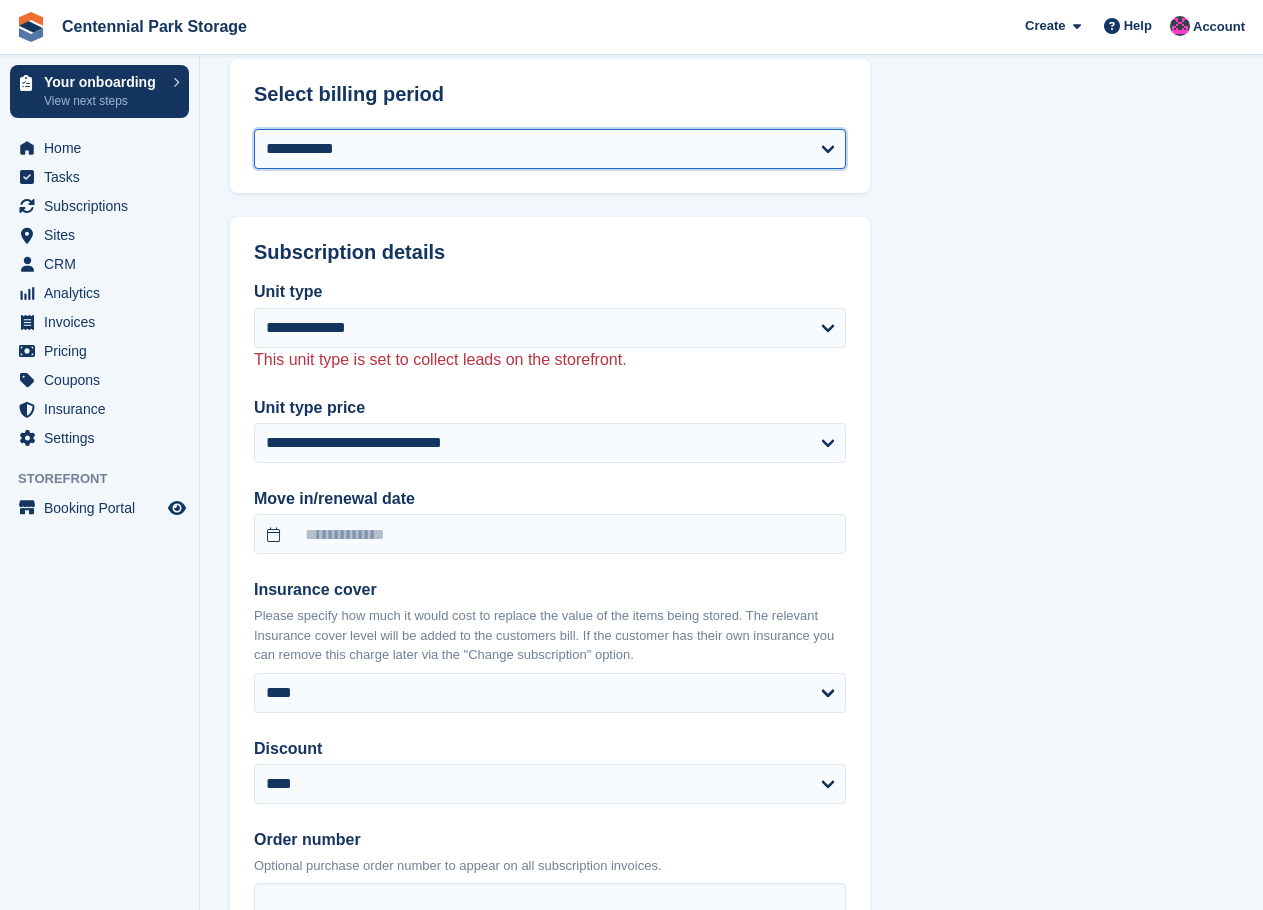 scroll, scrollTop: 1800, scrollLeft: 0, axis: vertical 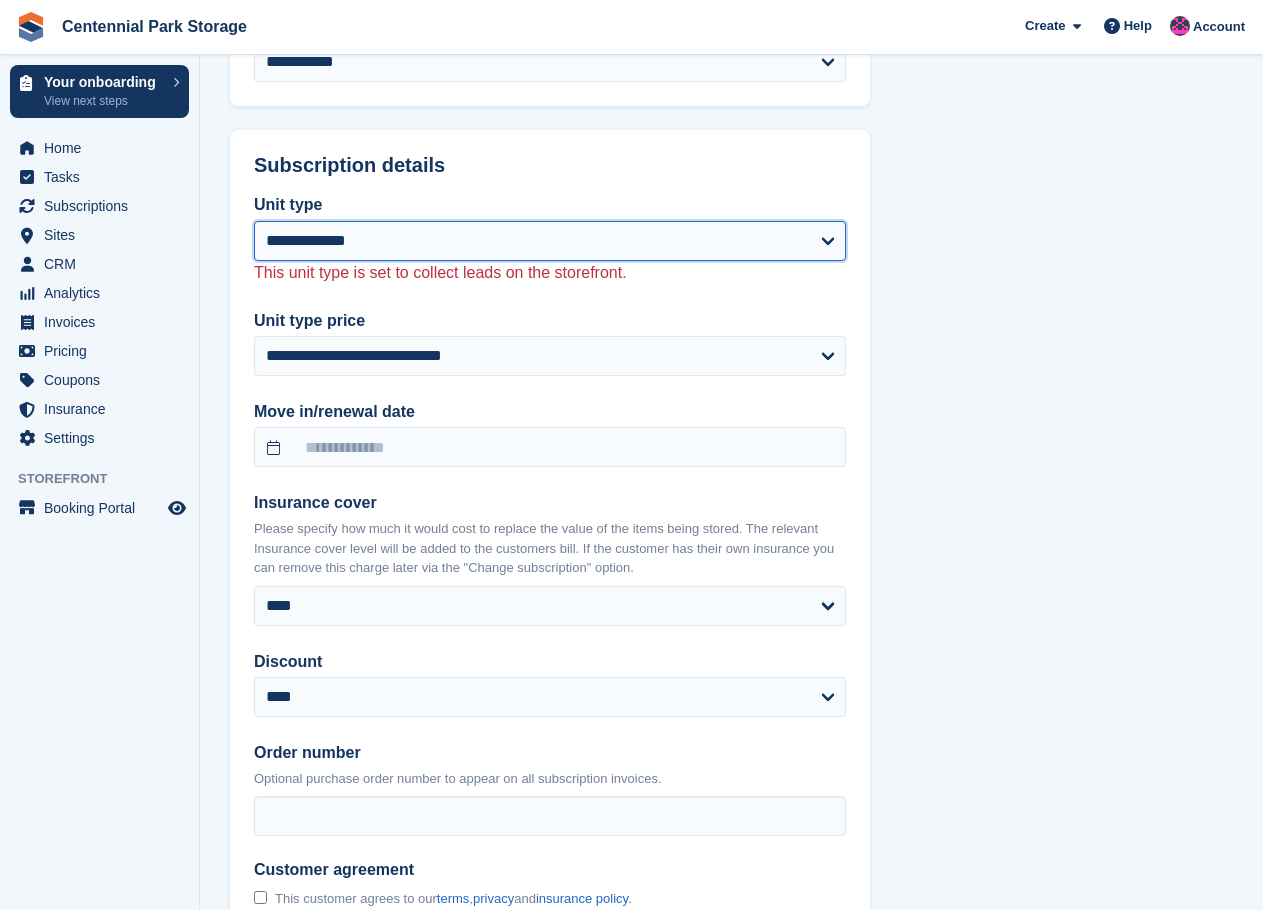 click on "**********" at bounding box center (550, 241) 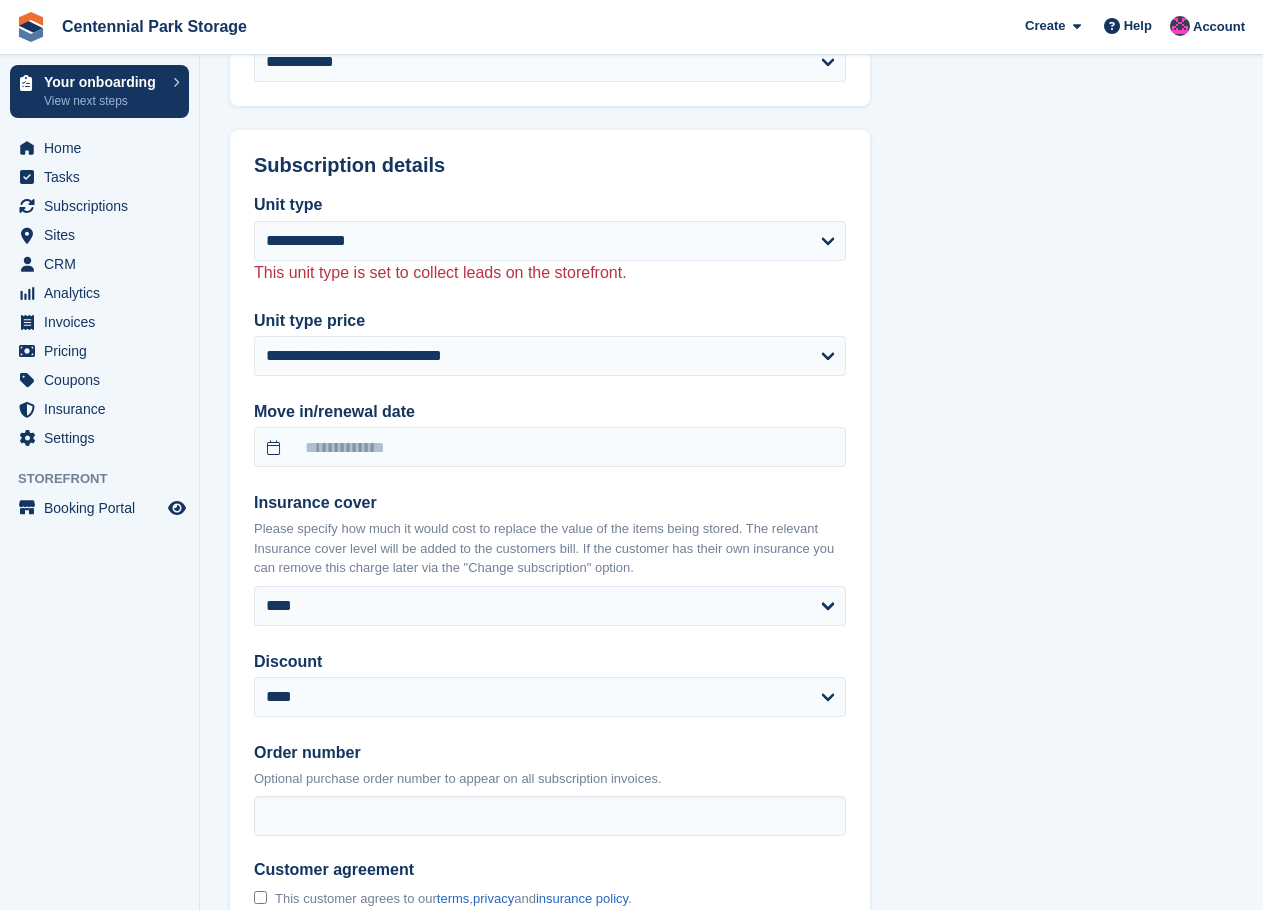 click on "**********" at bounding box center [731, 224] 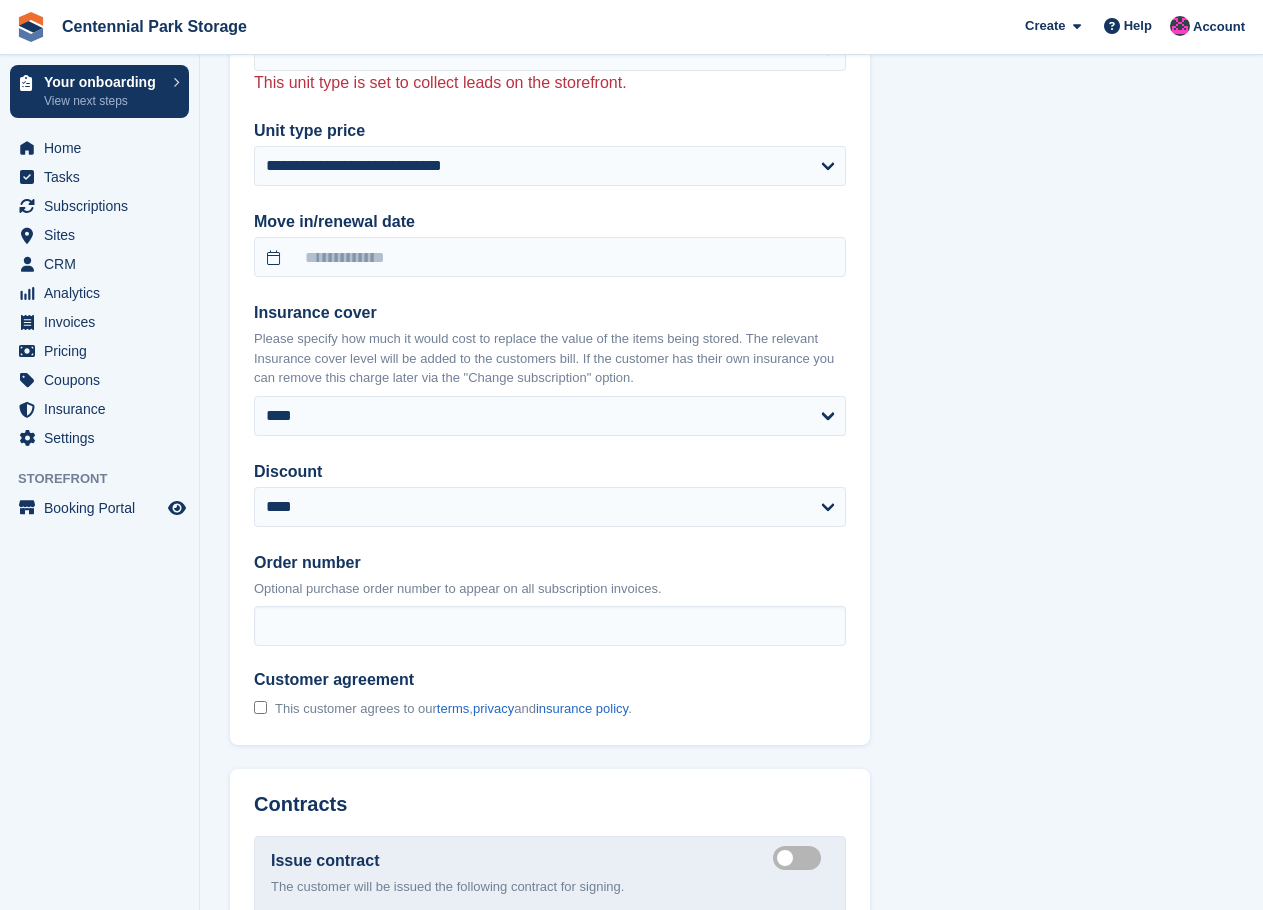 scroll, scrollTop: 2000, scrollLeft: 0, axis: vertical 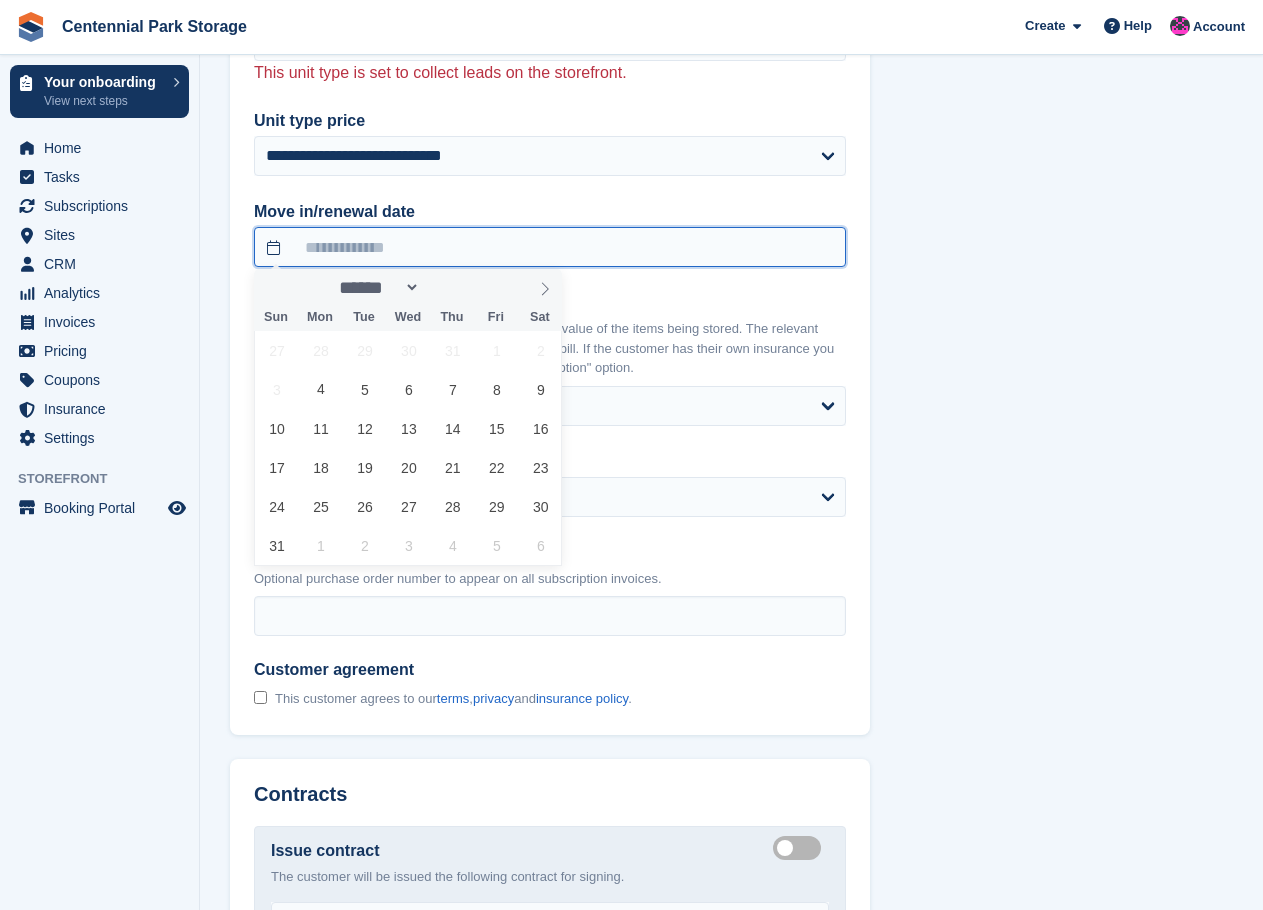click at bounding box center (550, 247) 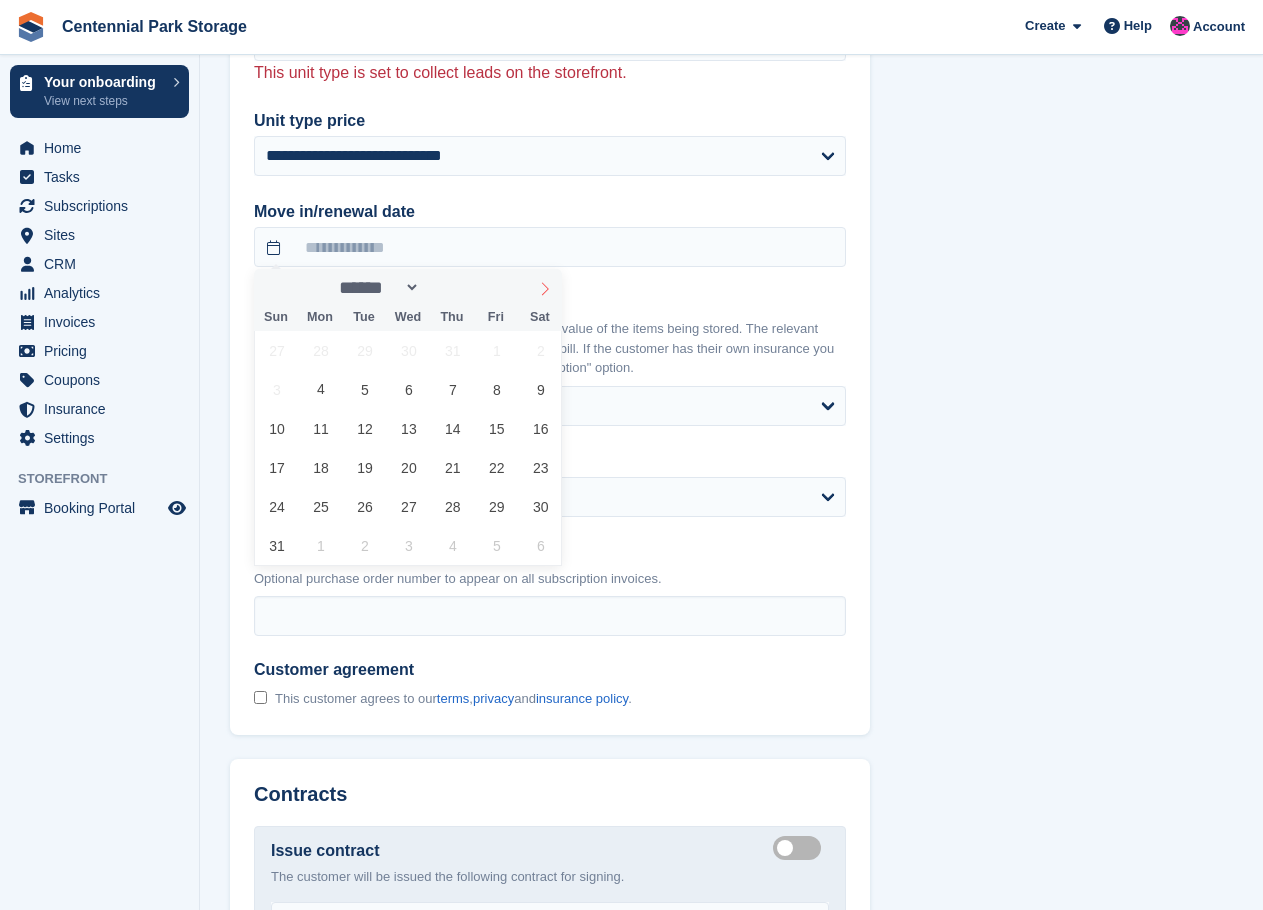 click 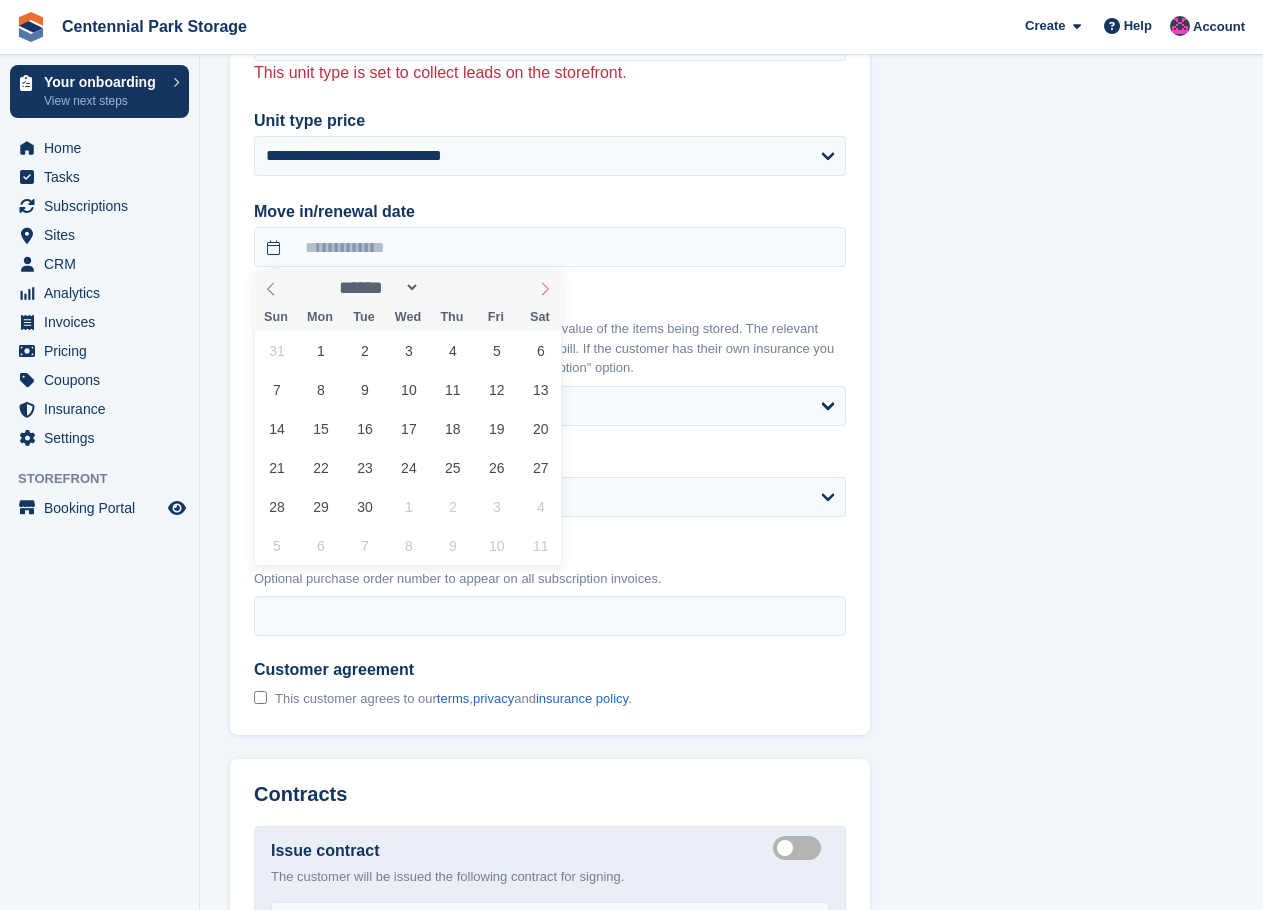 click 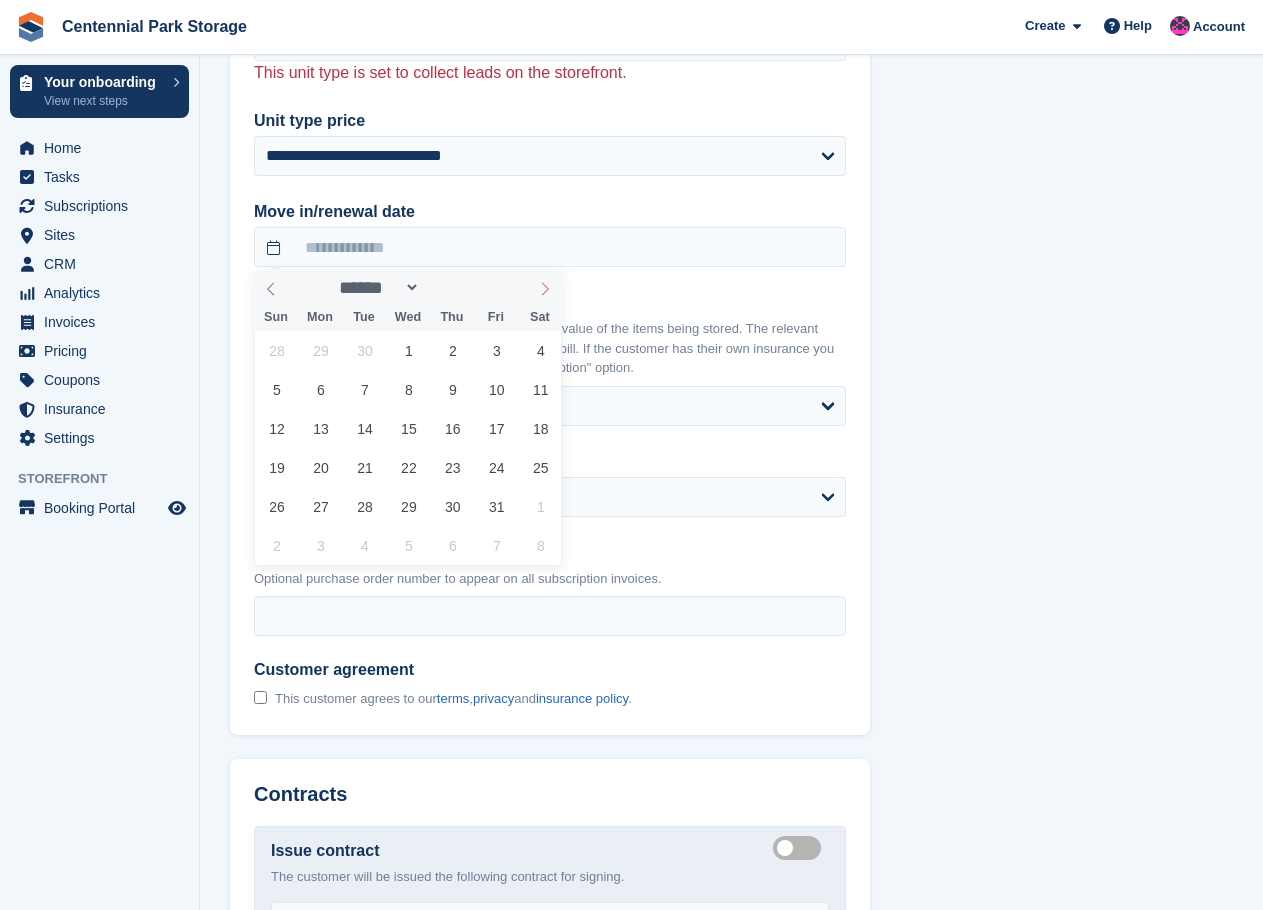 click 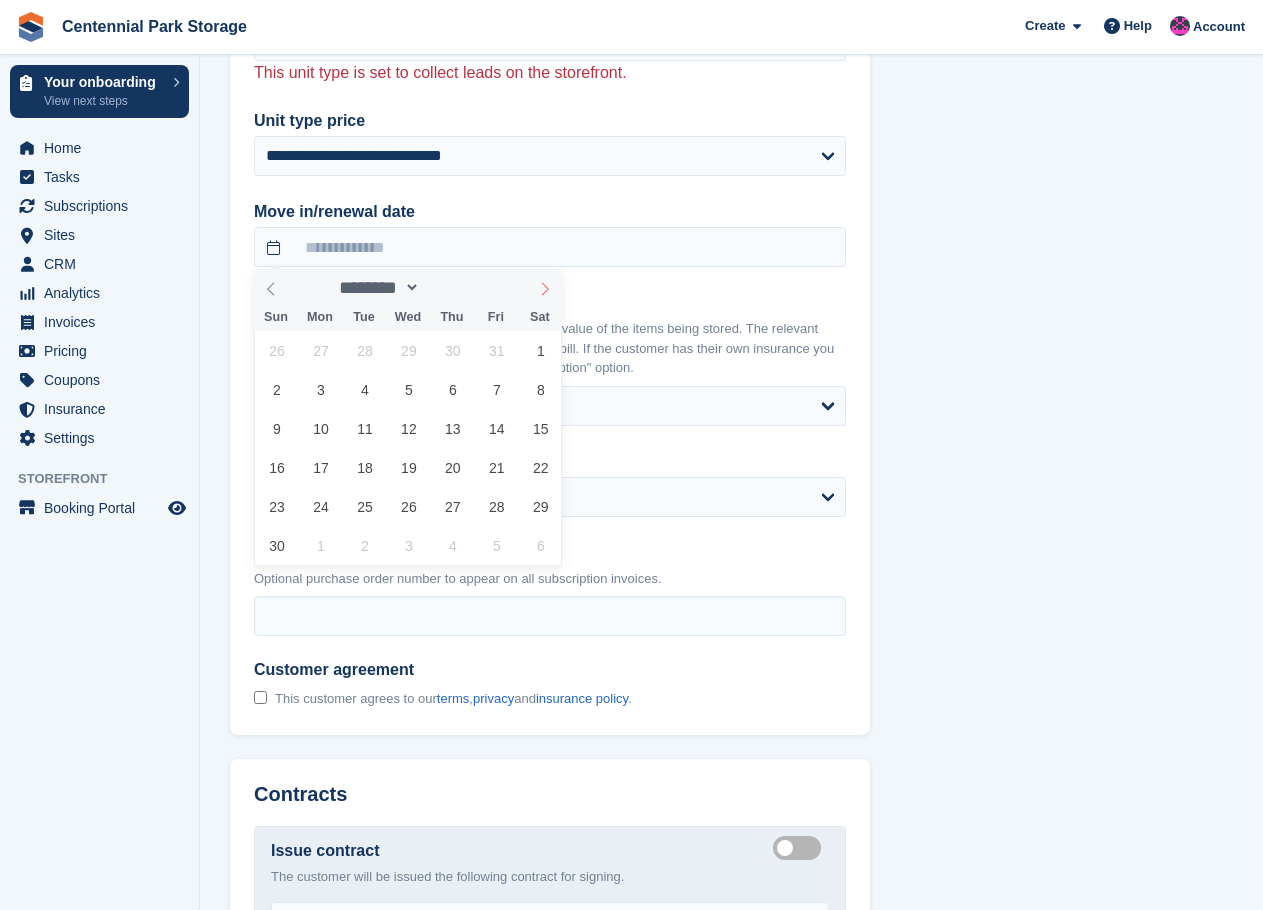 click 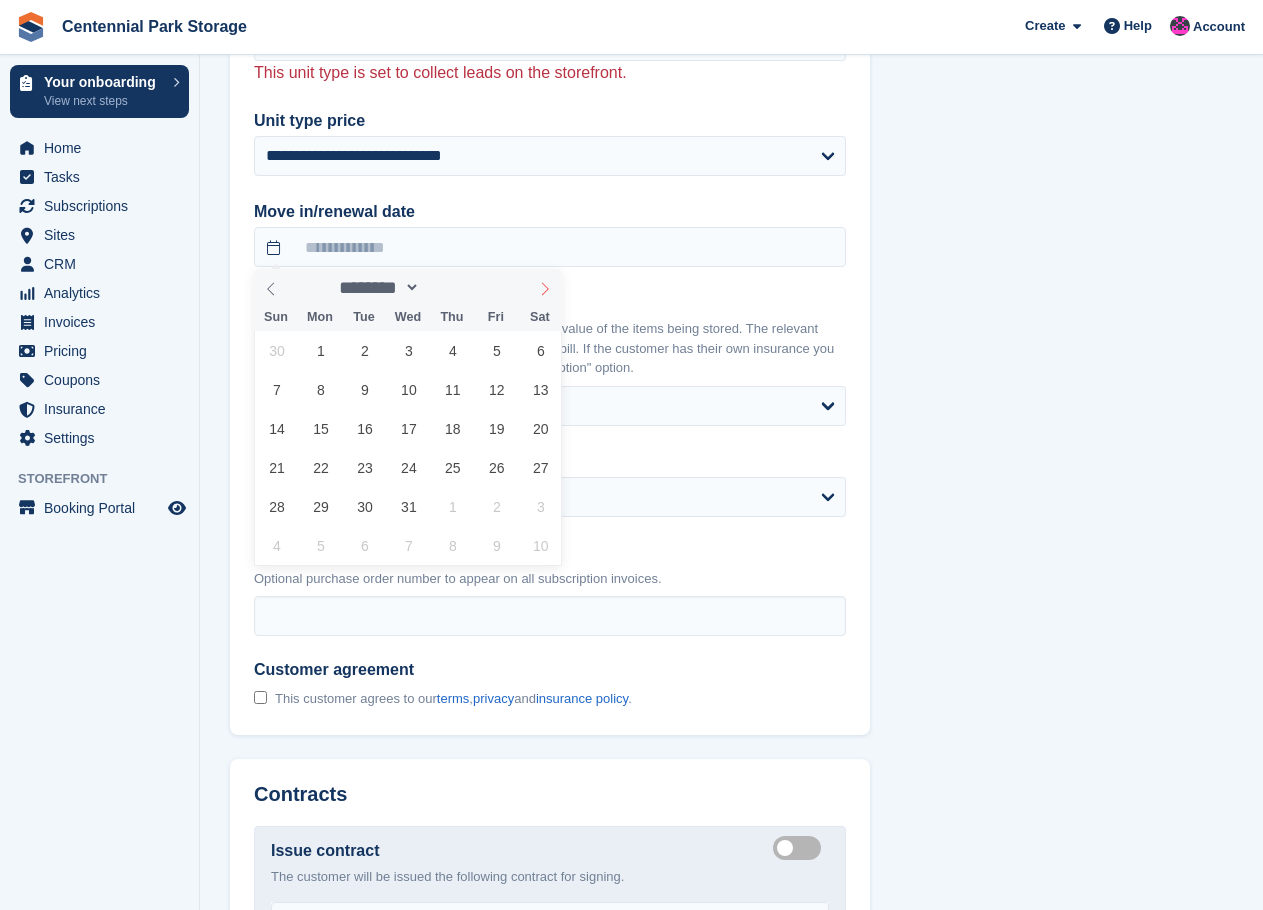 click 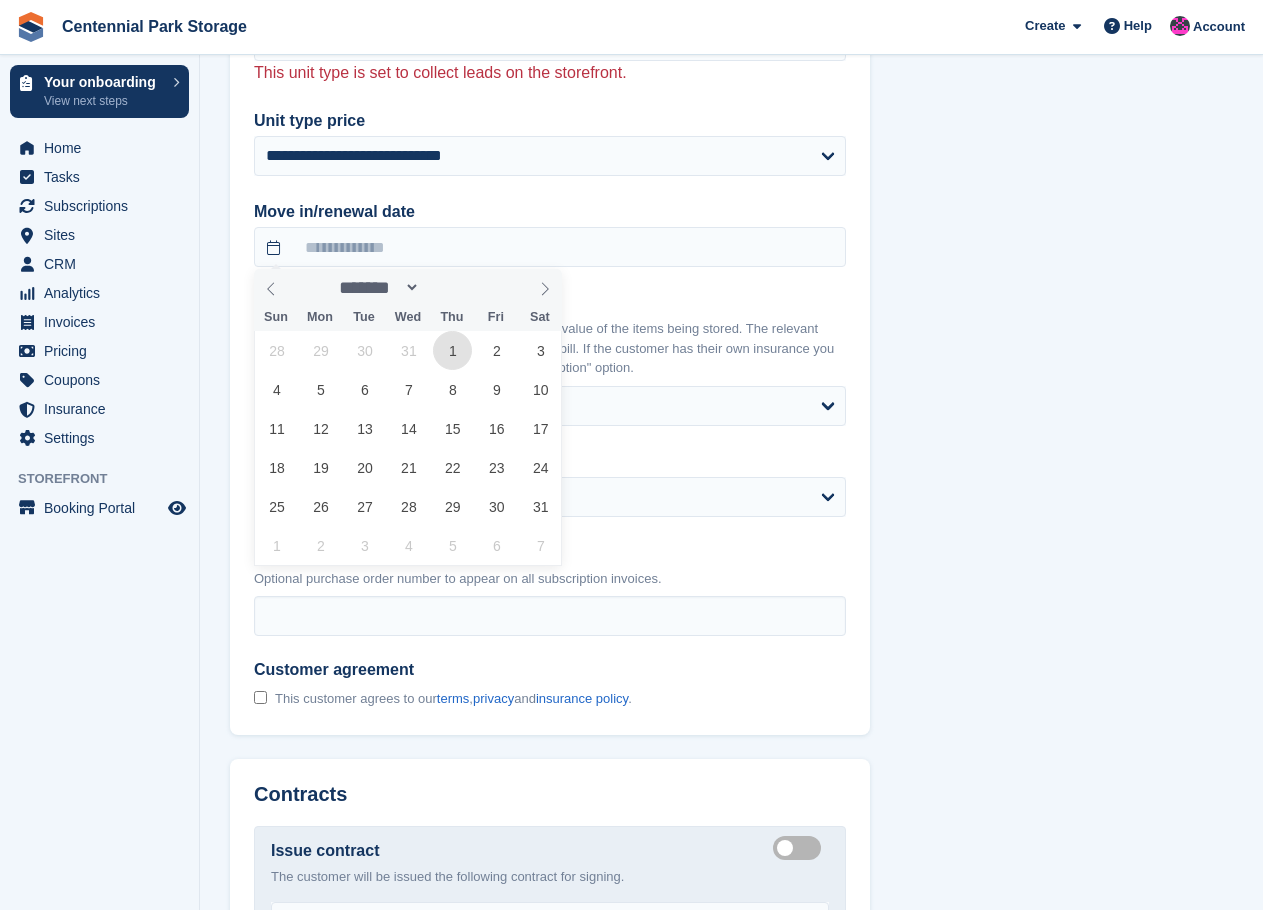click on "1" at bounding box center [452, 350] 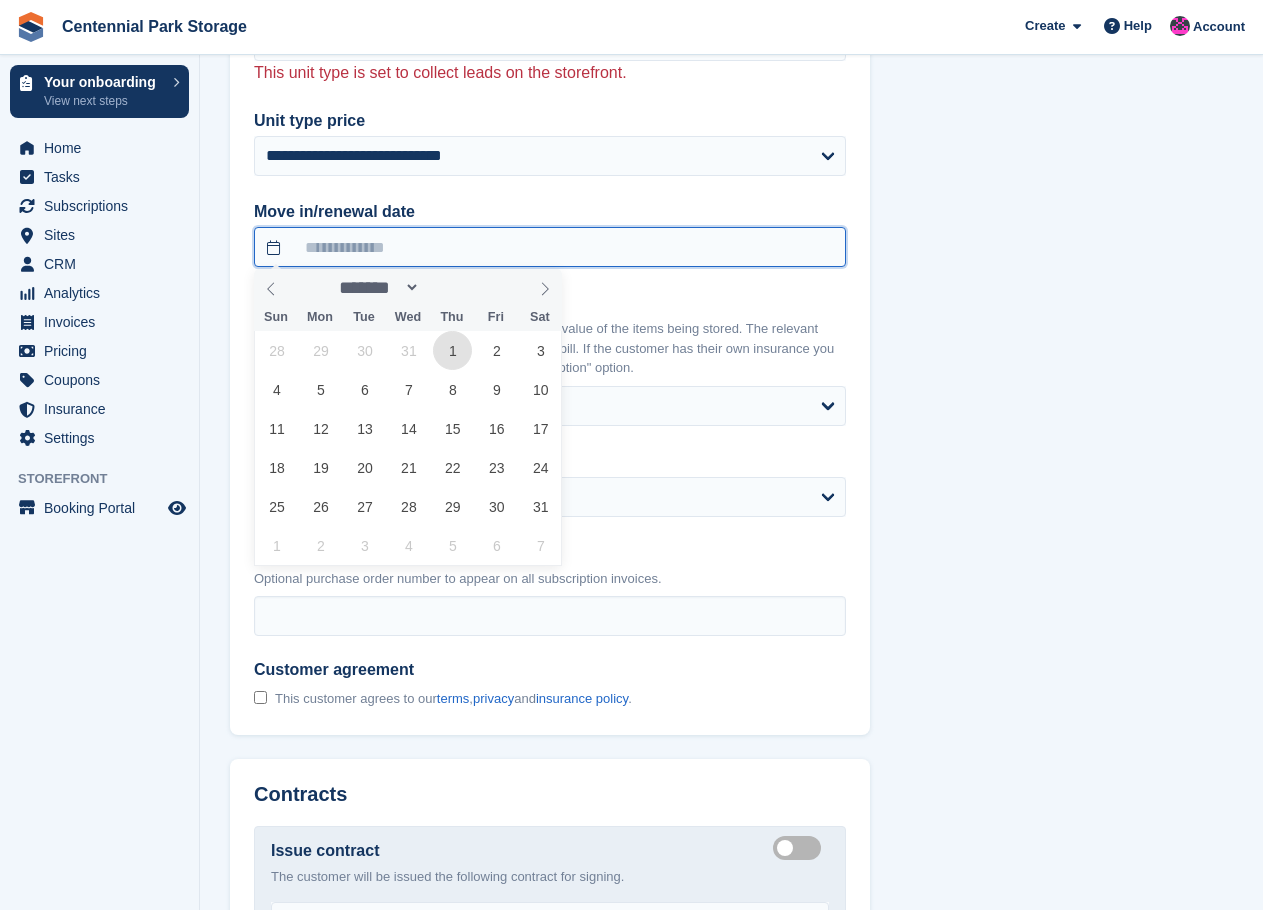 type on "**********" 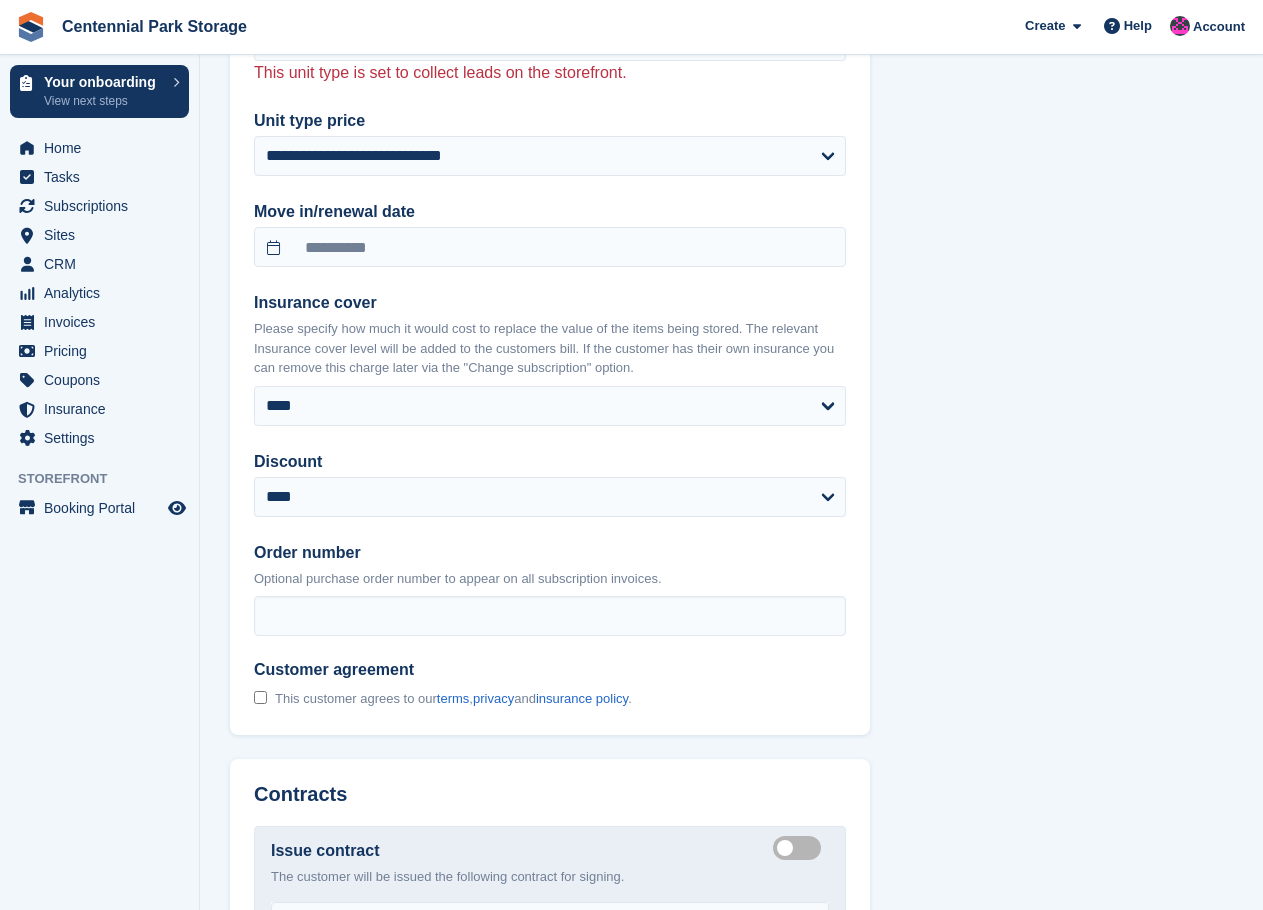 click on "**********" at bounding box center (731, 24) 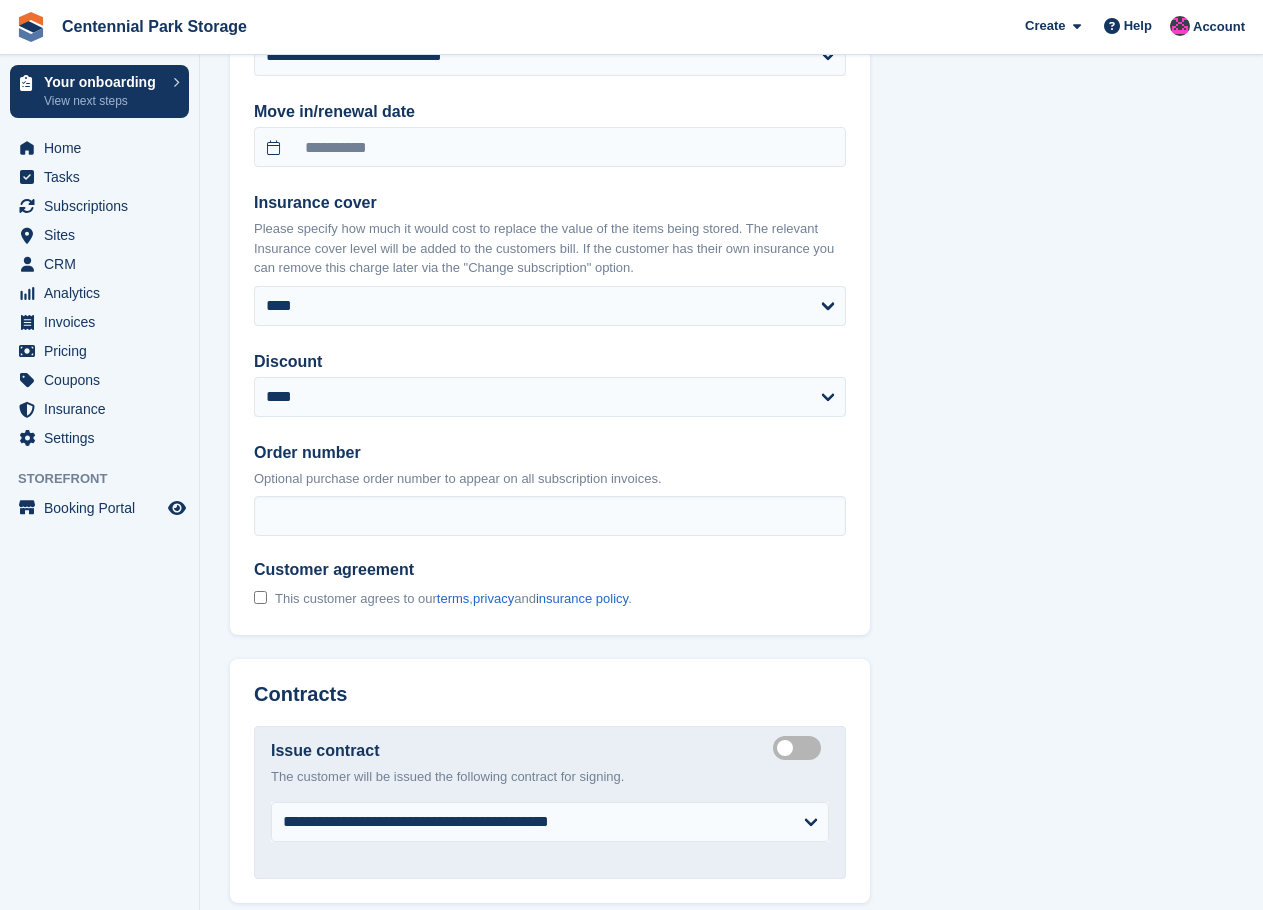 click on "**********" at bounding box center [550, 256] 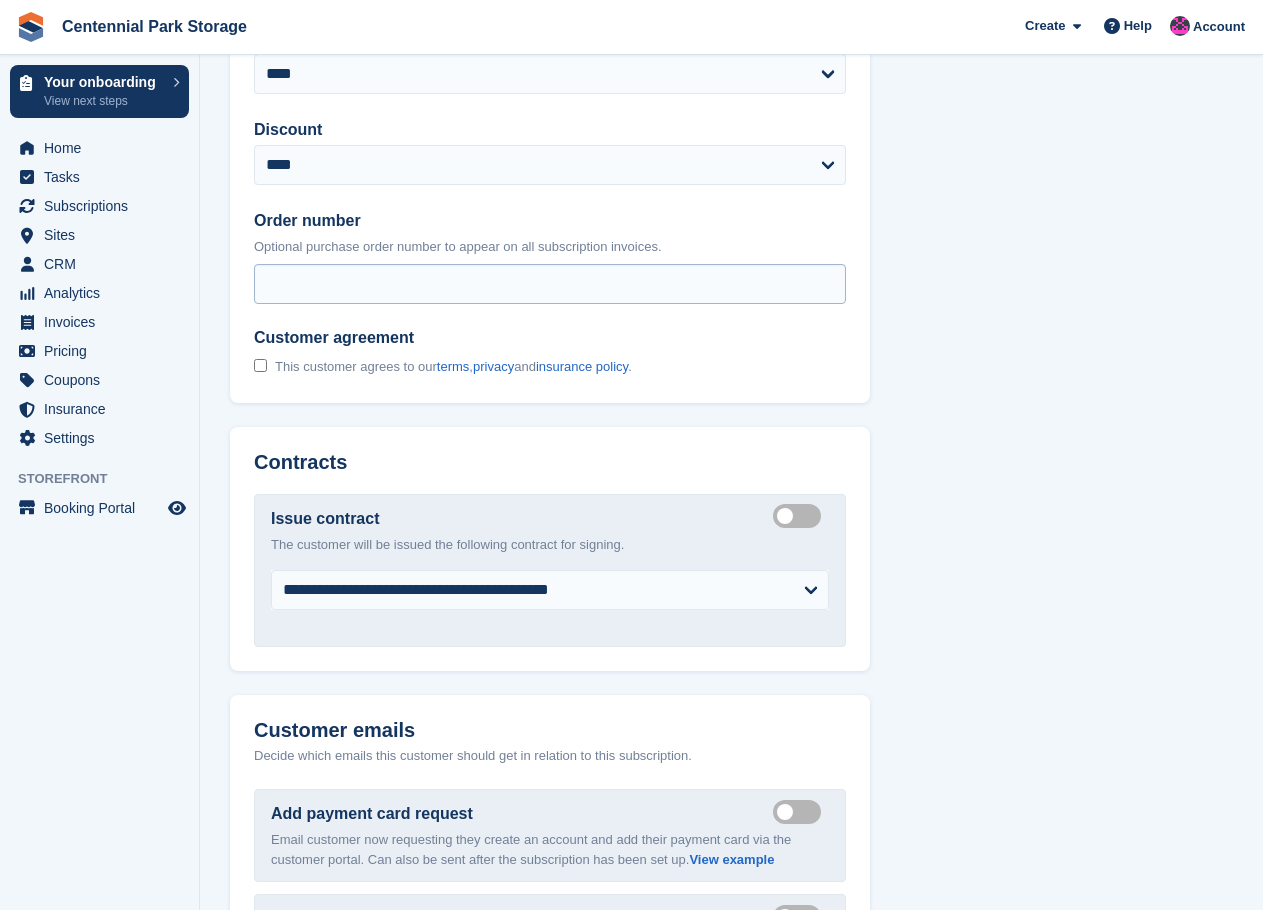 scroll, scrollTop: 2500, scrollLeft: 0, axis: vertical 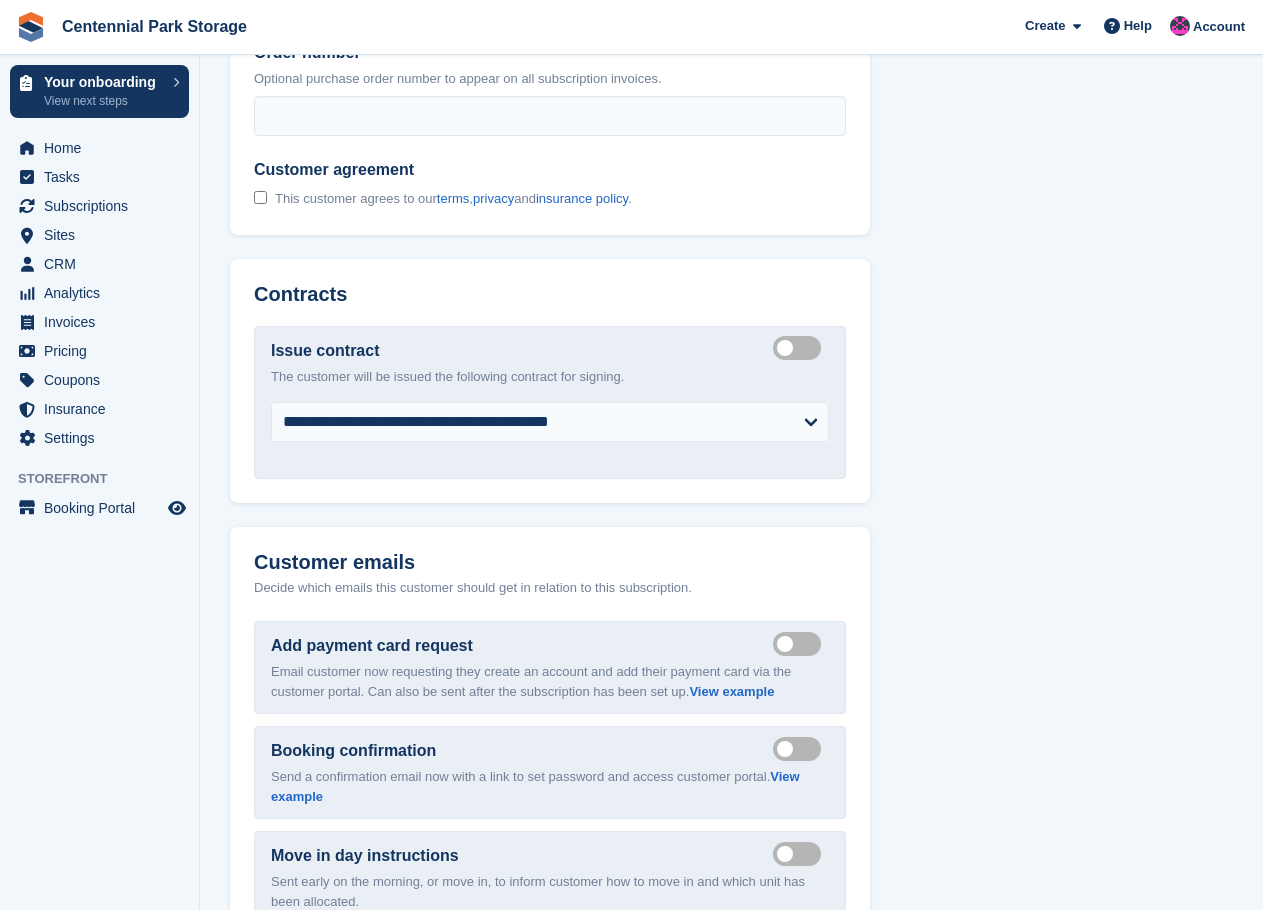 click on "Create integrated contract" at bounding box center [801, 348] 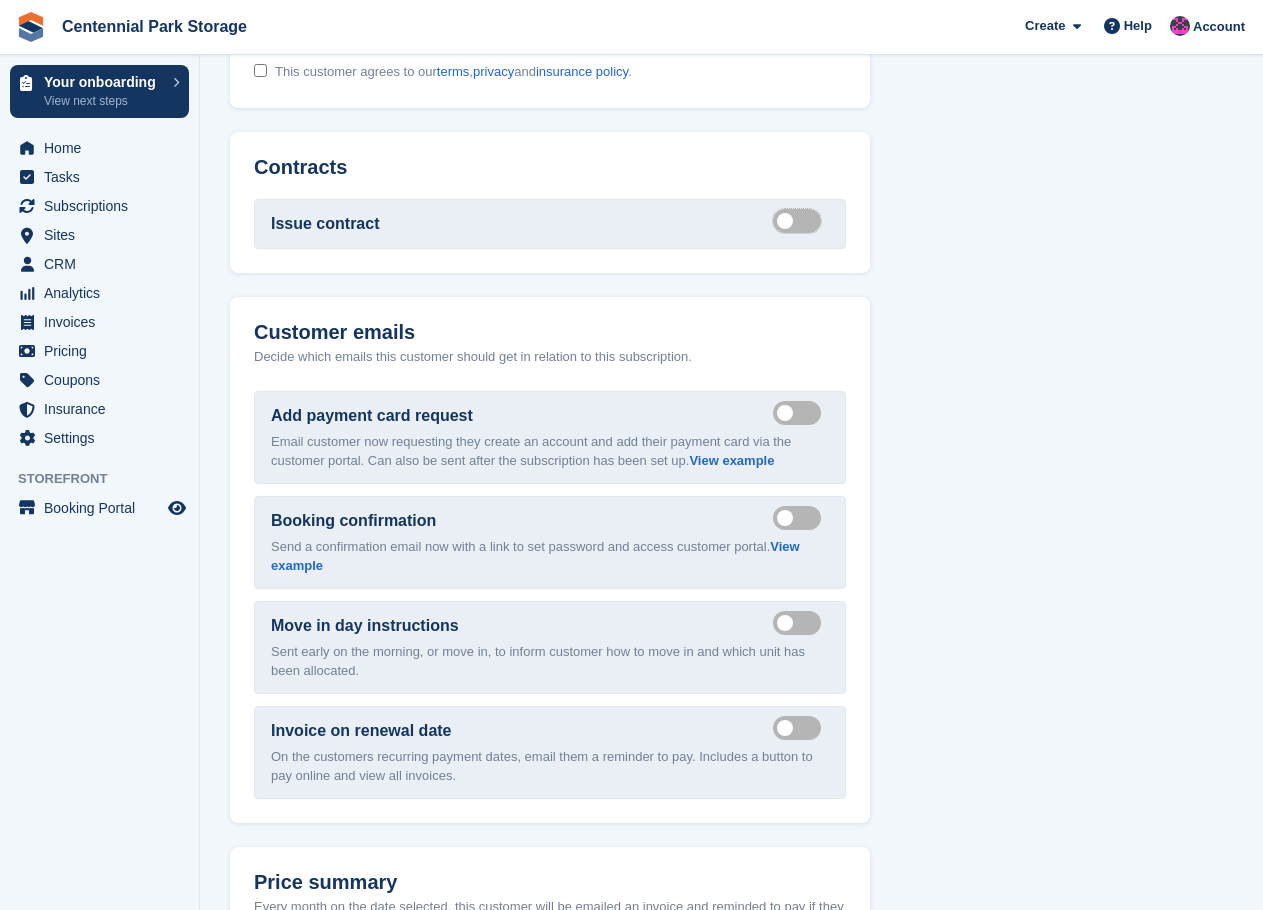 scroll, scrollTop: 2800, scrollLeft: 0, axis: vertical 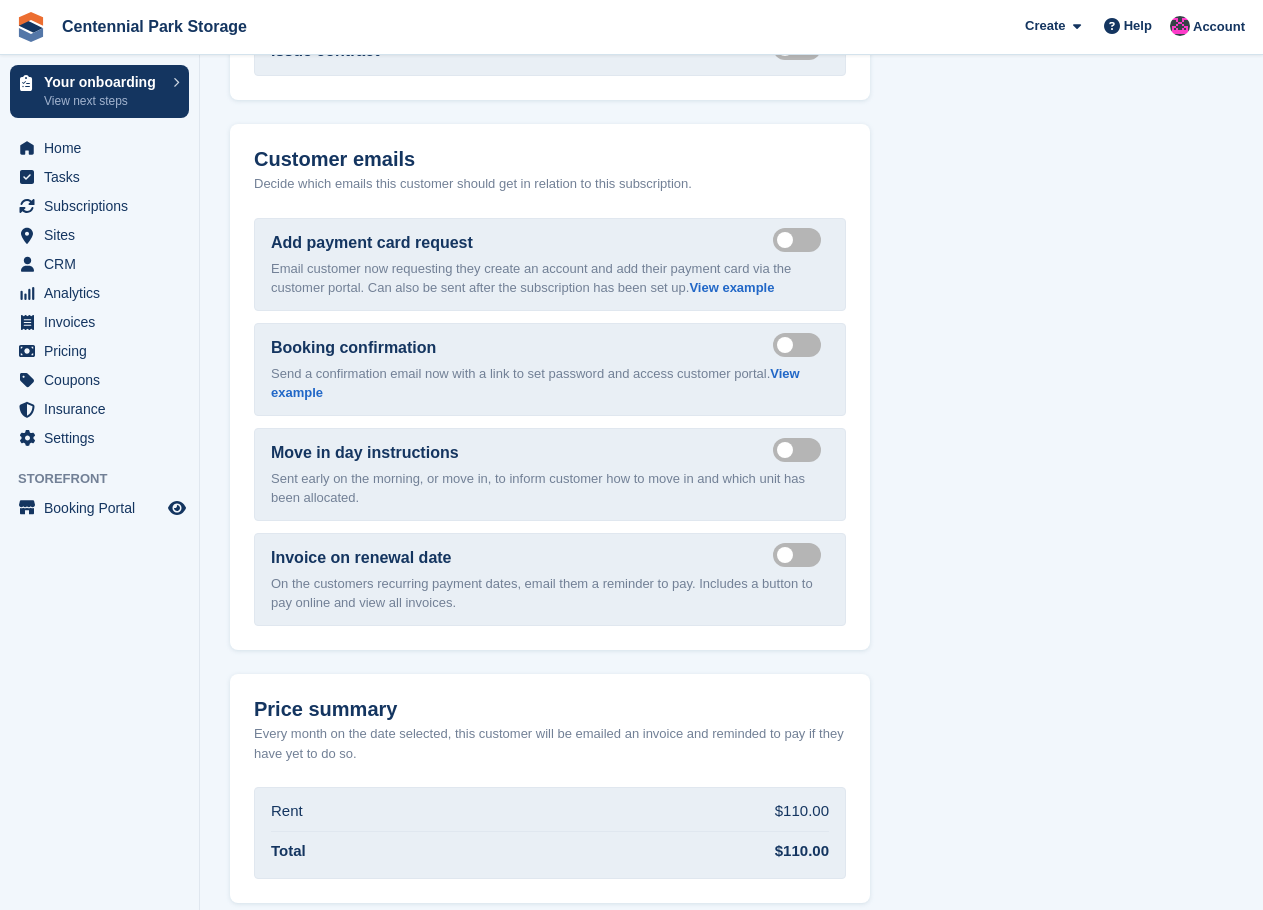 click on "Send move in day email" at bounding box center [801, 450] 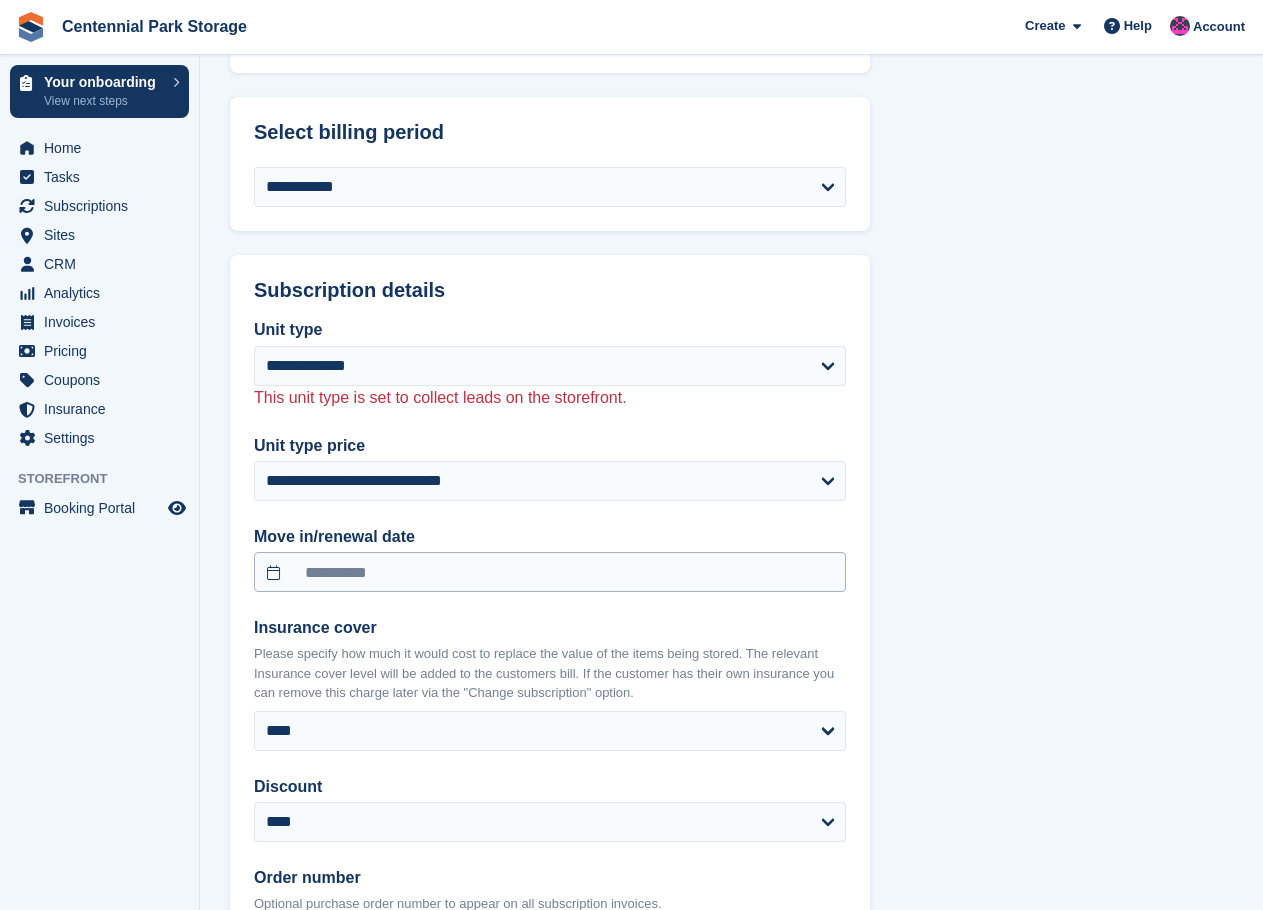 scroll, scrollTop: 1497, scrollLeft: 0, axis: vertical 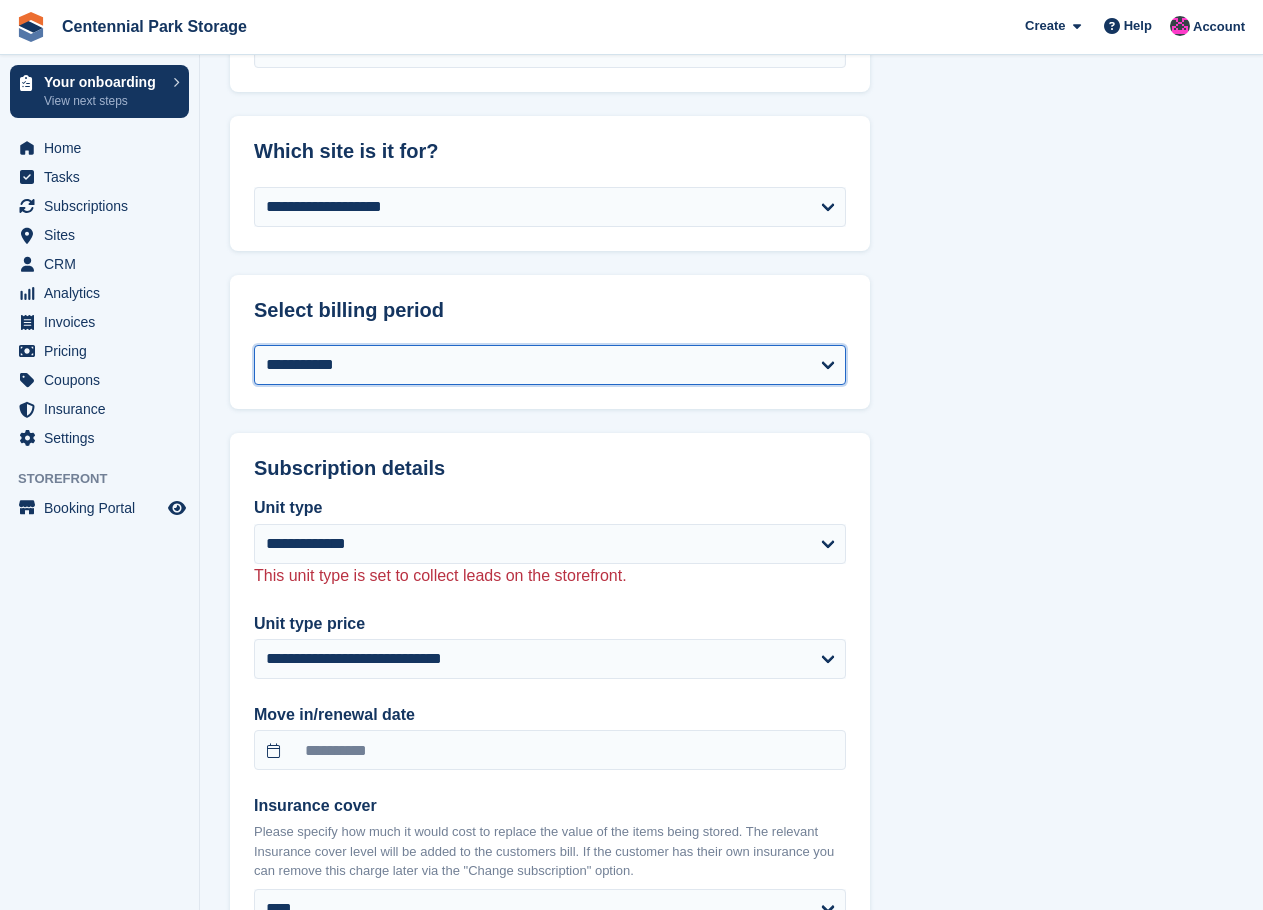 drag, startPoint x: 368, startPoint y: 355, endPoint x: 365, endPoint y: 384, distance: 29.15476 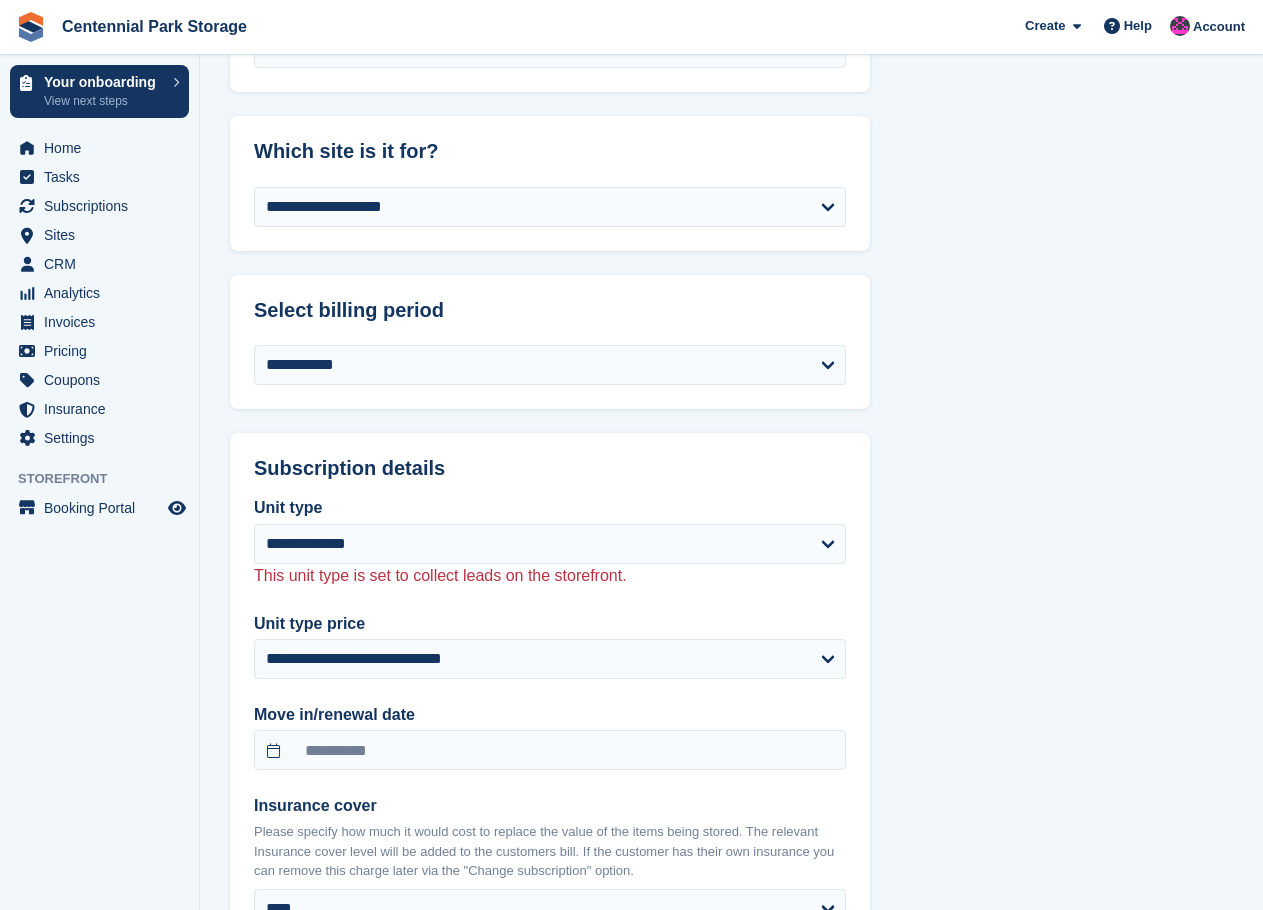 click on "**********" at bounding box center (731, 475) 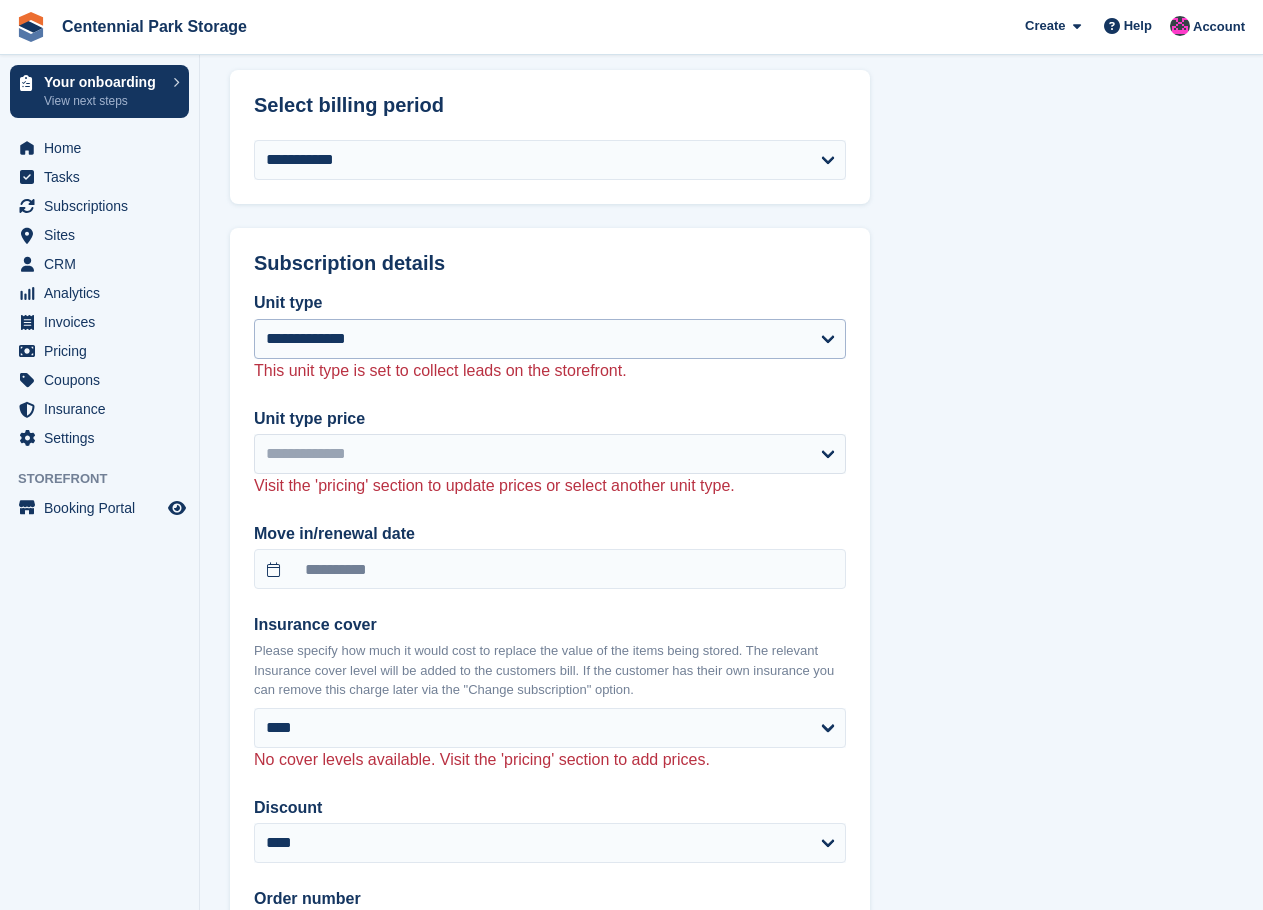 scroll, scrollTop: 1597, scrollLeft: 0, axis: vertical 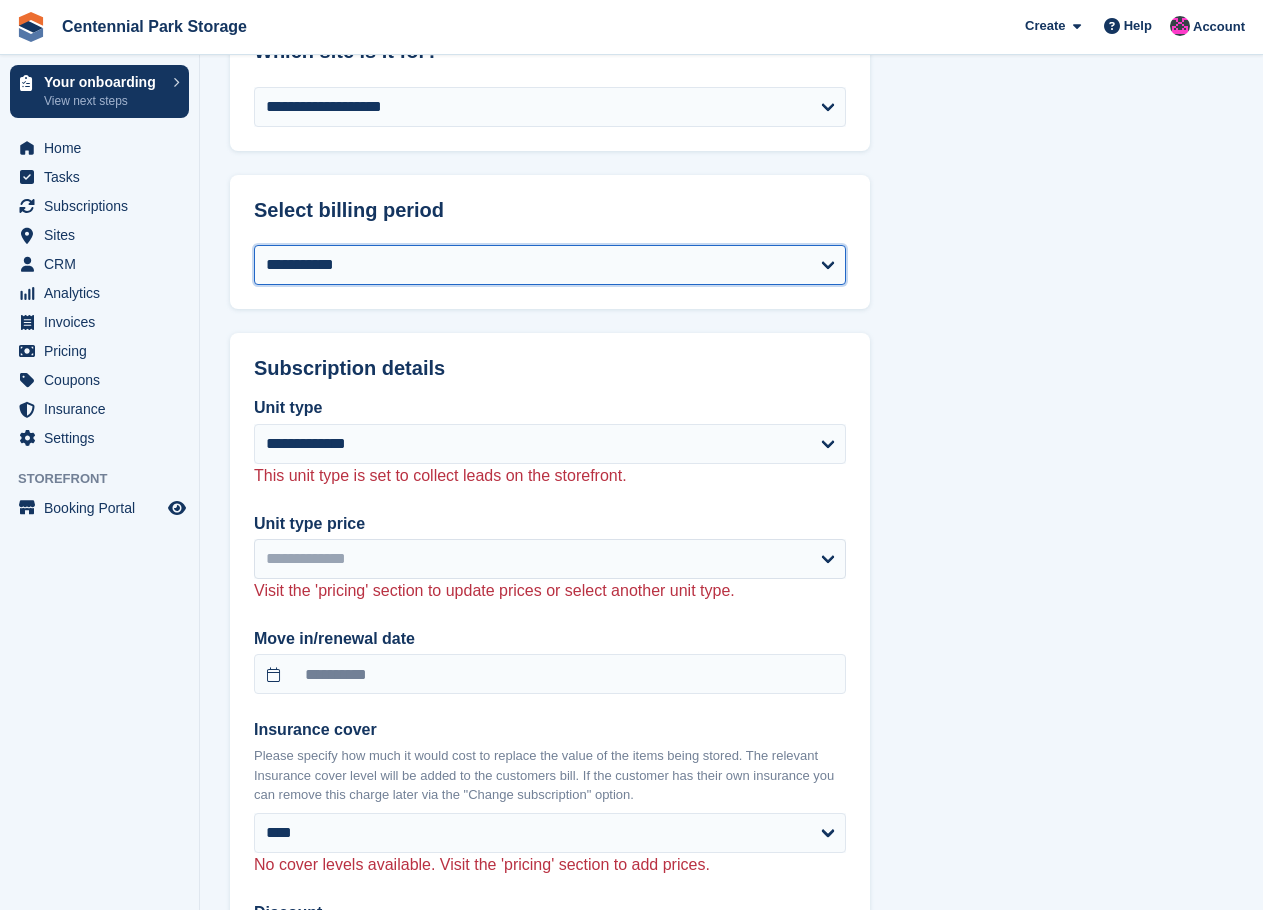 click on "**********" at bounding box center (550, 265) 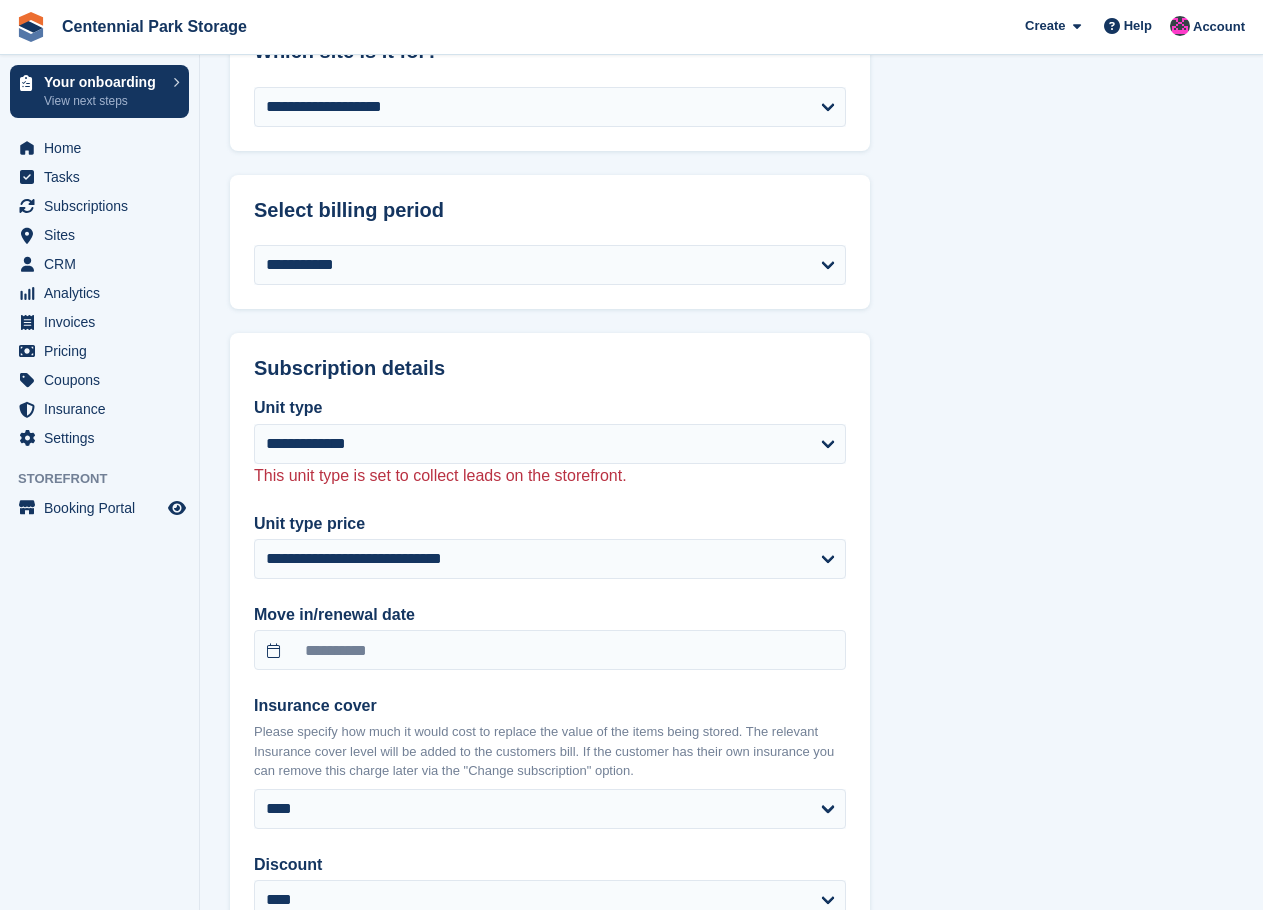 click on "**********" at bounding box center (731, 375) 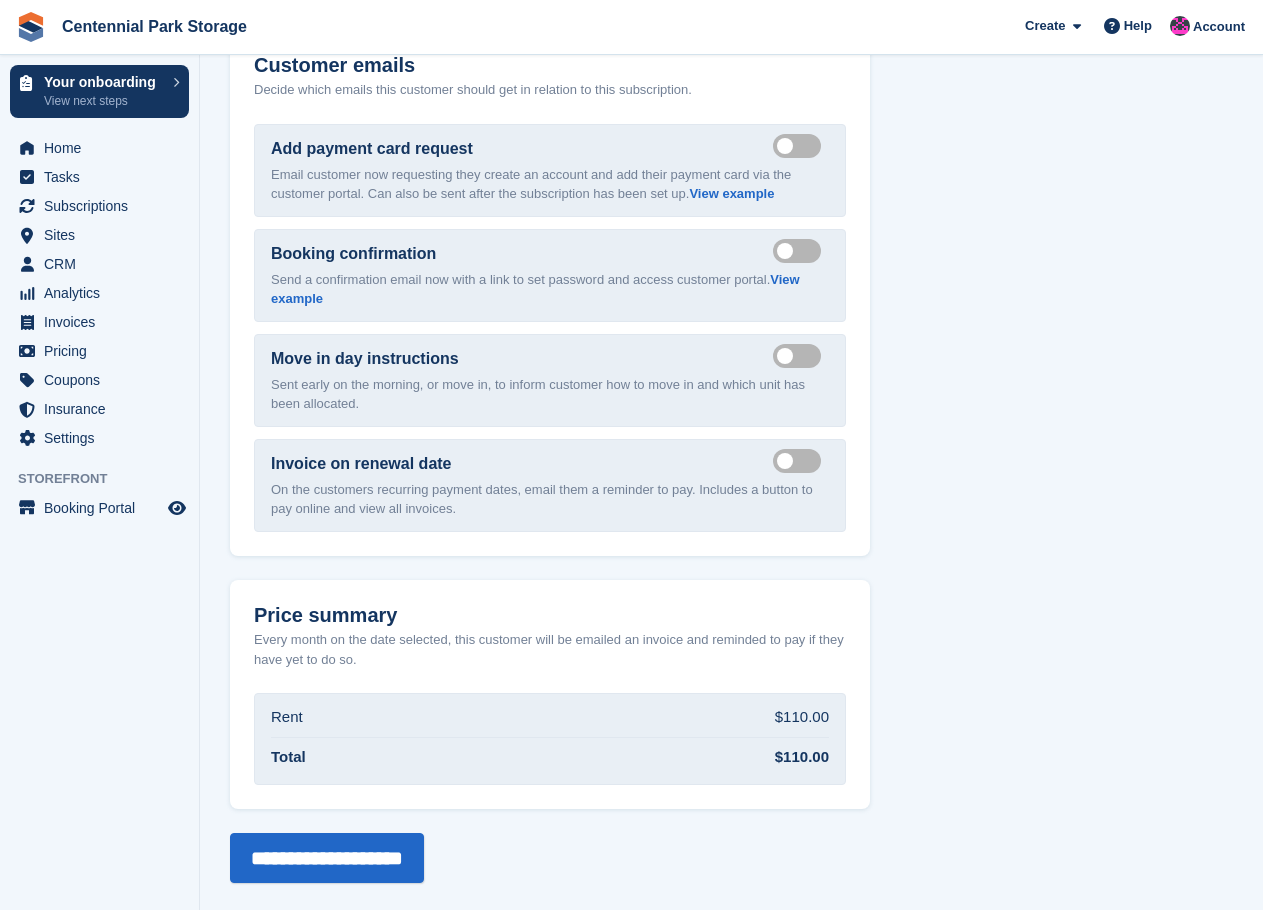 scroll, scrollTop: 2897, scrollLeft: 0, axis: vertical 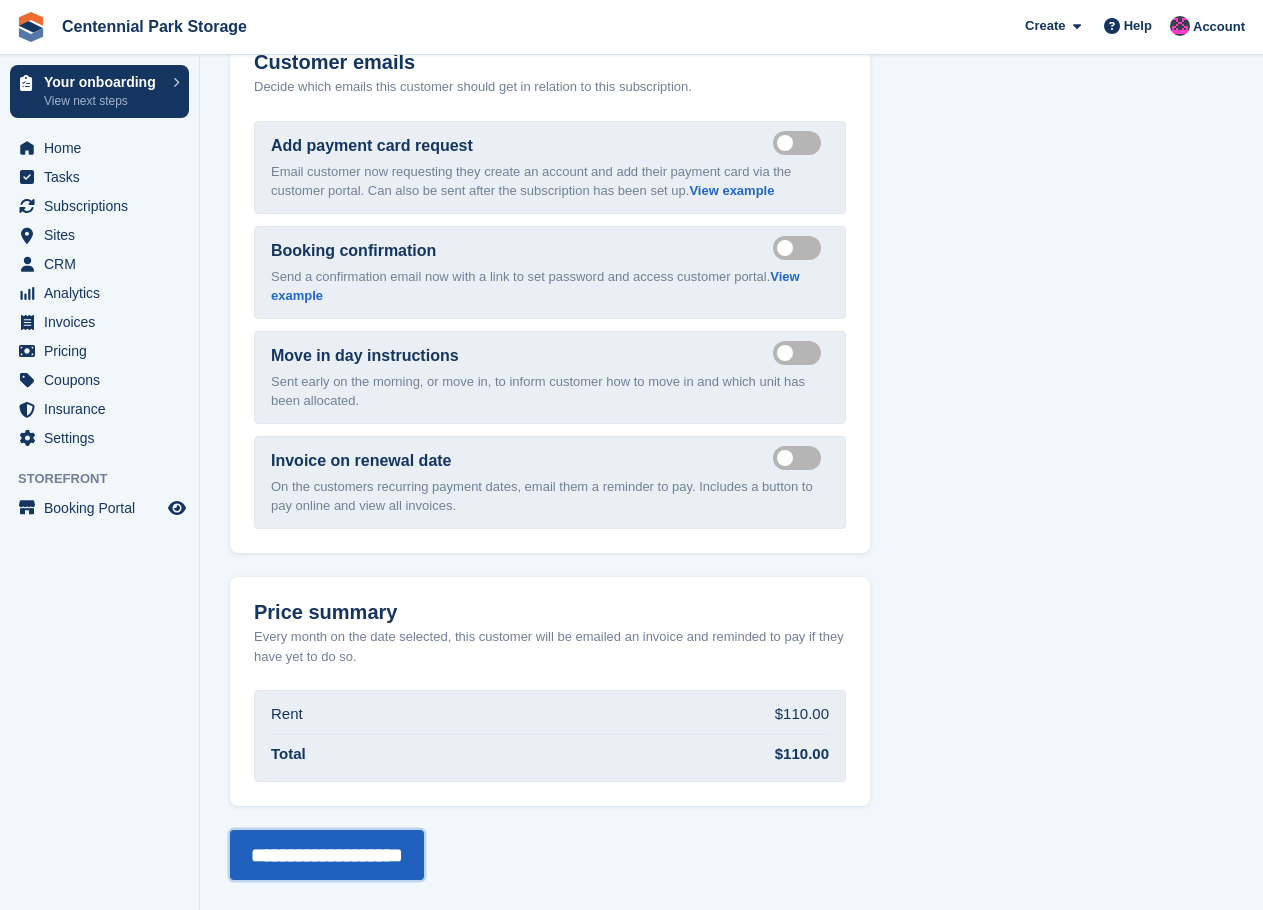 click on "**********" at bounding box center [327, 855] 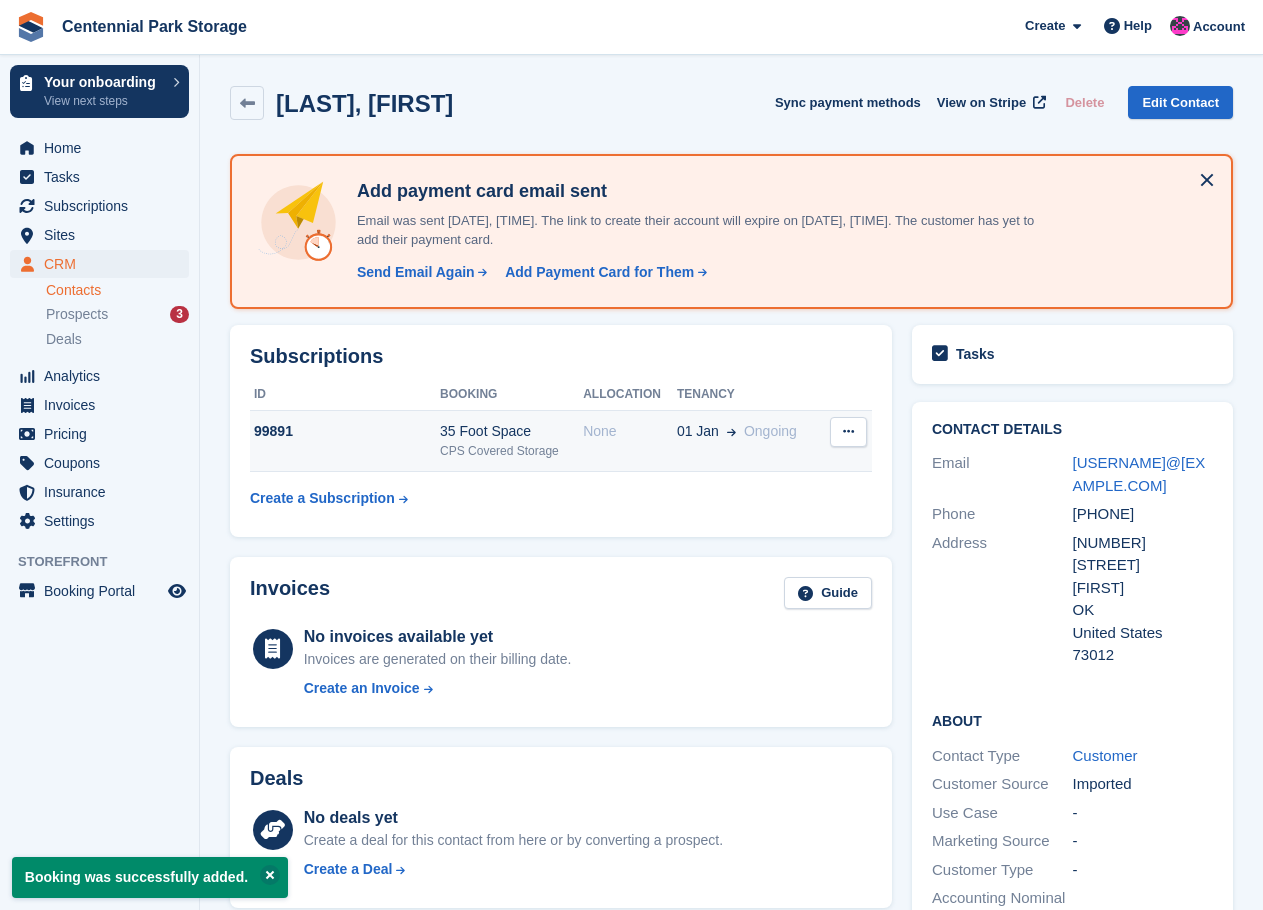 scroll, scrollTop: 0, scrollLeft: 0, axis: both 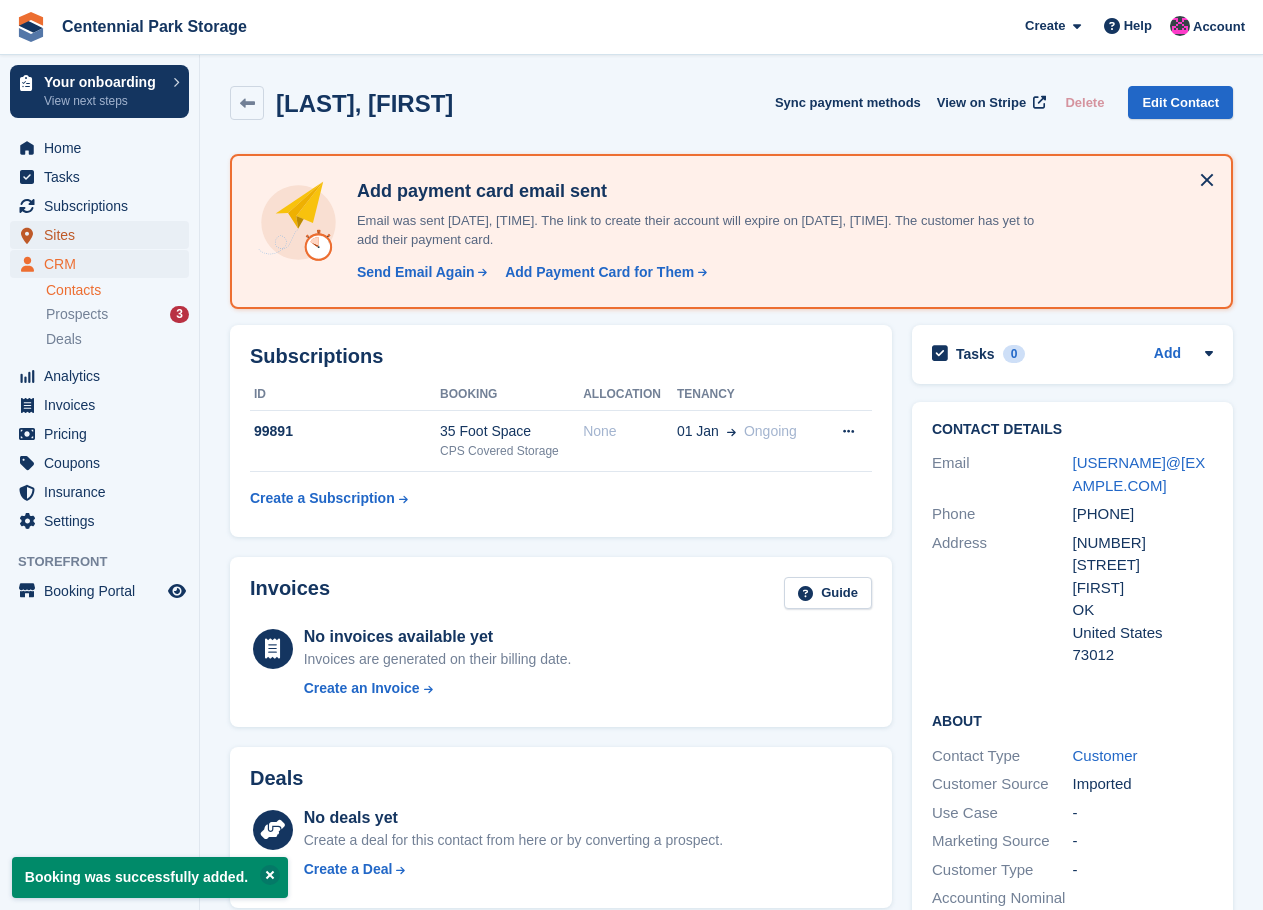 click on "Sites" at bounding box center (104, 235) 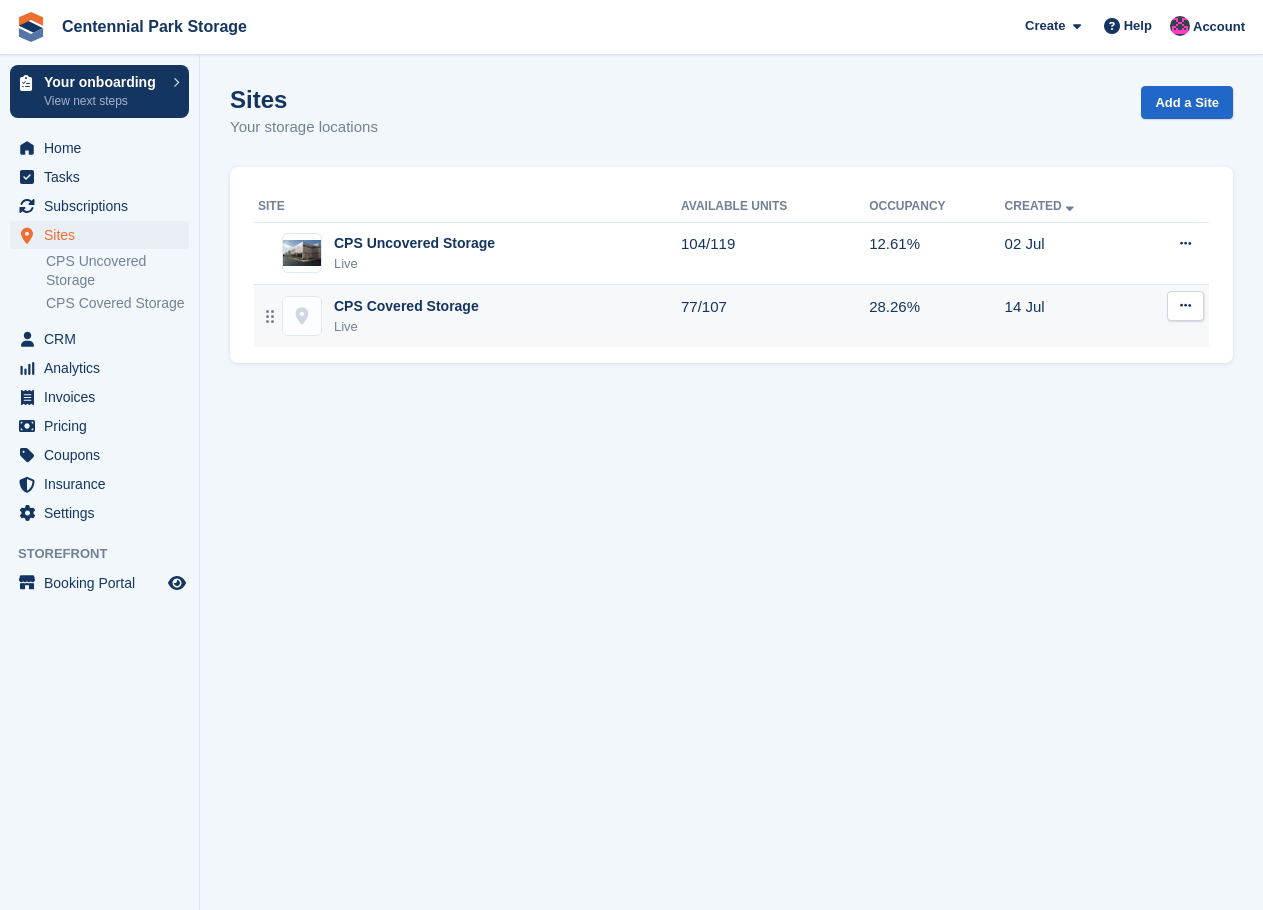 click on "CPS Covered Storage" at bounding box center (406, 306) 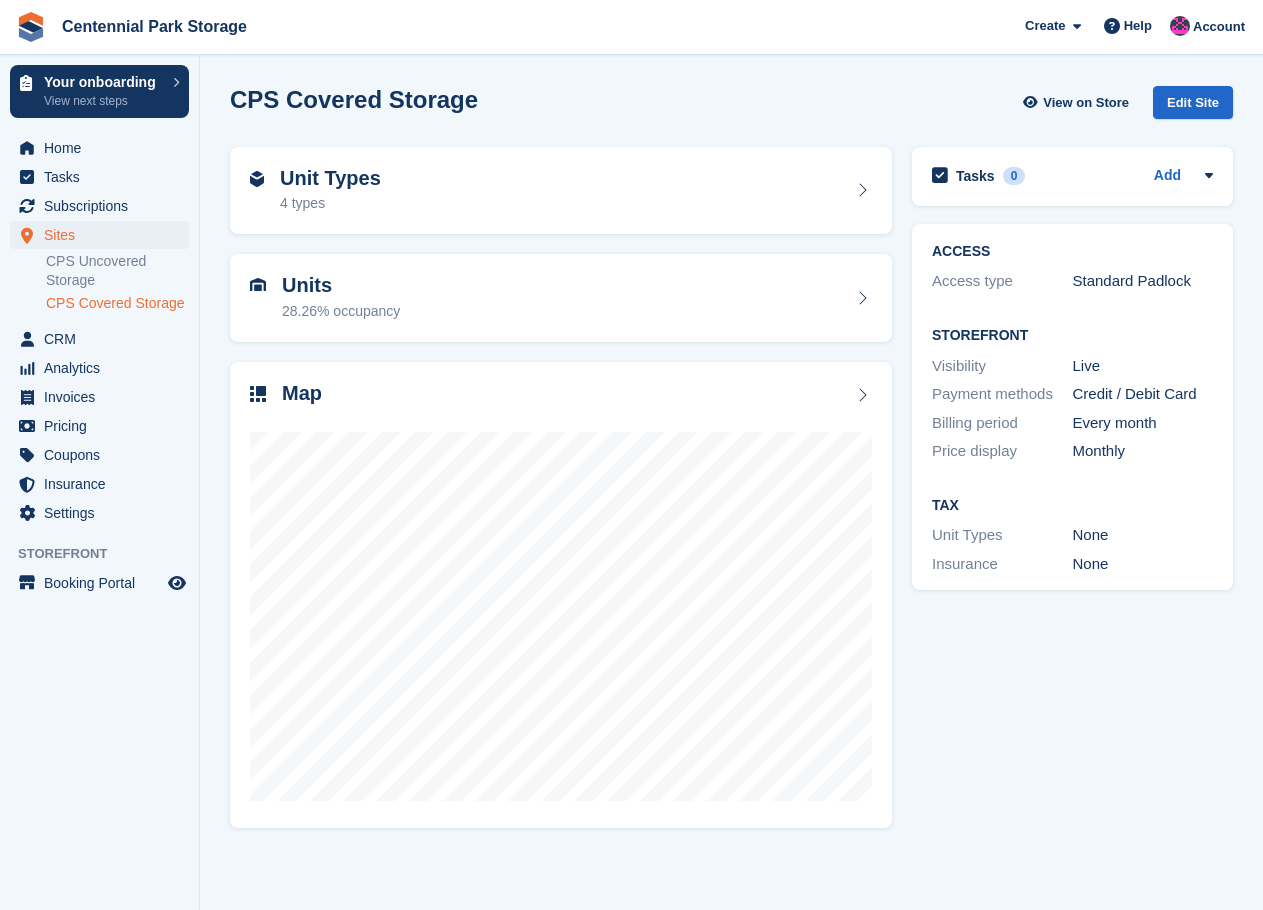 scroll, scrollTop: 0, scrollLeft: 0, axis: both 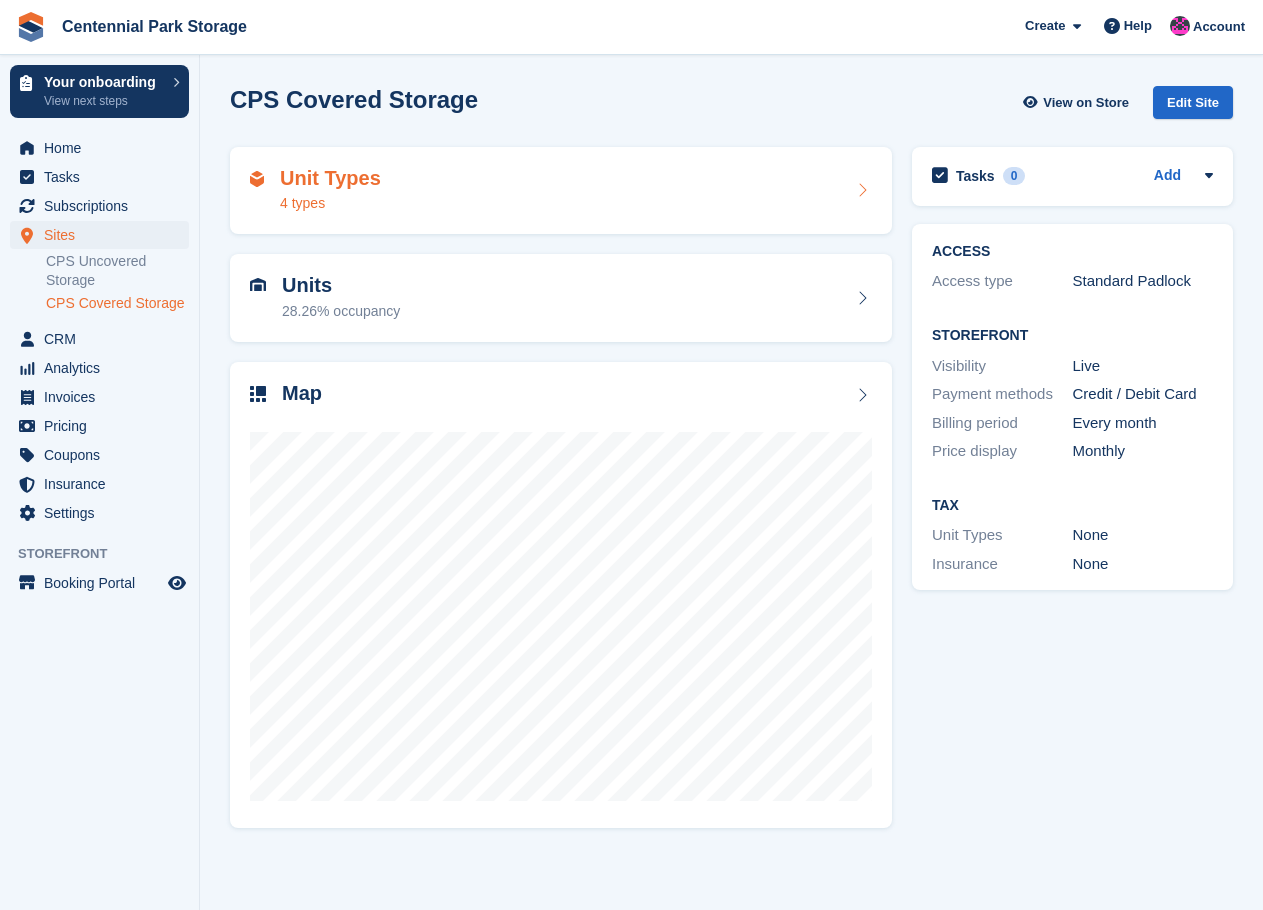 click on "Unit Types
4 types" at bounding box center [561, 191] 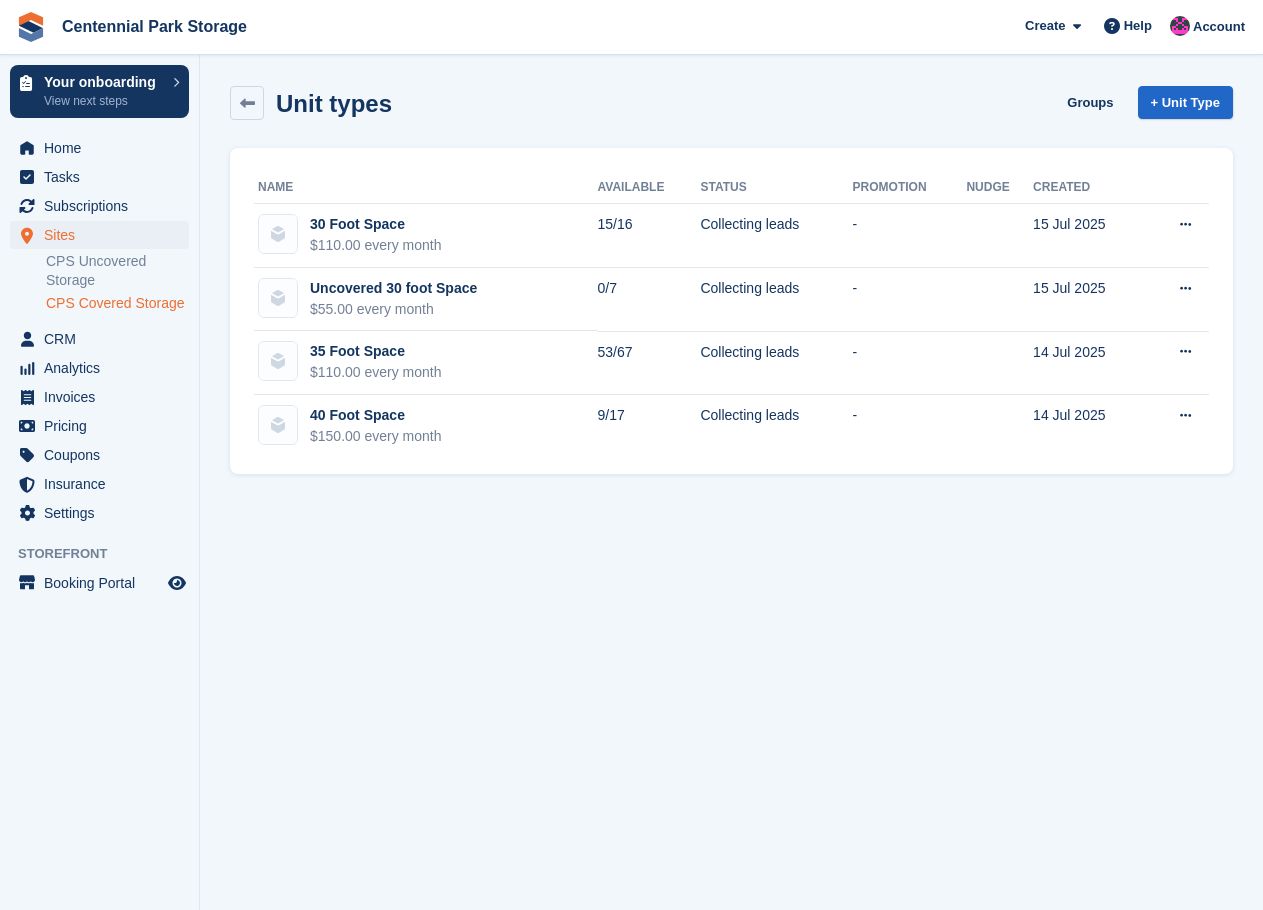scroll, scrollTop: 0, scrollLeft: 0, axis: both 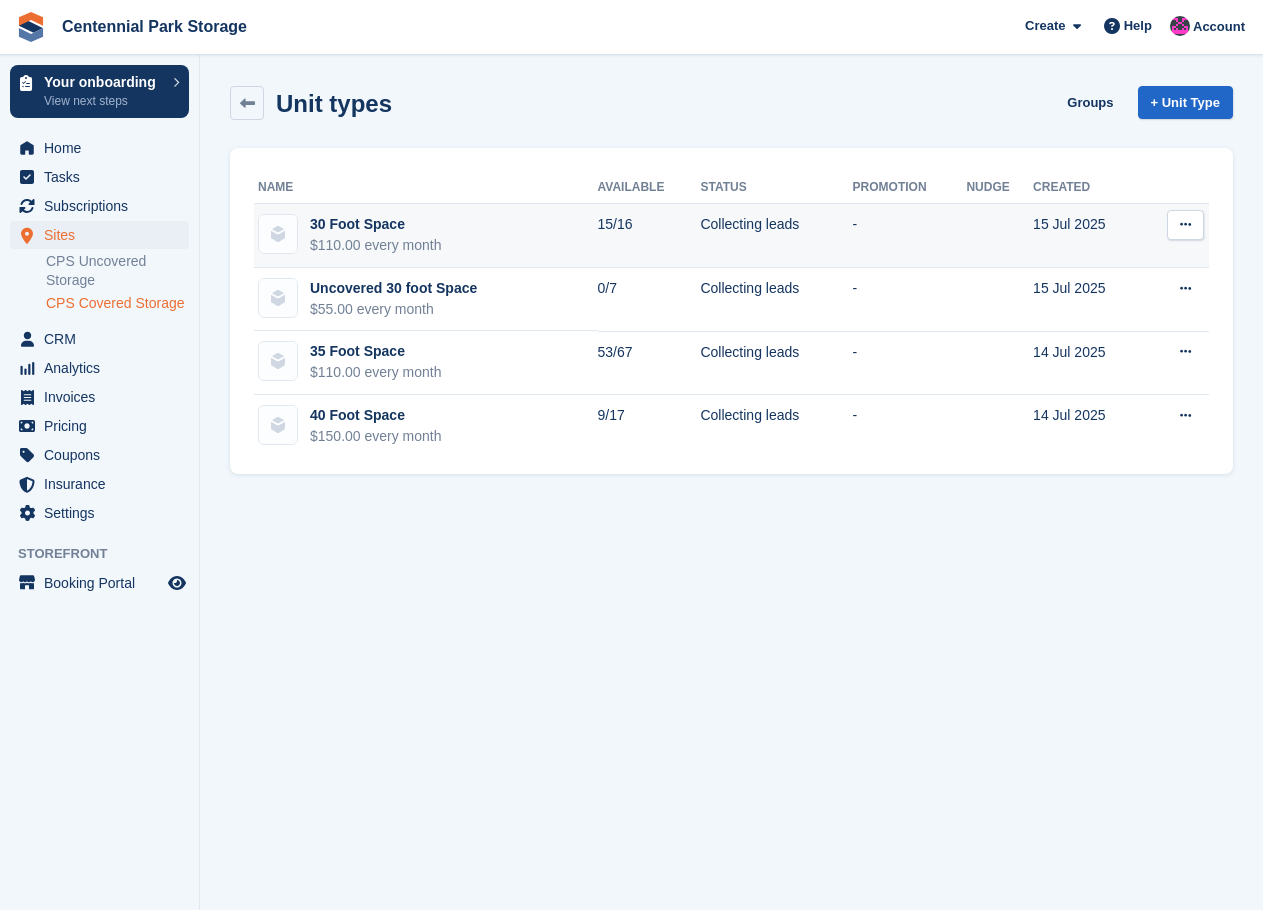 click at bounding box center (1185, 224) 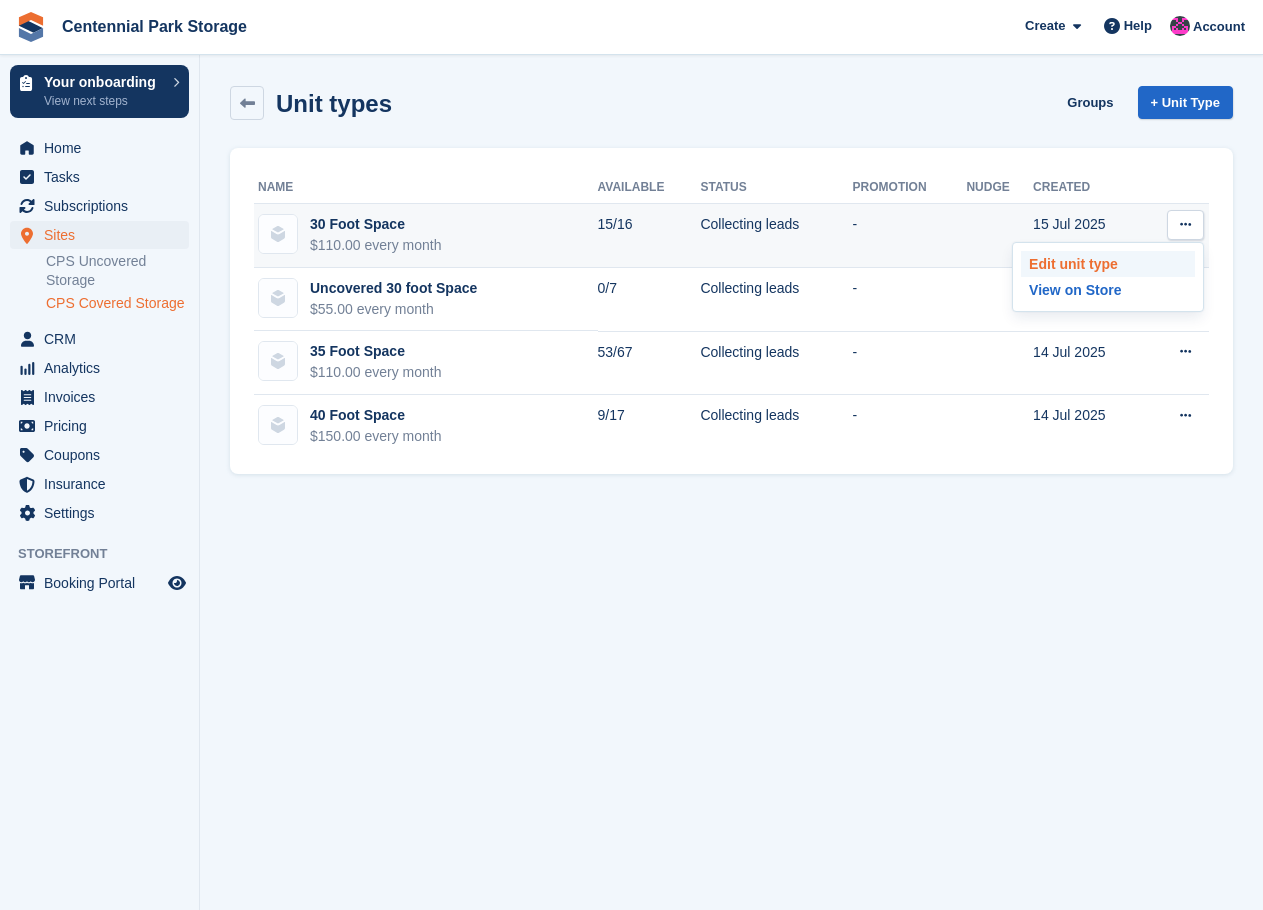 click on "Edit unit type" at bounding box center [1108, 264] 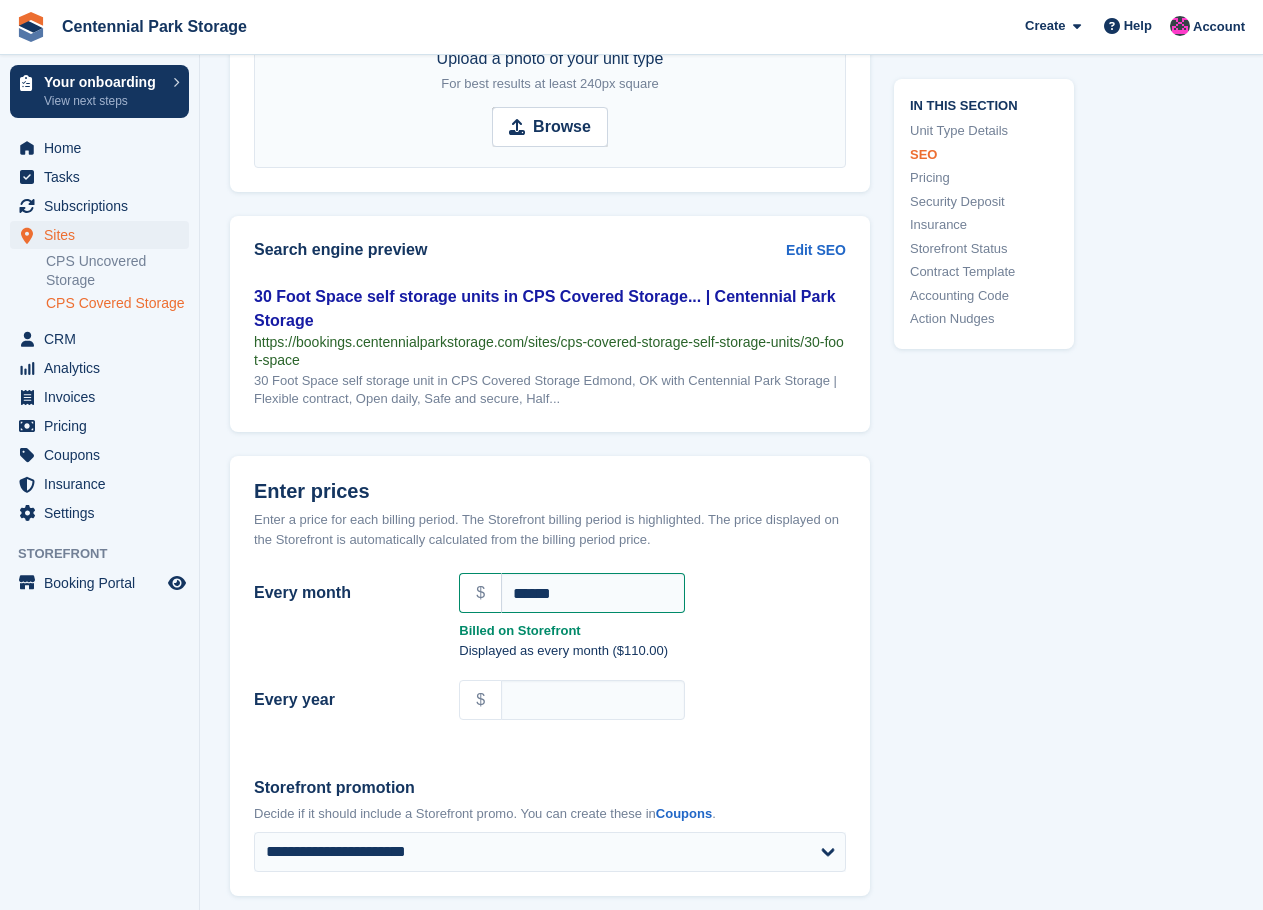 scroll, scrollTop: 1300, scrollLeft: 0, axis: vertical 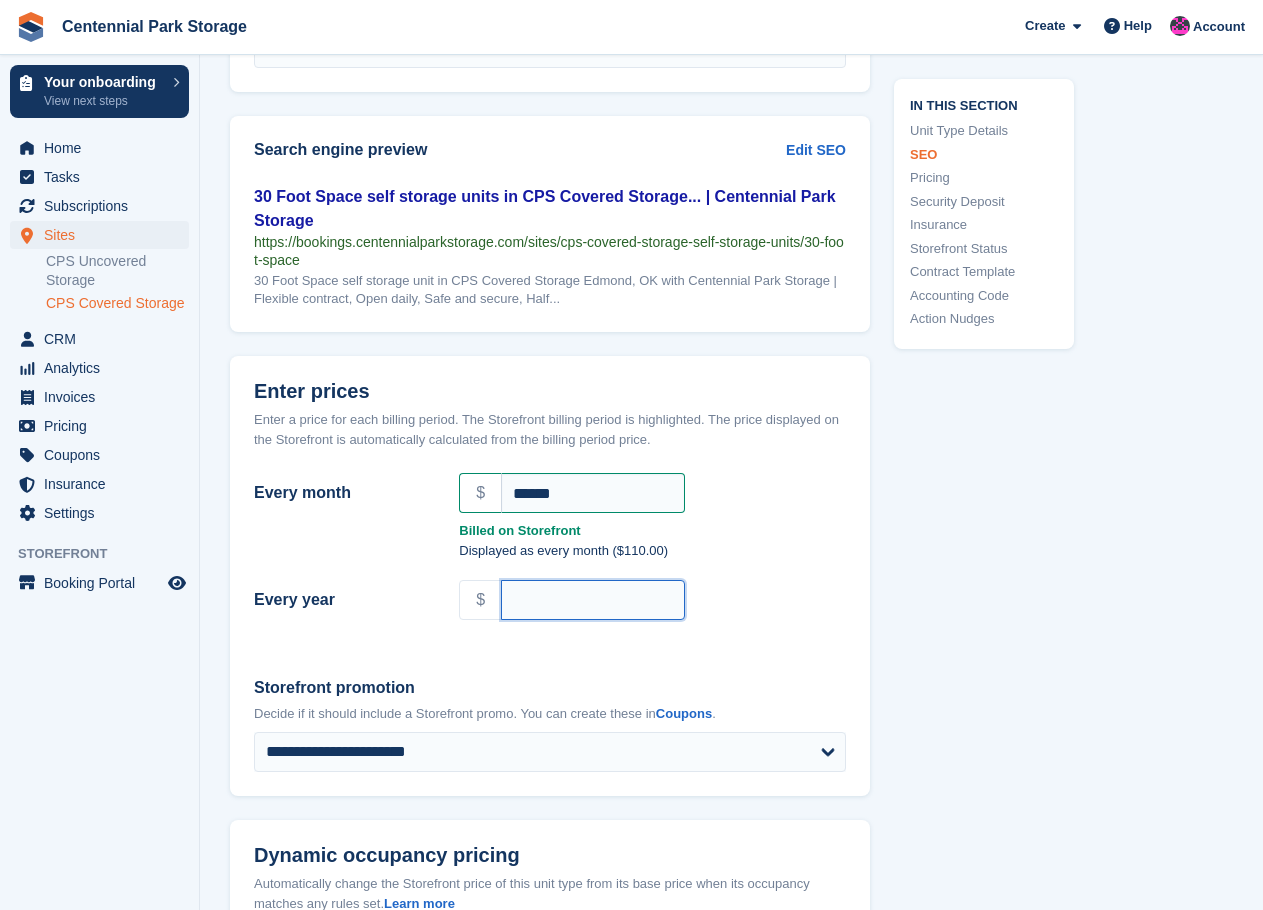 click on "Every year" at bounding box center [593, 600] 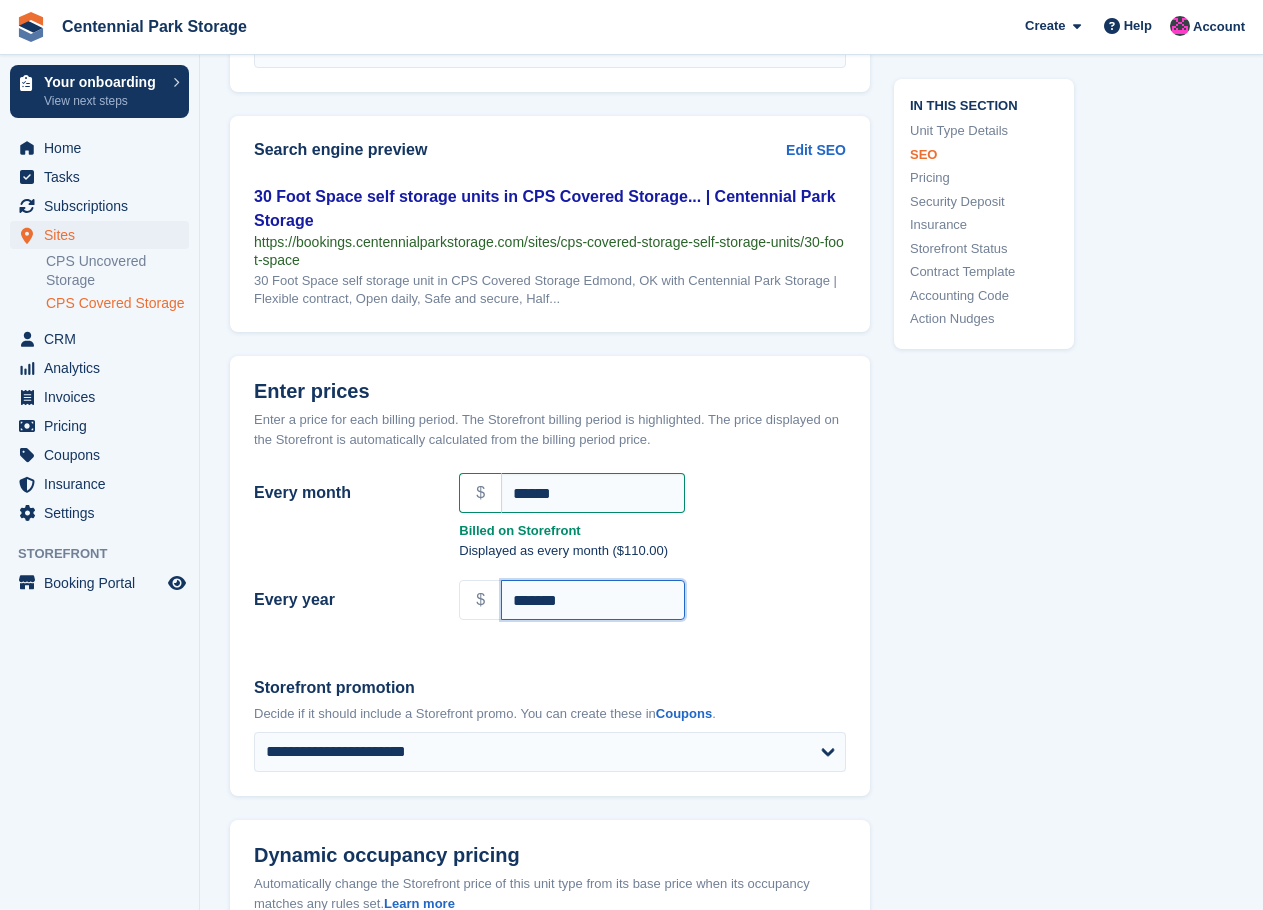 type on "*******" 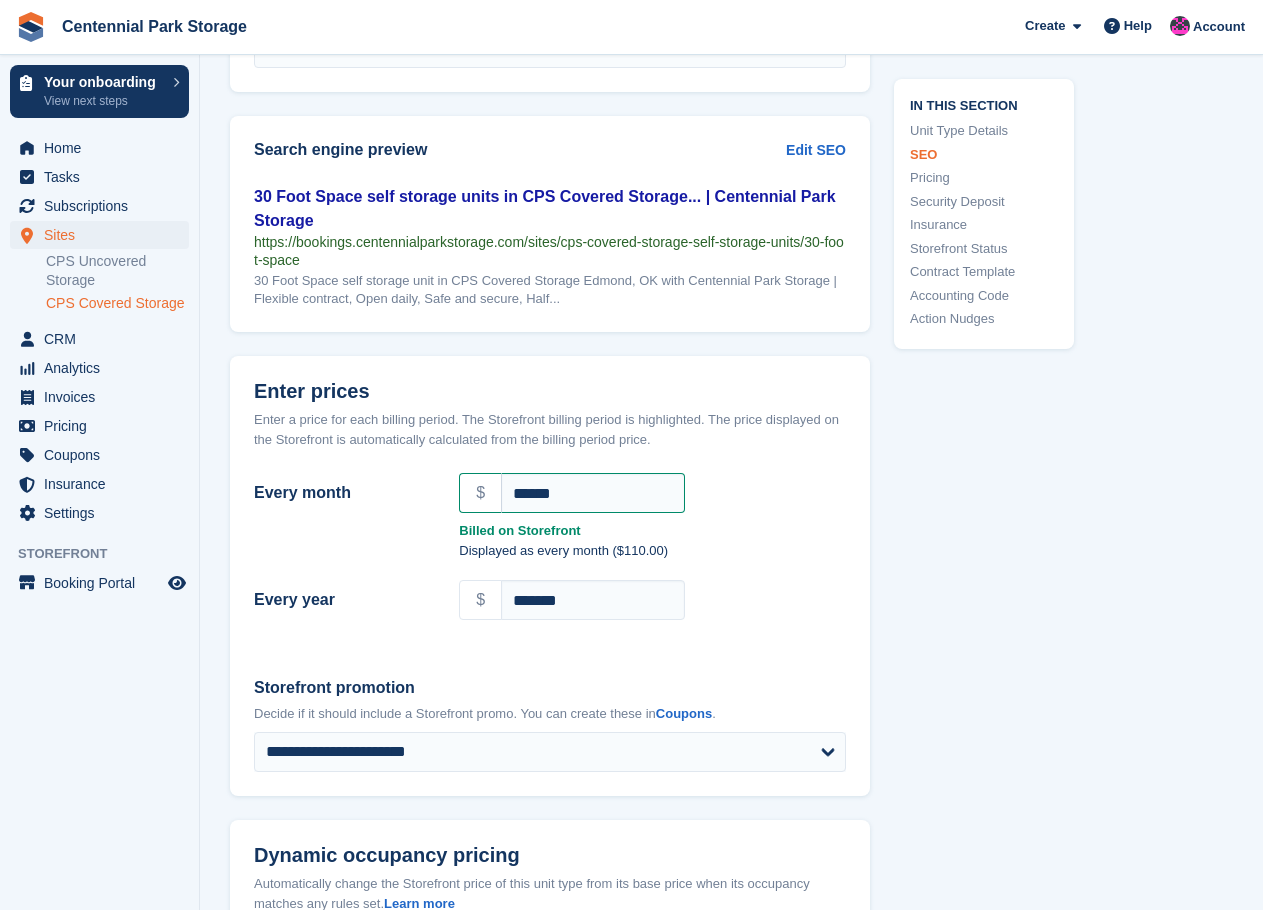 click on "In this section
Unit Type Details
SEO
Pricing
Security Deposit
Insurance
Storefront Status
Contract Template
Accounting Code
Action Nudges" at bounding box center (972, 790) 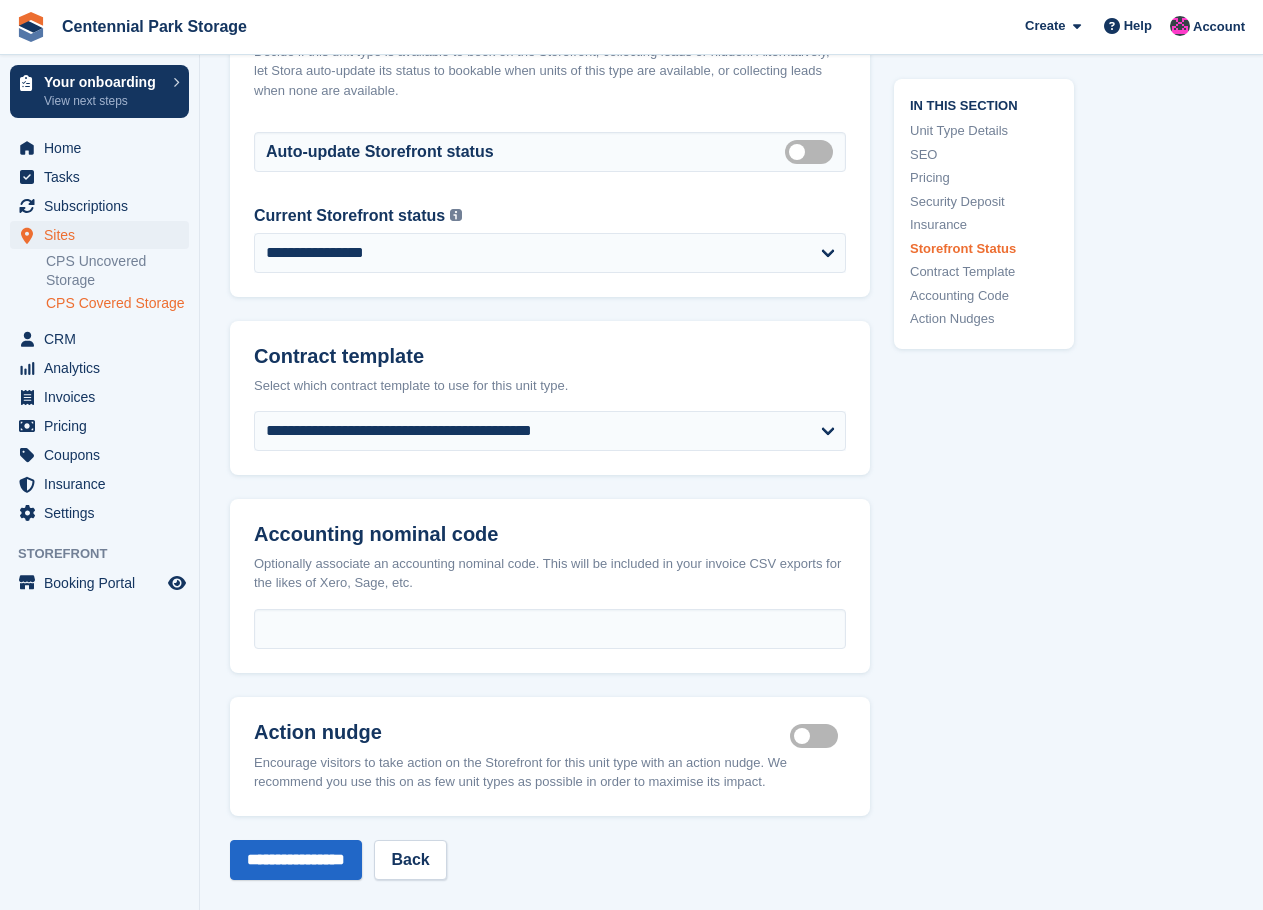 scroll, scrollTop: 3100, scrollLeft: 0, axis: vertical 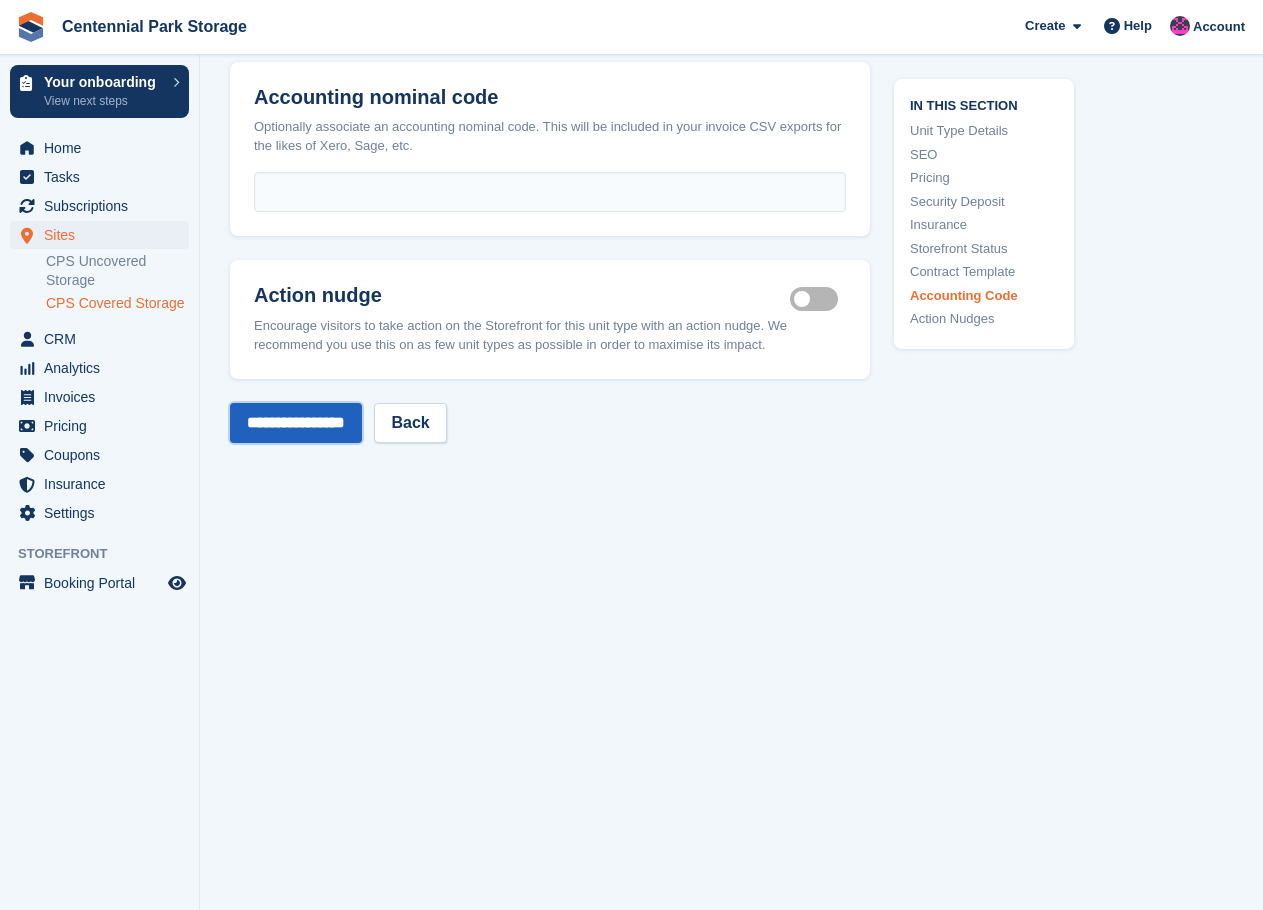 click on "**********" at bounding box center [296, 423] 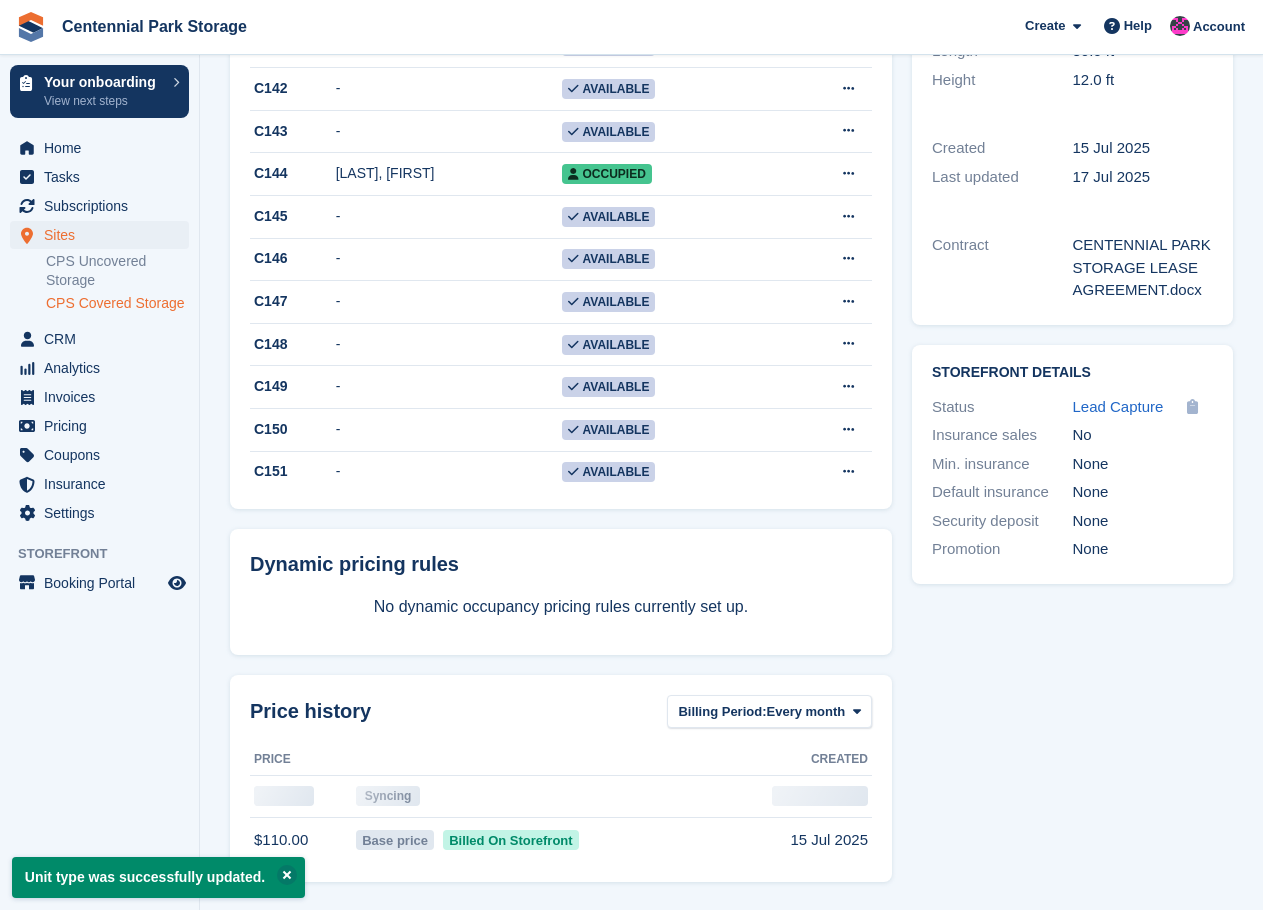scroll, scrollTop: 0, scrollLeft: 0, axis: both 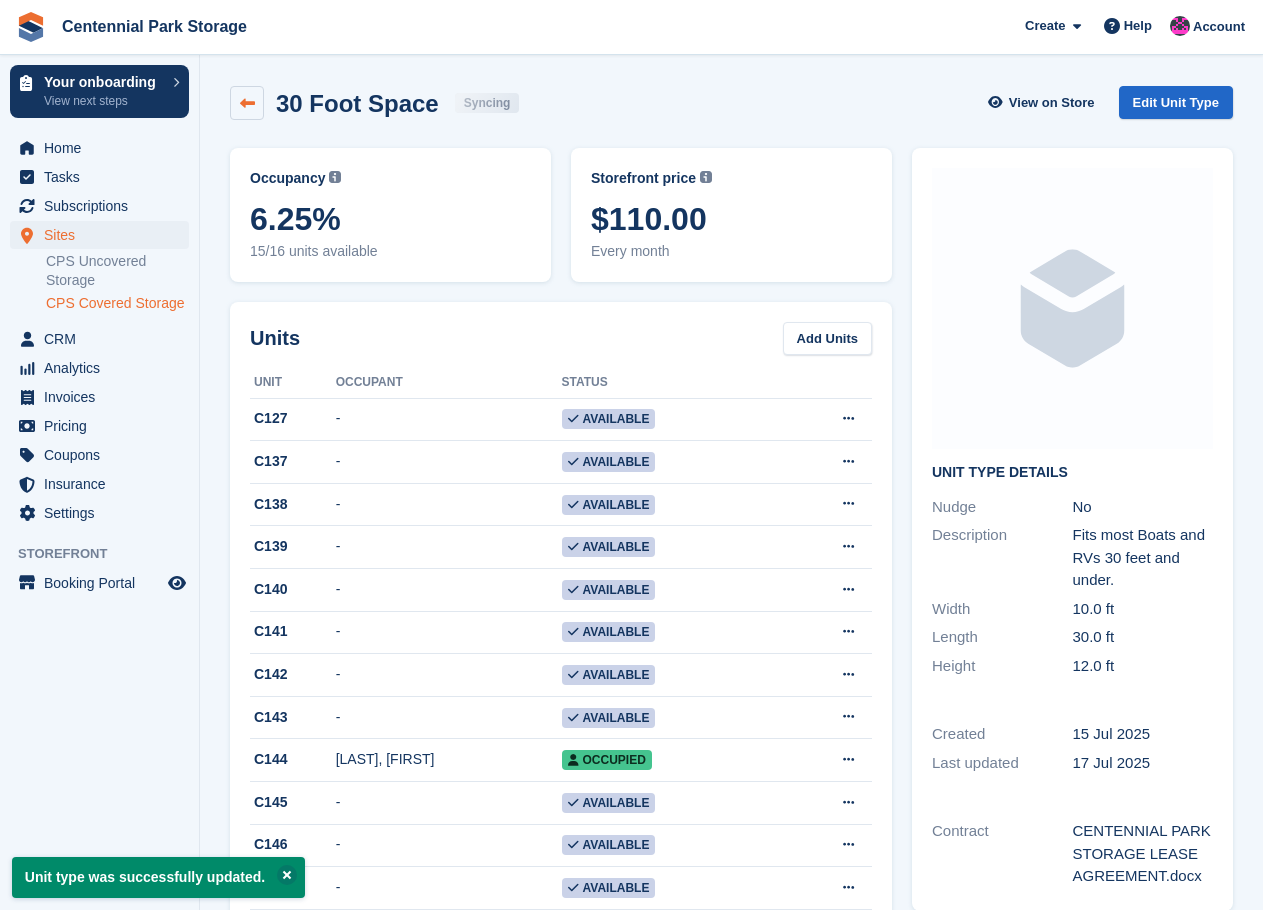 click at bounding box center [247, 103] 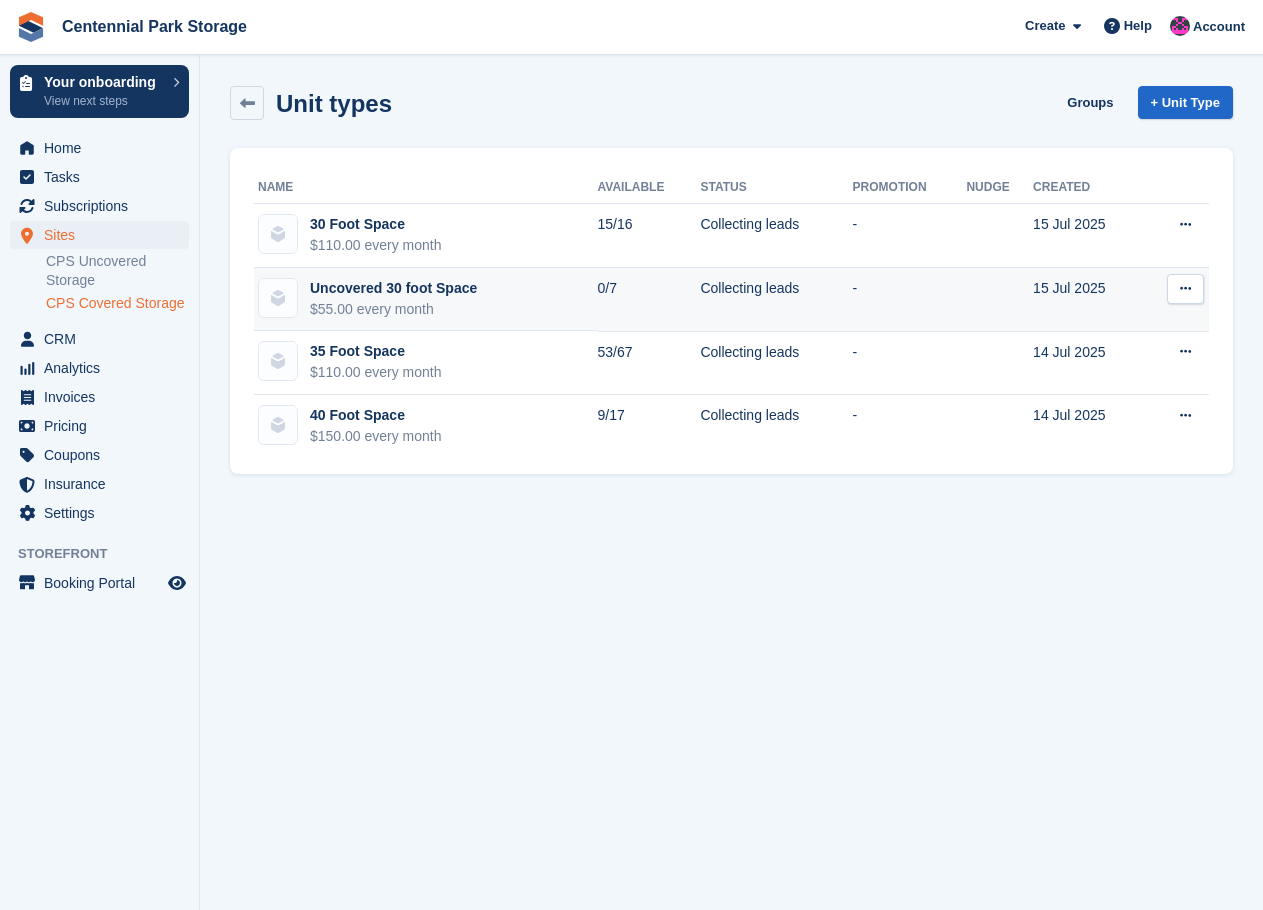 click on "Uncovered 30 foot Space
$55.00 every month" at bounding box center [426, 300] 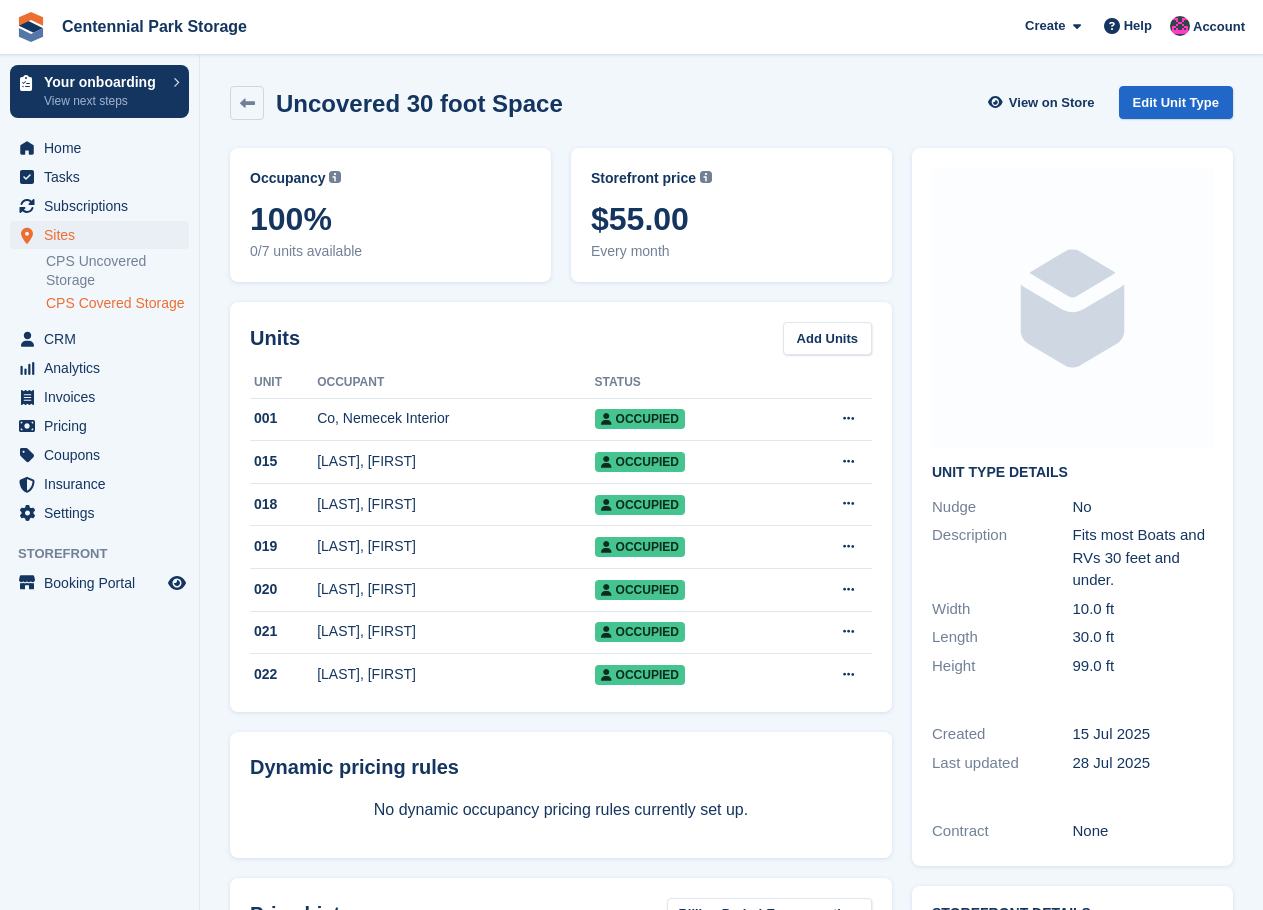 scroll, scrollTop: 0, scrollLeft: 0, axis: both 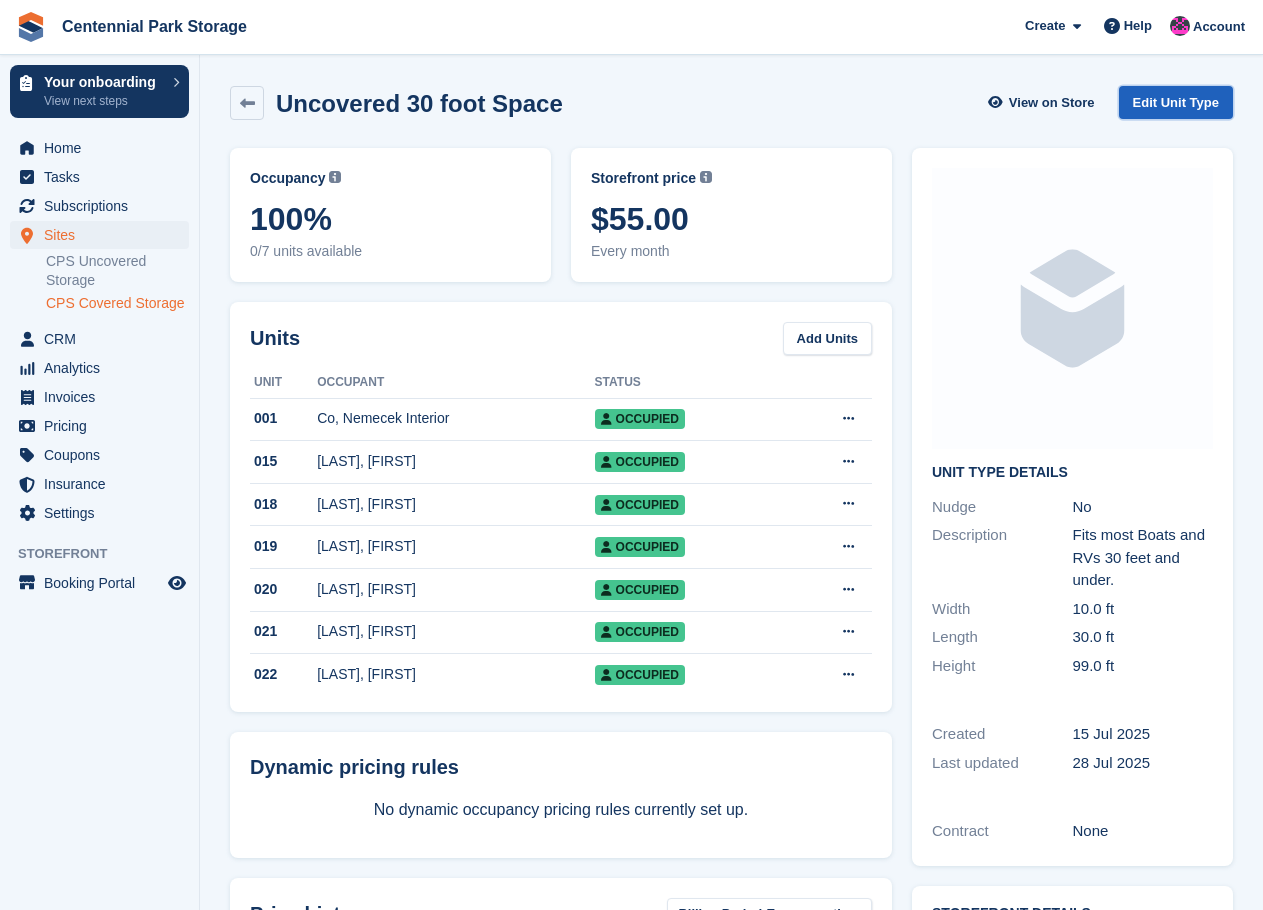 click on "Edit Unit Type" at bounding box center [1176, 102] 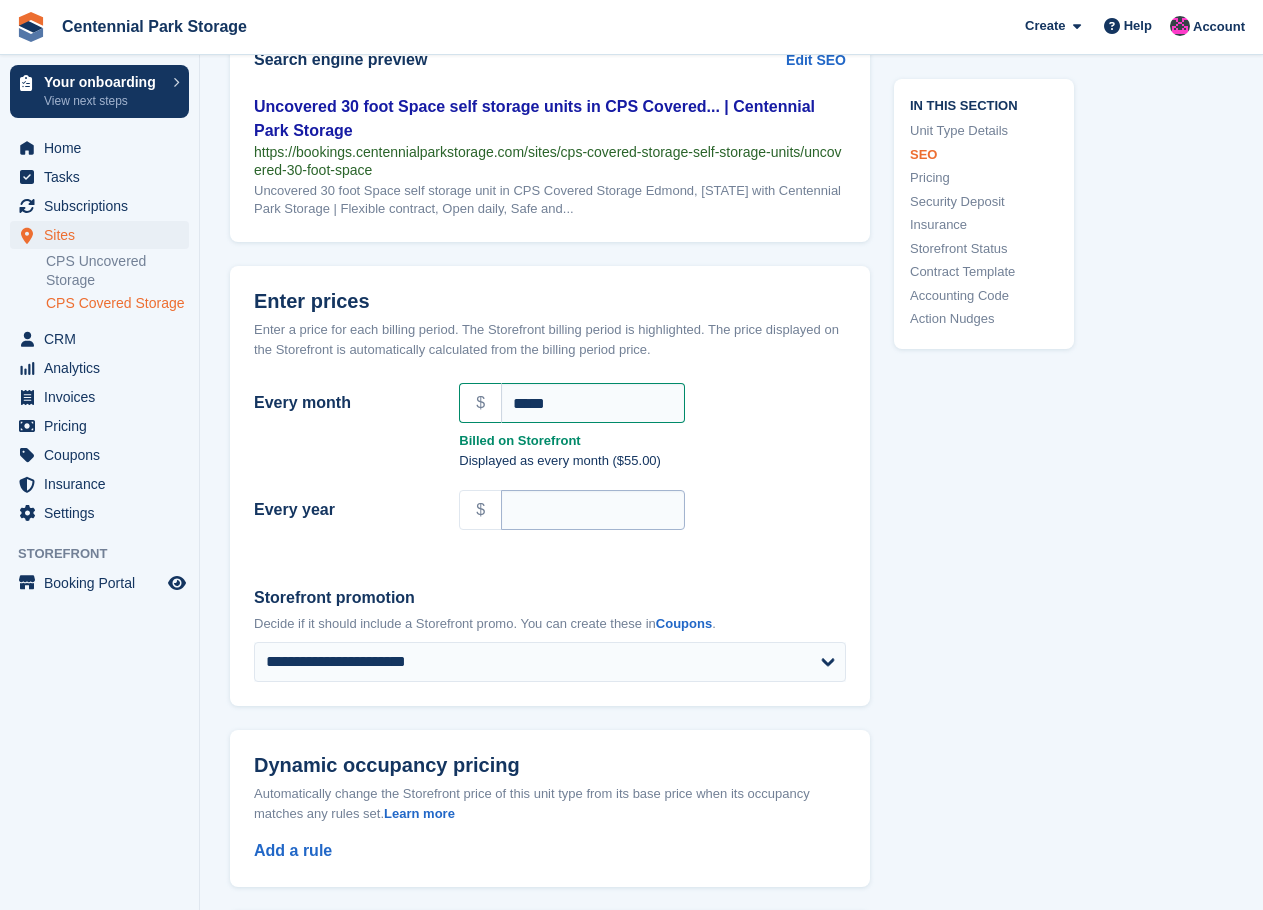 scroll, scrollTop: 1400, scrollLeft: 0, axis: vertical 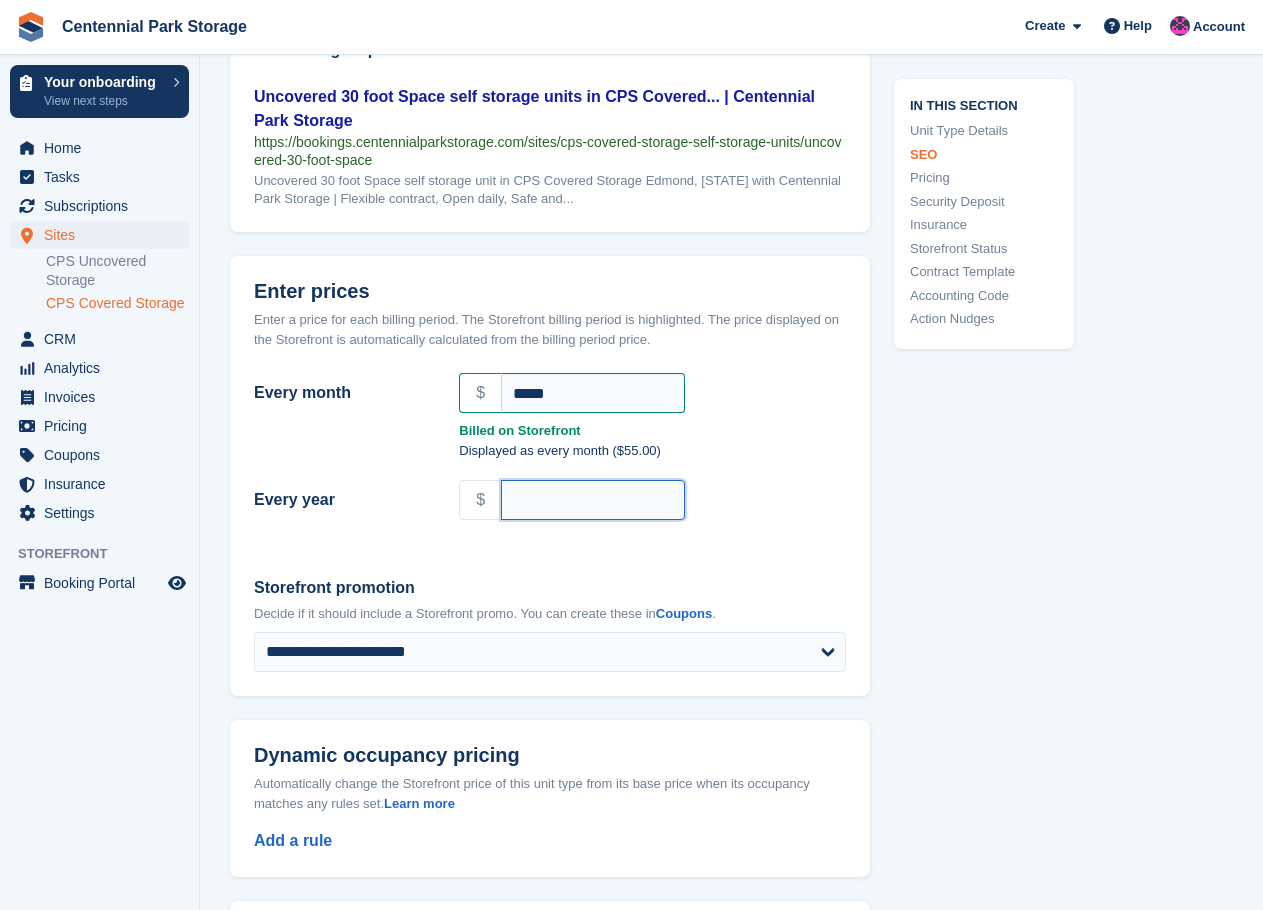 click on "Every year" at bounding box center (593, 500) 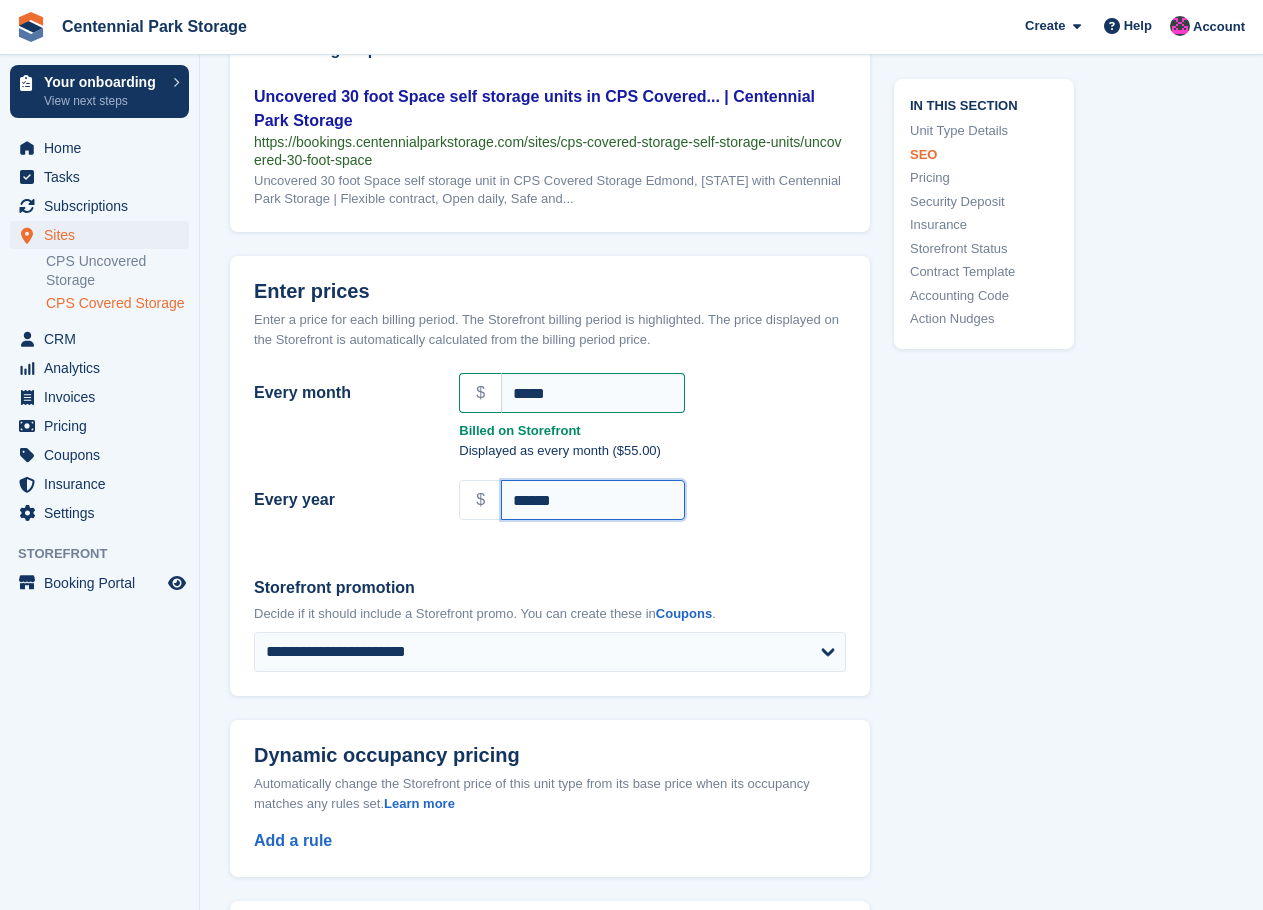 type on "******" 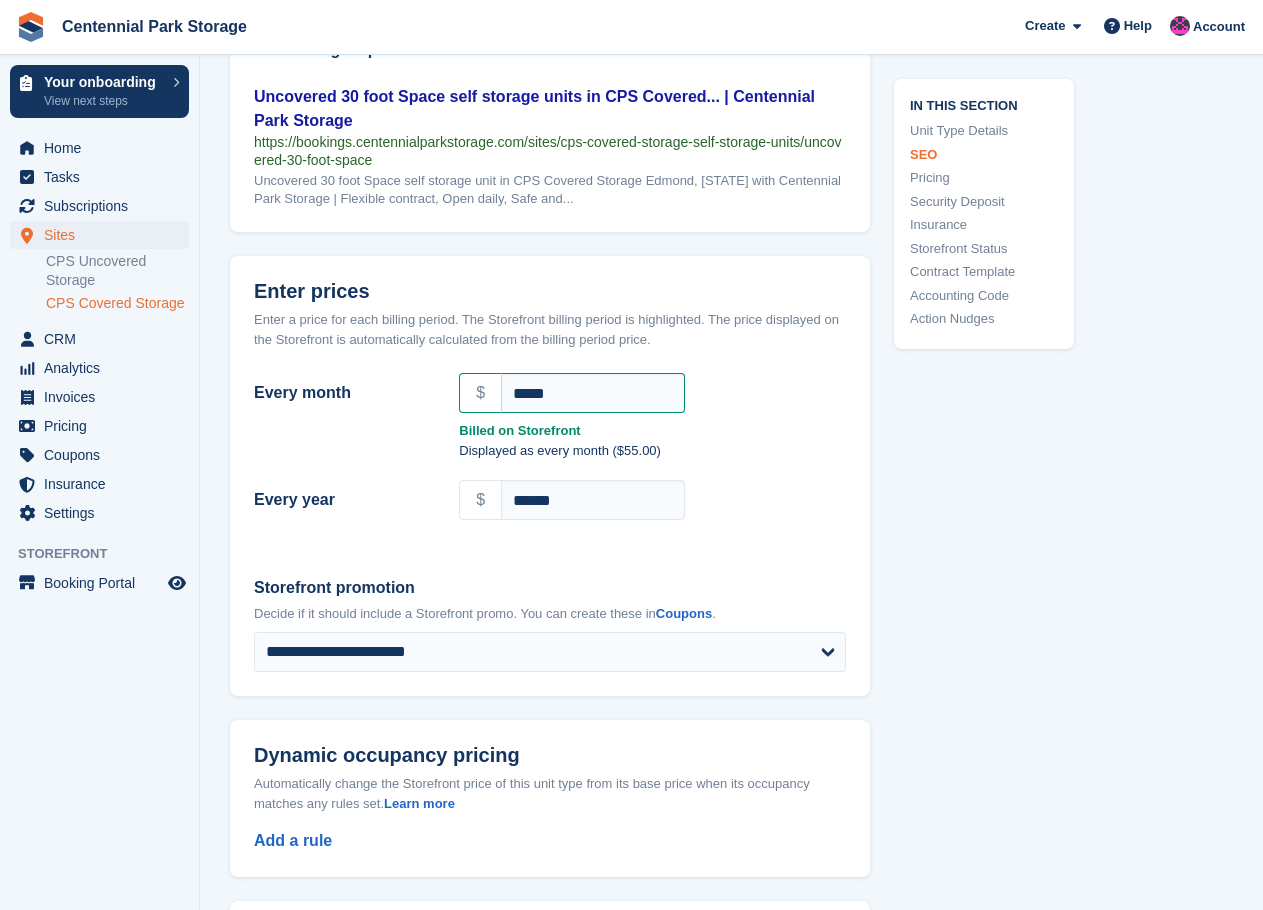 click on "In this section
Unit Type Details
SEO
Pricing
Security Deposit
Insurance
Storefront Status
Contract Template
Accounting Code
Action Nudges" at bounding box center (972, 690) 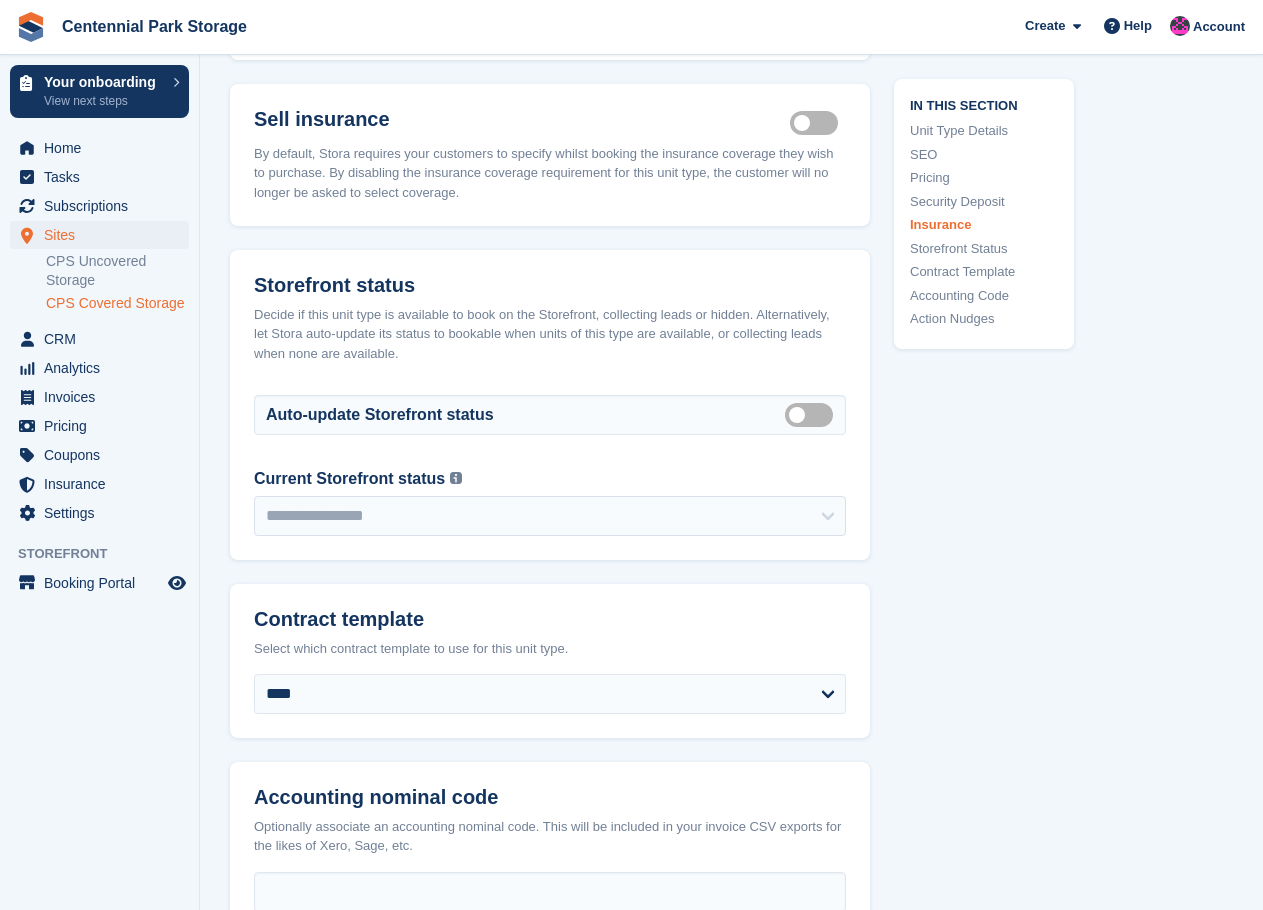 scroll, scrollTop: 3000, scrollLeft: 0, axis: vertical 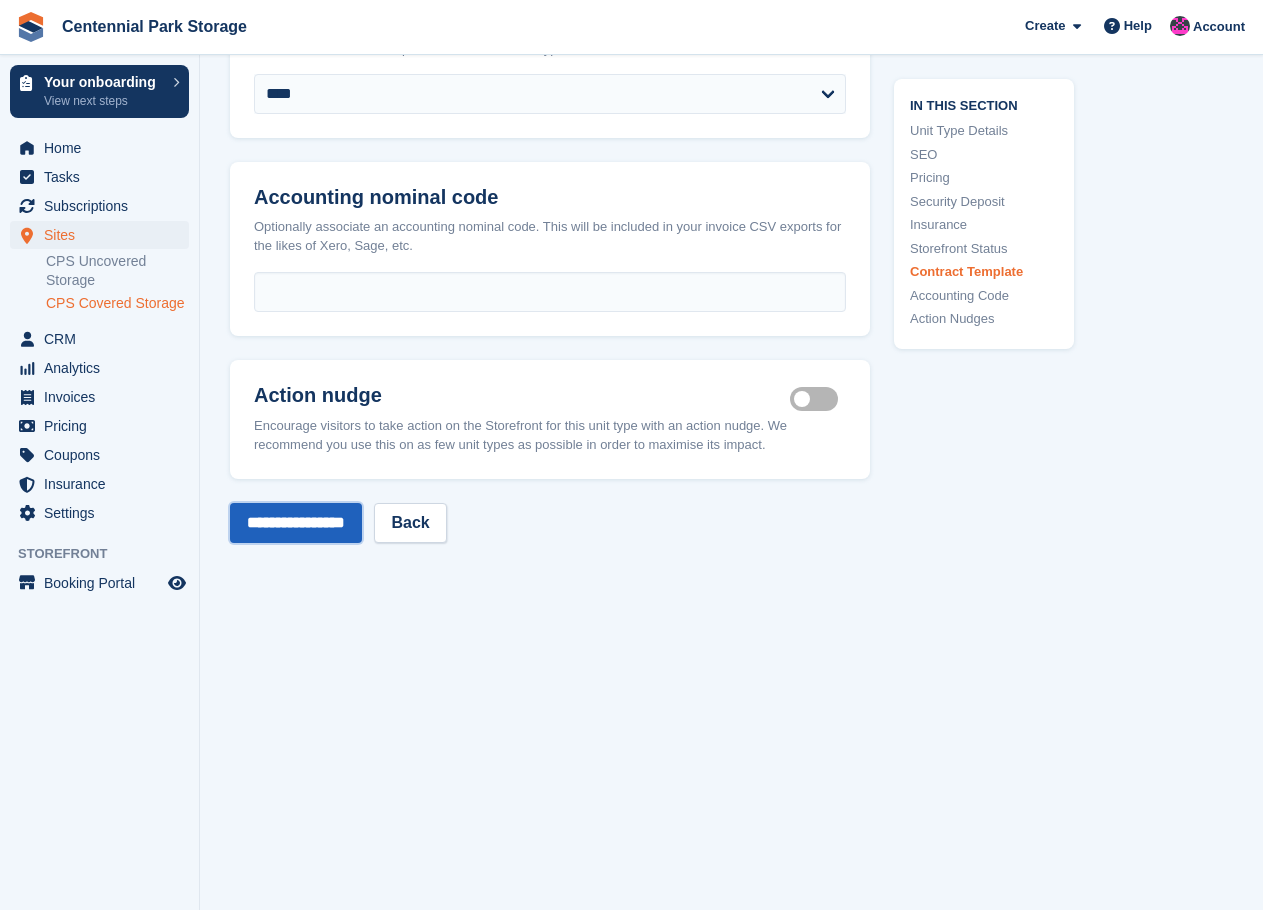 click on "**********" at bounding box center [296, 523] 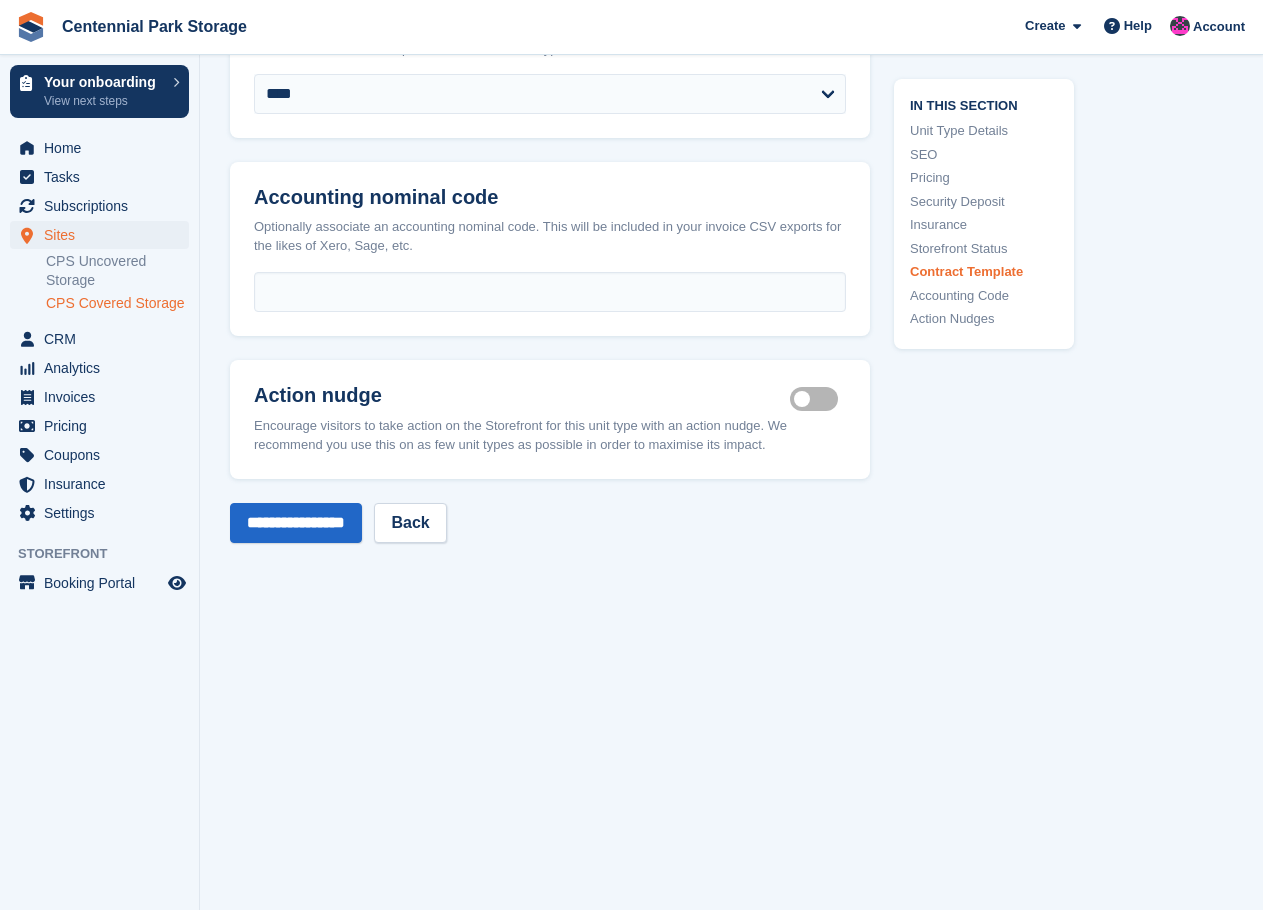 scroll, scrollTop: 0, scrollLeft: 0, axis: both 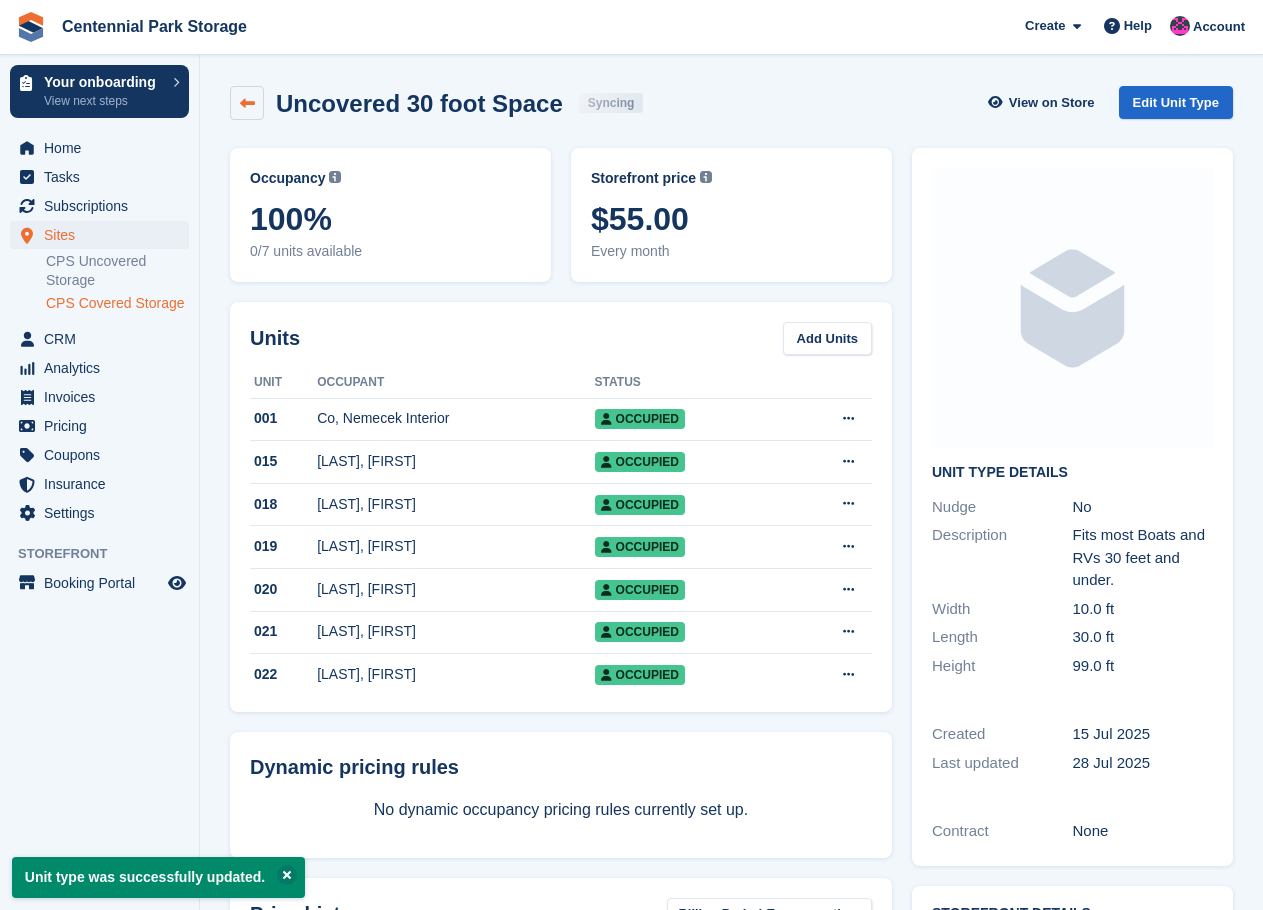 click at bounding box center (247, 103) 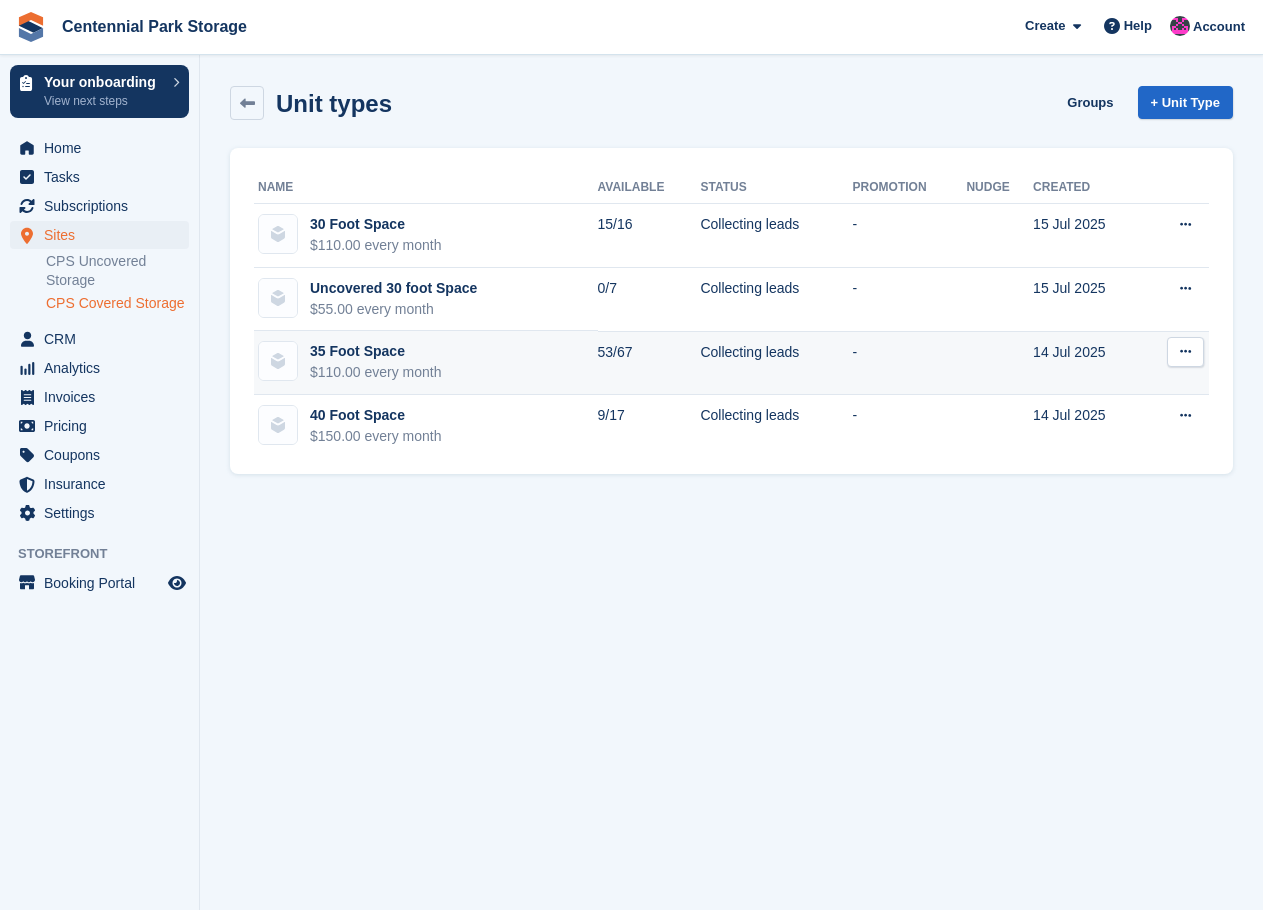 click on "$110.00 every month" at bounding box center (376, 372) 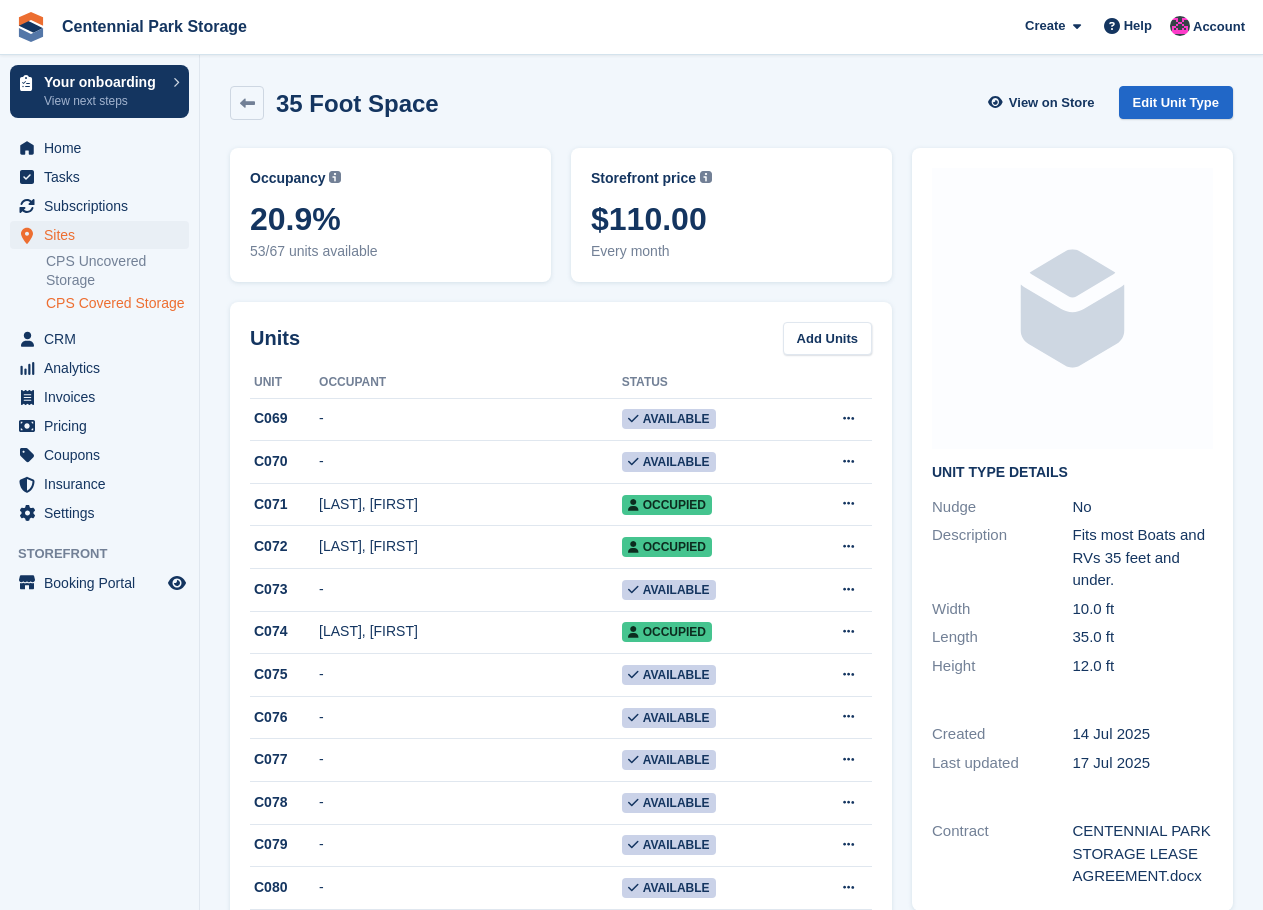 scroll, scrollTop: 0, scrollLeft: 0, axis: both 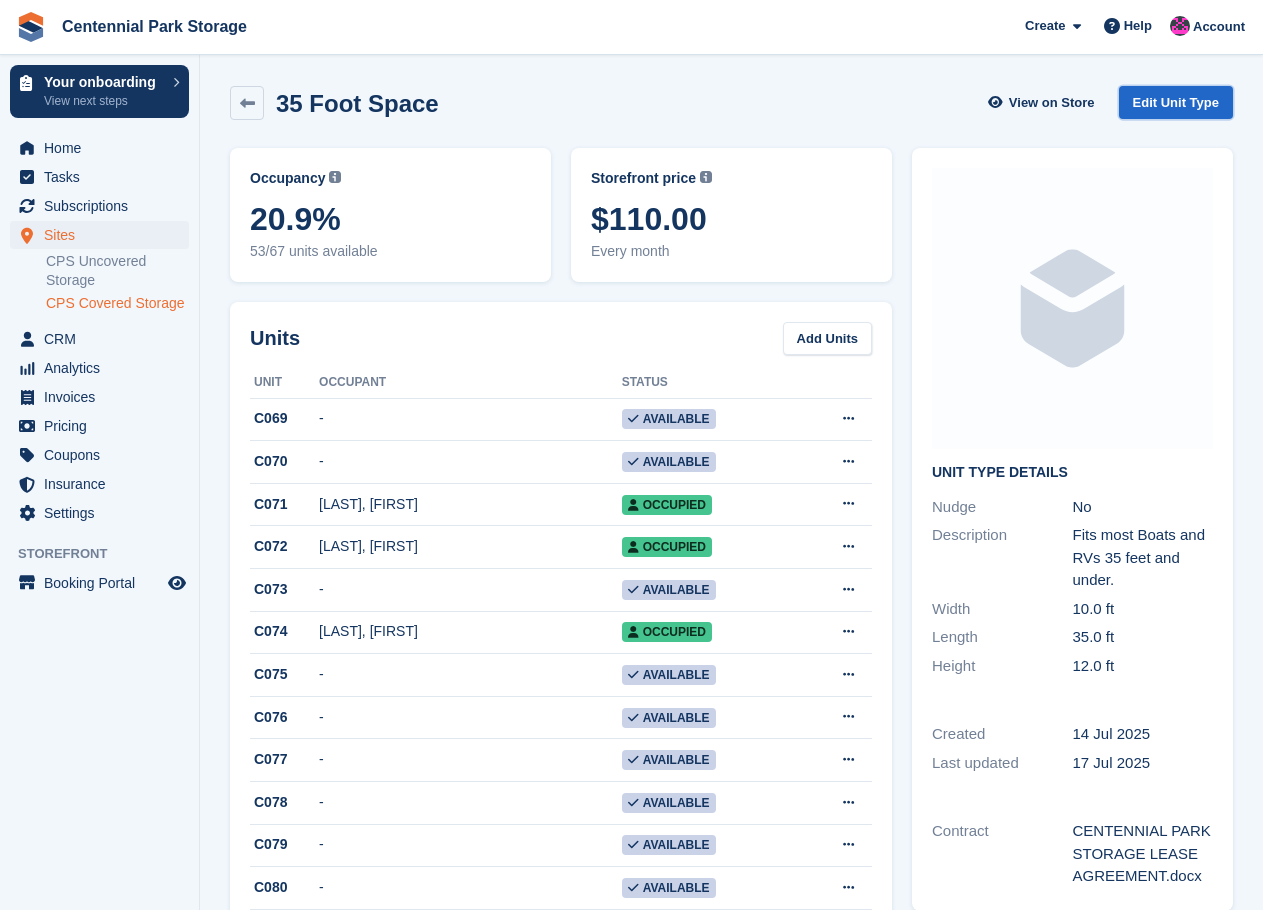 click on "Edit Unit Type" at bounding box center [1176, 102] 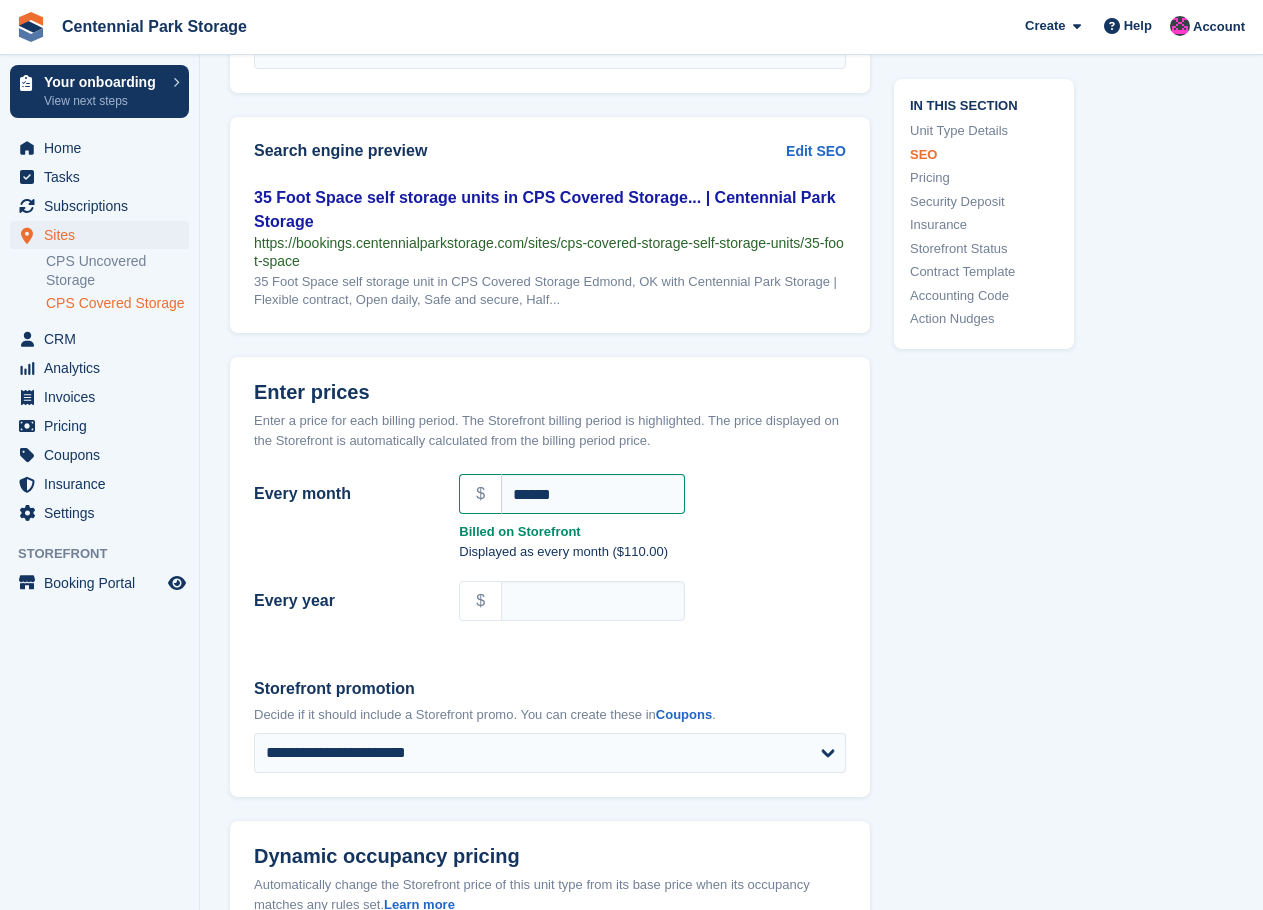 scroll, scrollTop: 1300, scrollLeft: 0, axis: vertical 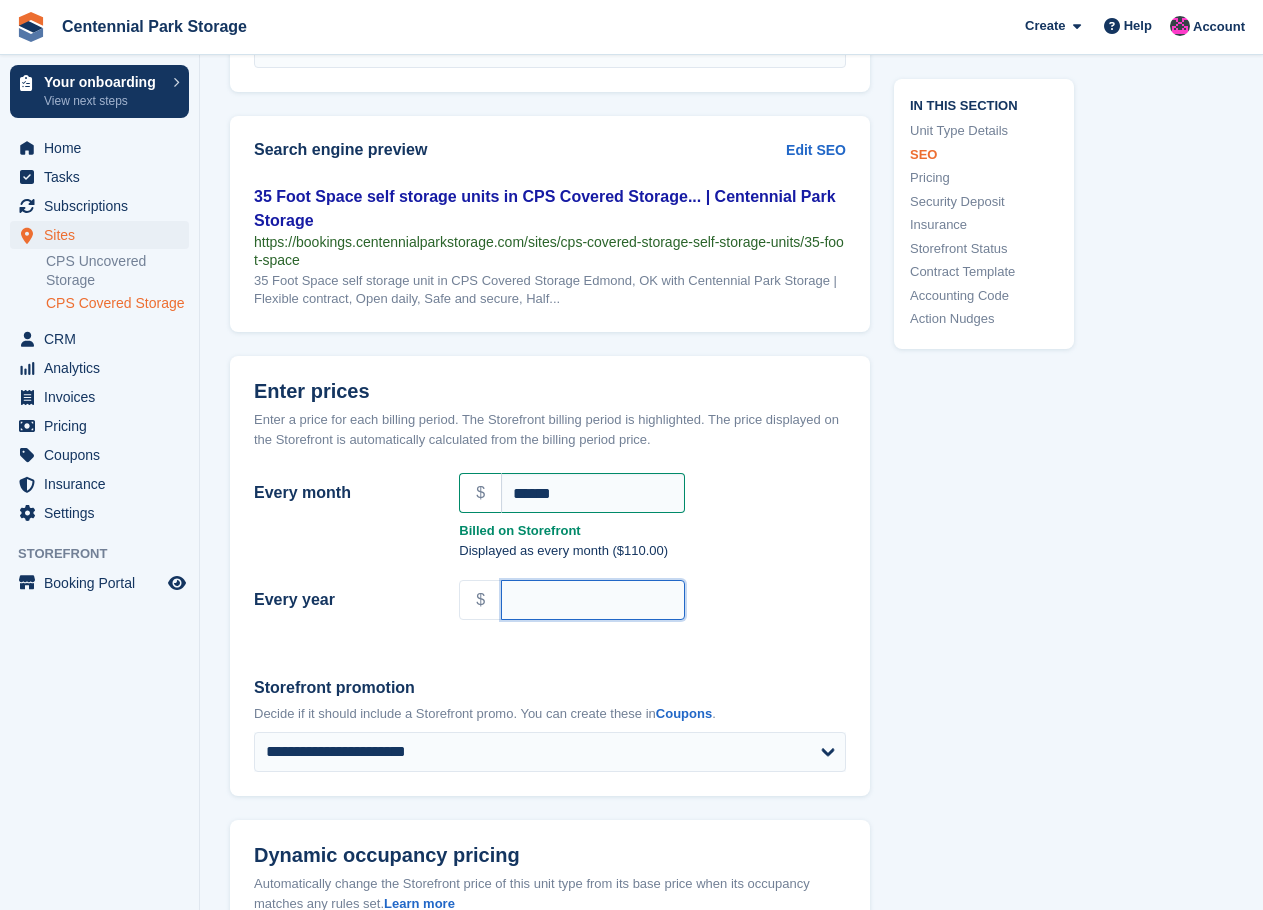 click on "Every year" at bounding box center [593, 600] 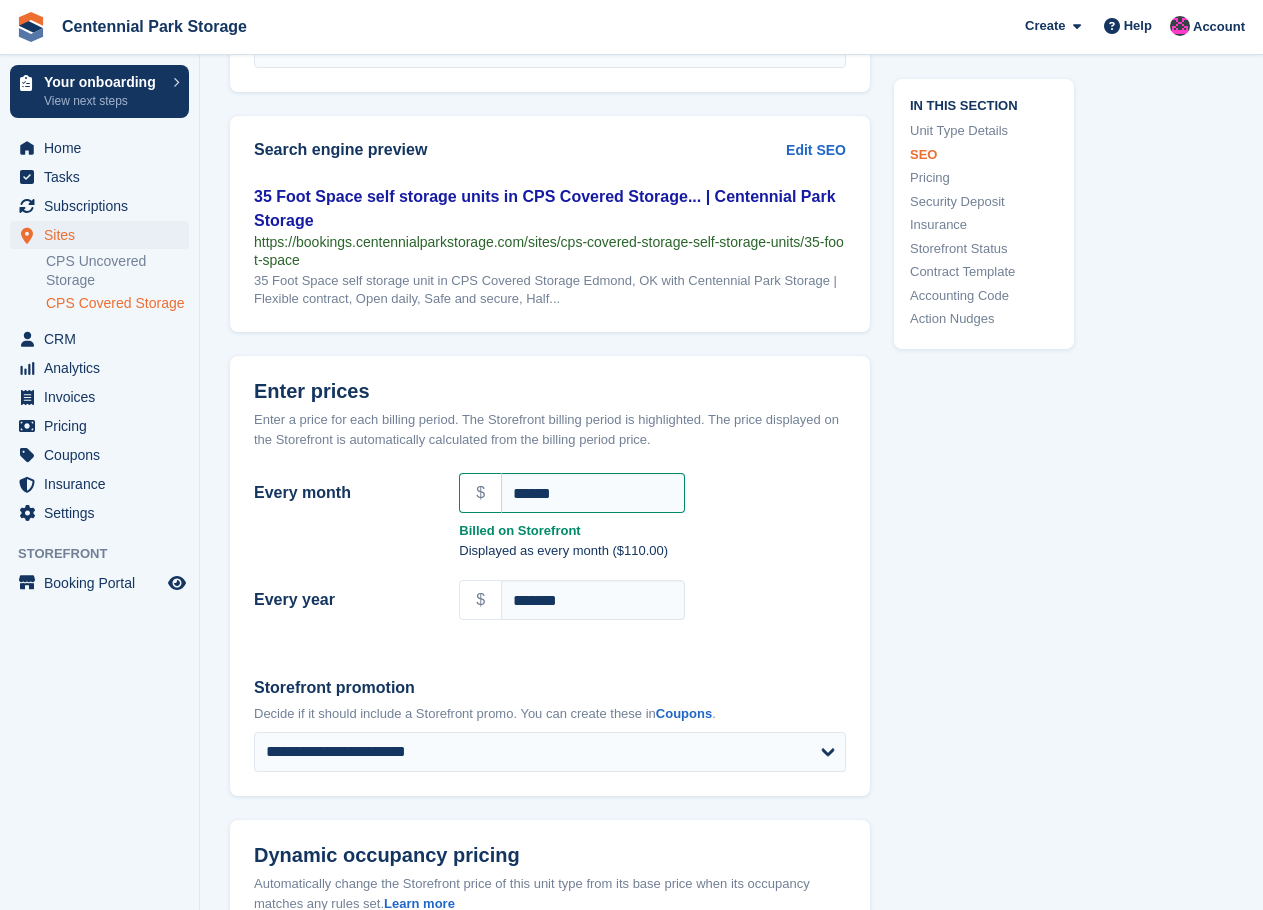 click on "In this section
Unit Type Details
SEO
Pricing
Security Deposit
Insurance
Storefront Status
Contract Template
Accounting Code
Action Nudges" at bounding box center [972, 790] 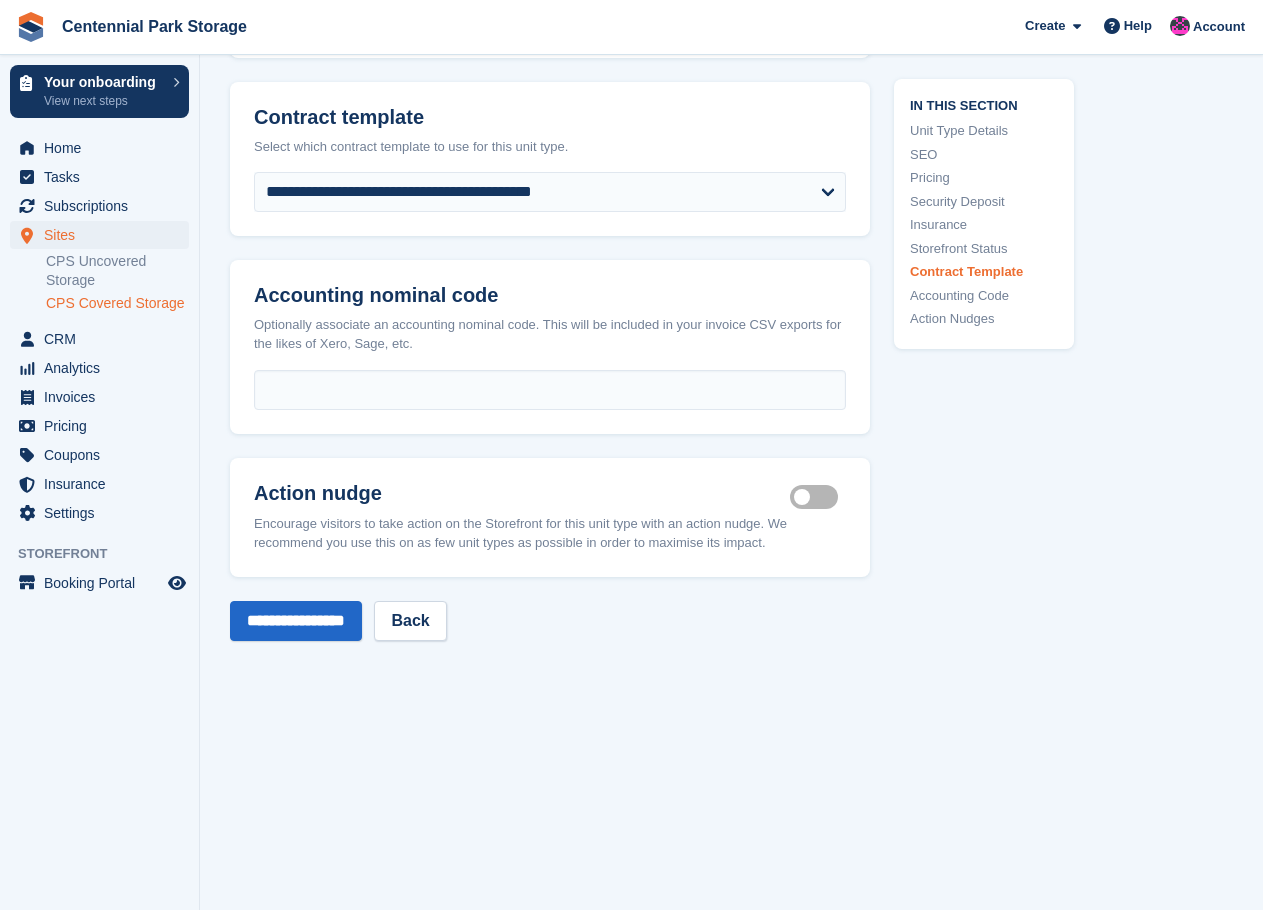 scroll, scrollTop: 3134, scrollLeft: 0, axis: vertical 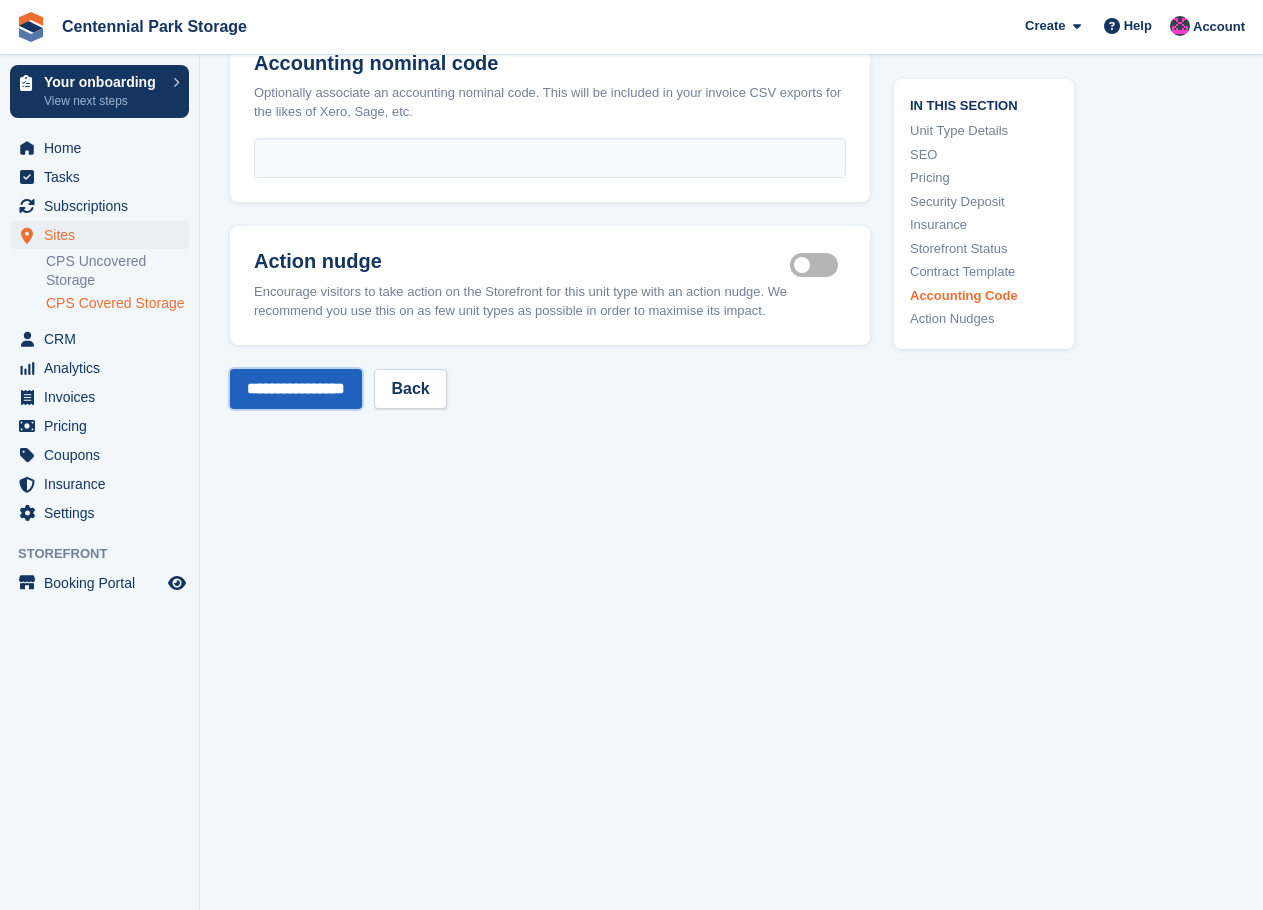 click on "**********" at bounding box center [296, 389] 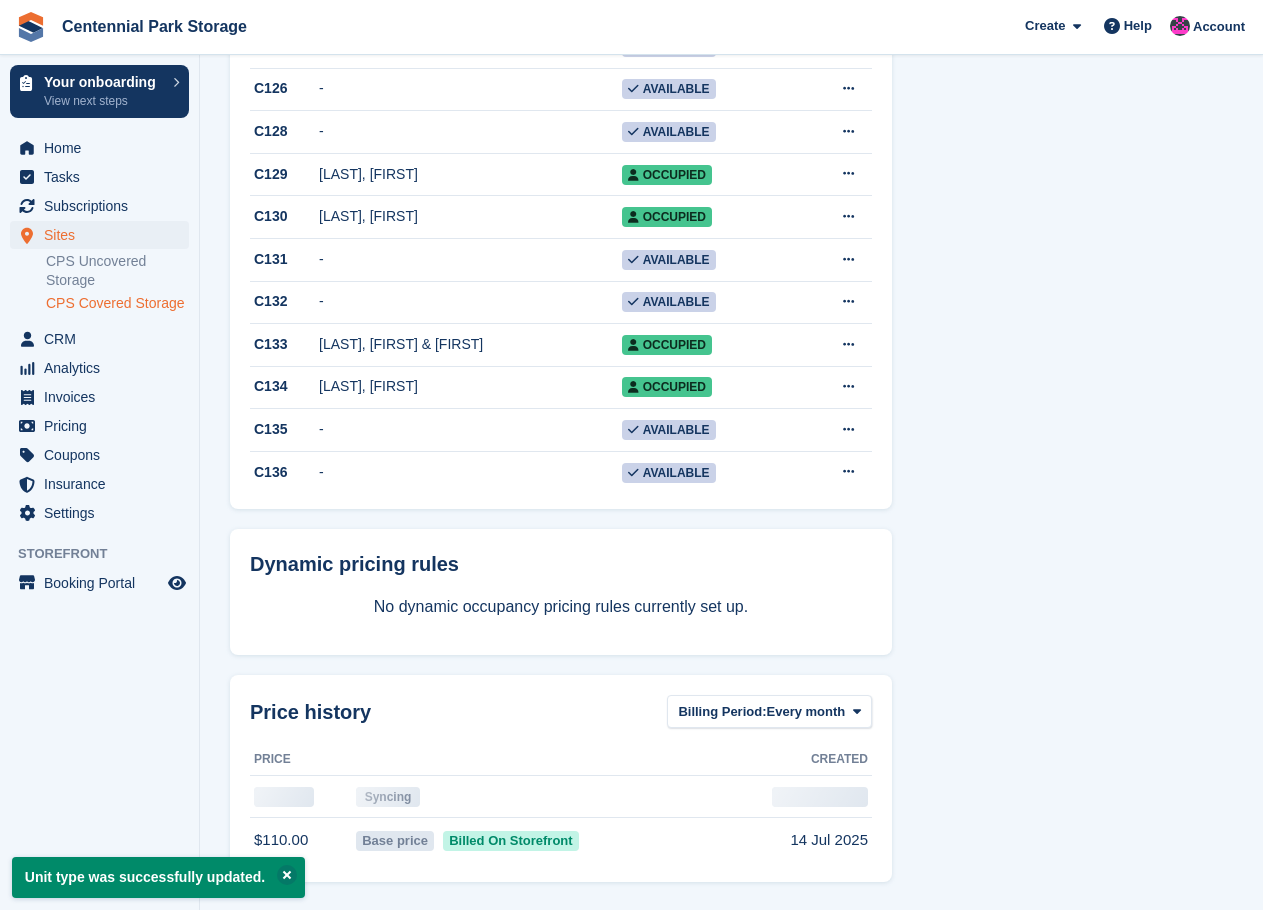 scroll, scrollTop: 0, scrollLeft: 0, axis: both 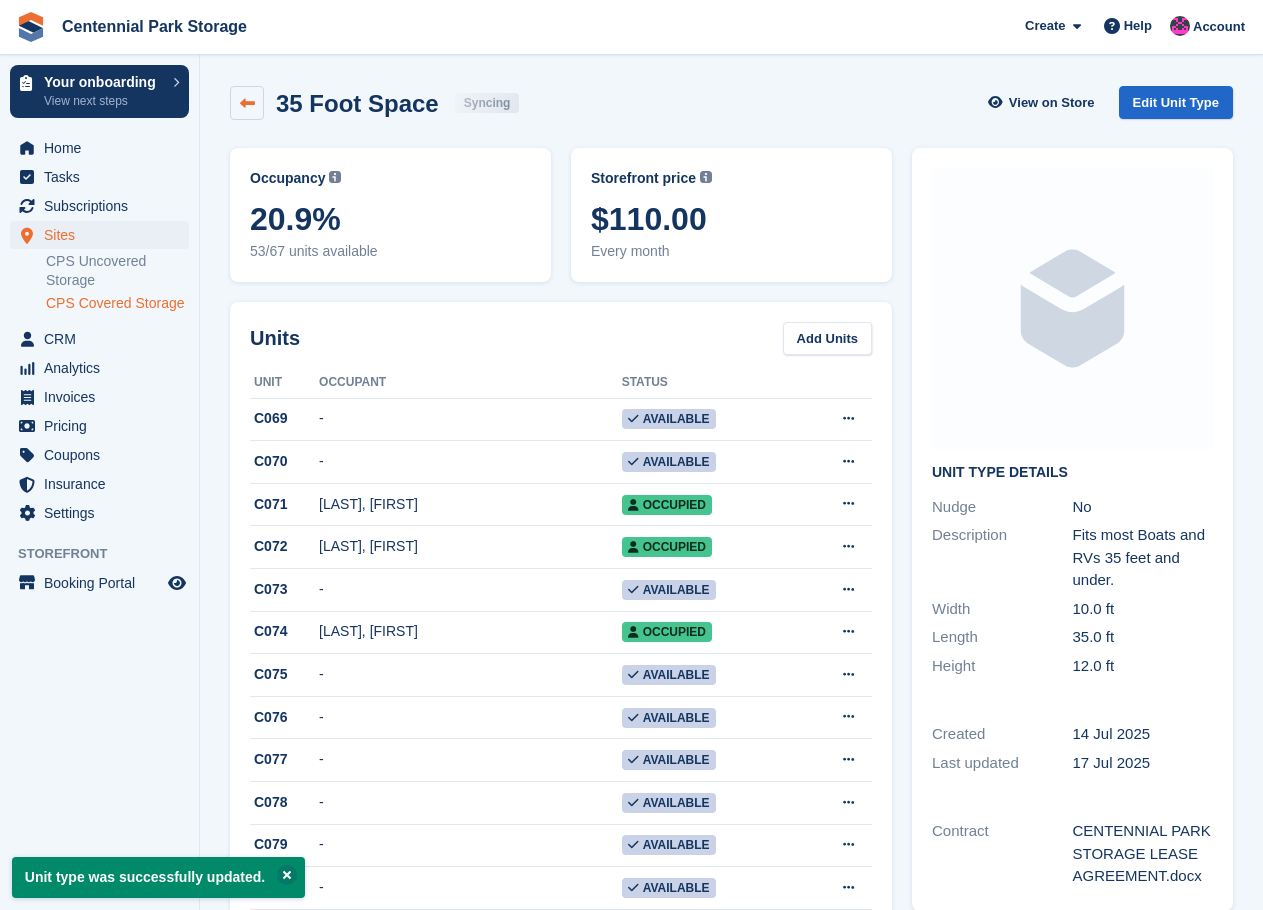 click at bounding box center [247, 103] 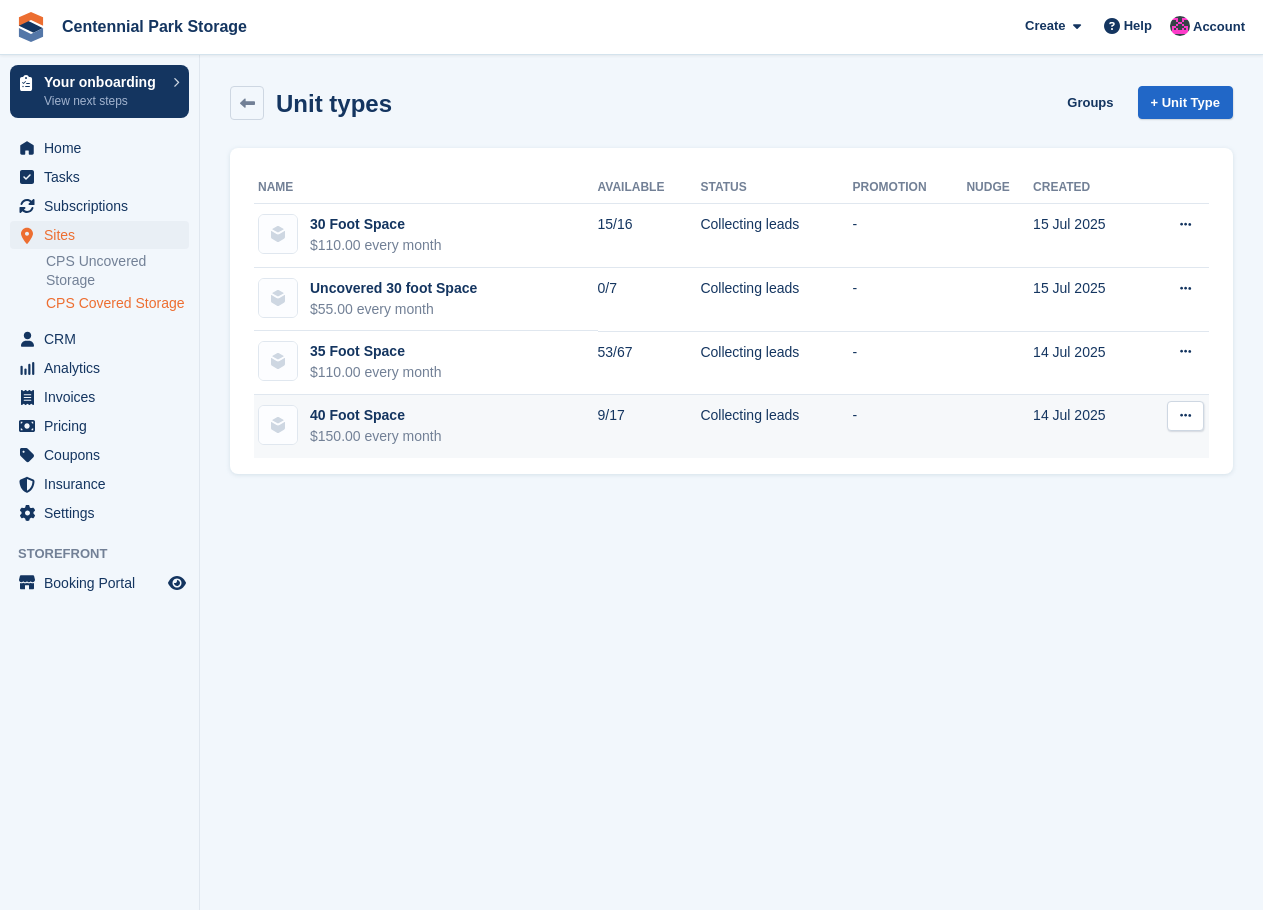 click on "$150.00 every month" at bounding box center [376, 436] 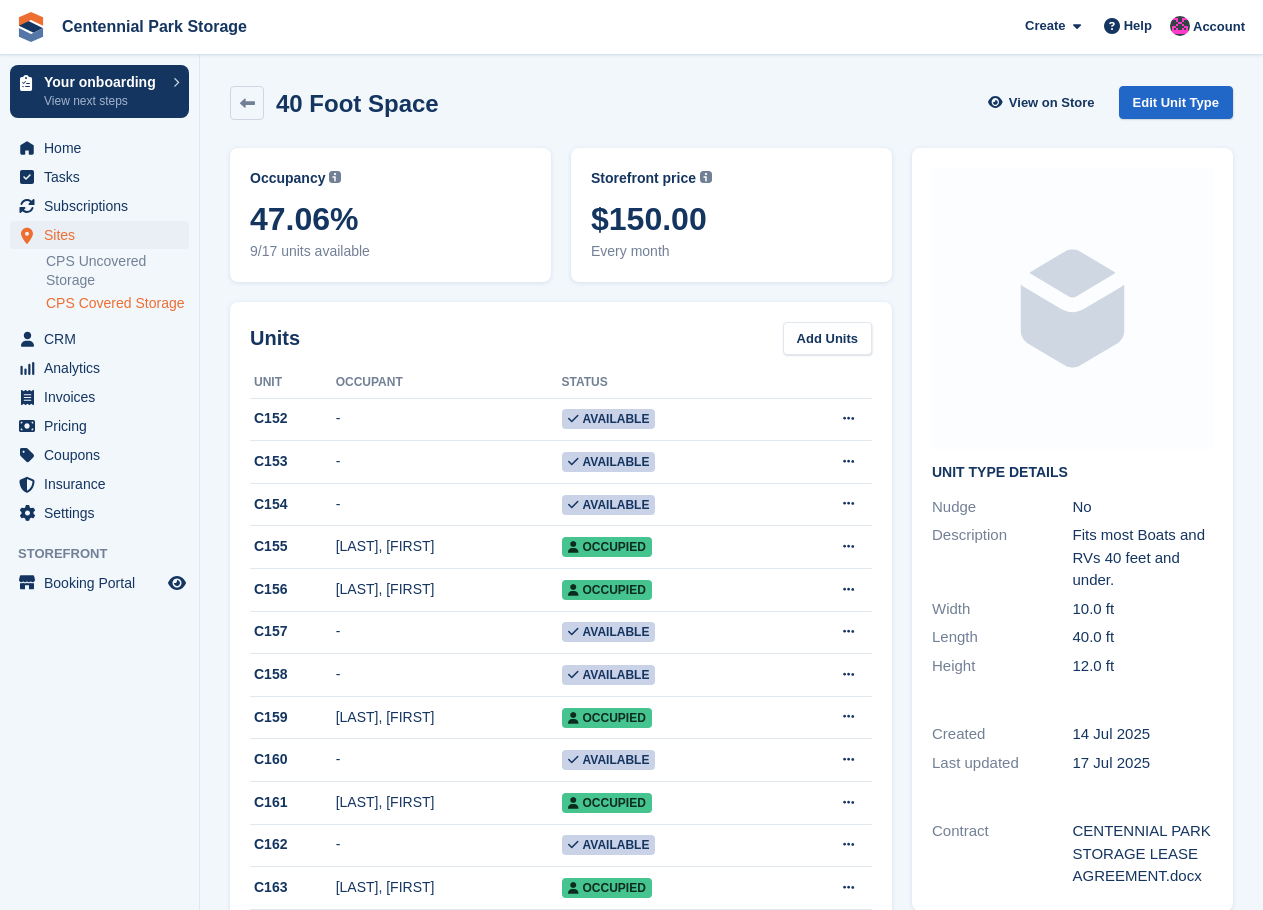 scroll, scrollTop: 0, scrollLeft: 0, axis: both 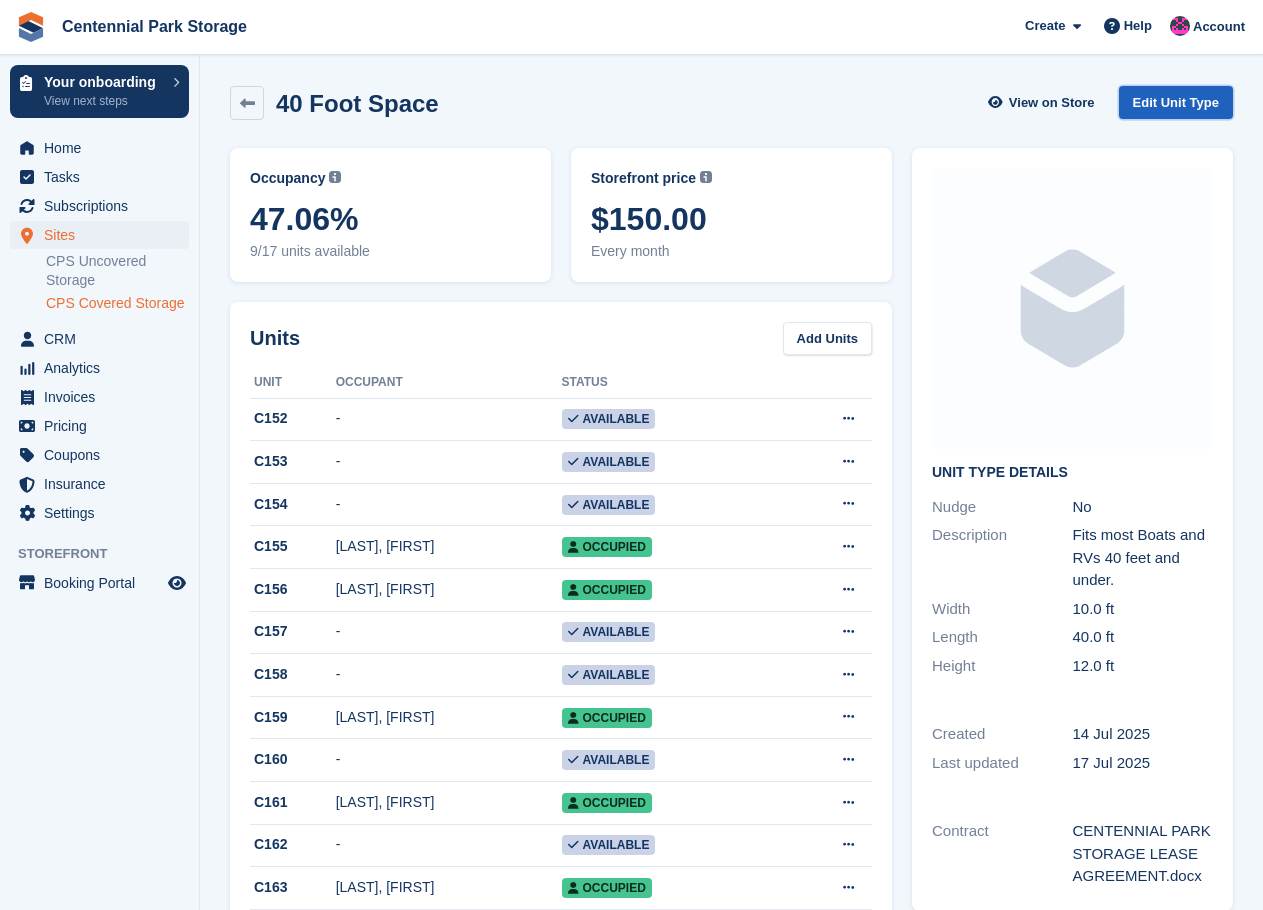 click on "Edit Unit Type" at bounding box center [1176, 102] 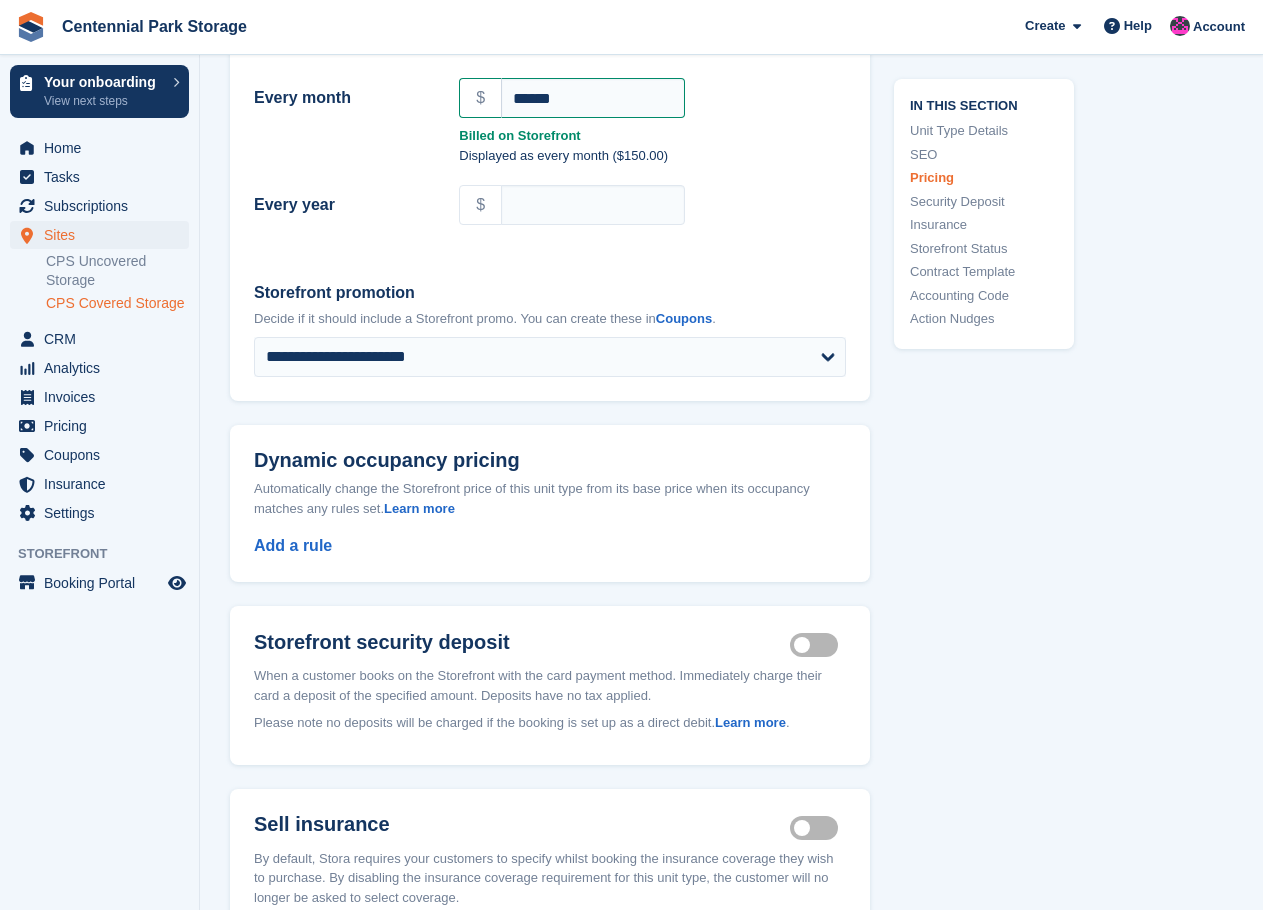 scroll, scrollTop: 1700, scrollLeft: 0, axis: vertical 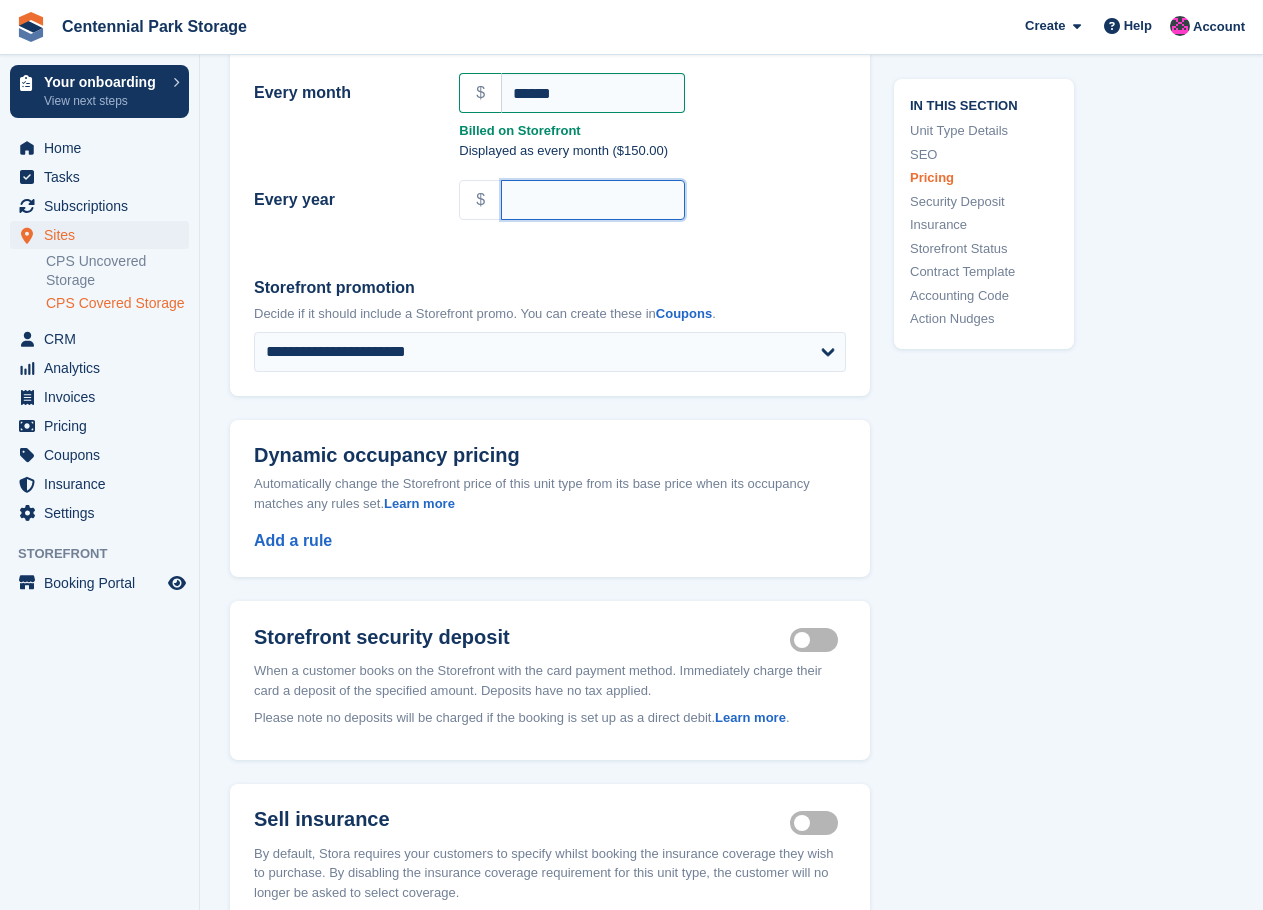 click on "Every year" at bounding box center (593, 200) 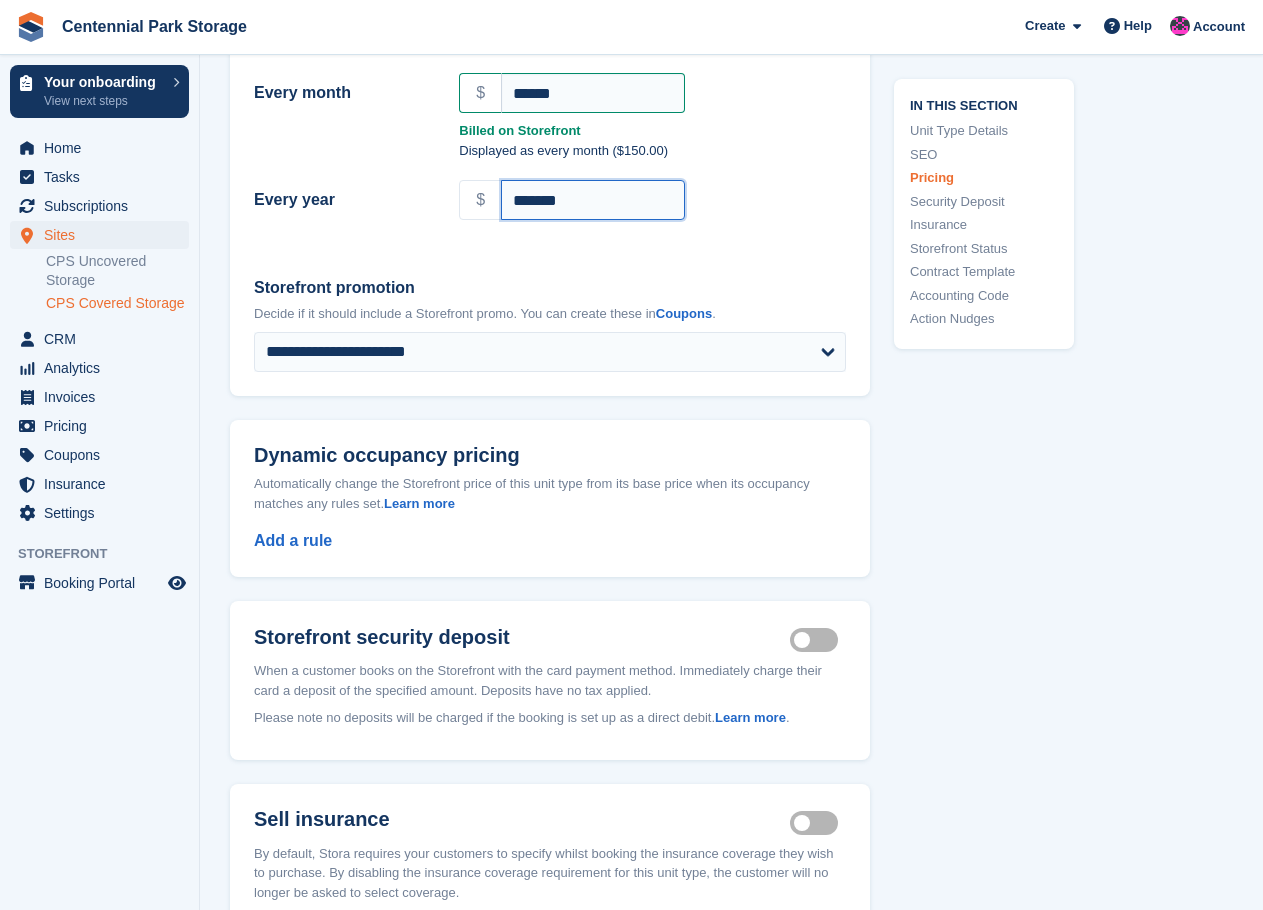 type on "*******" 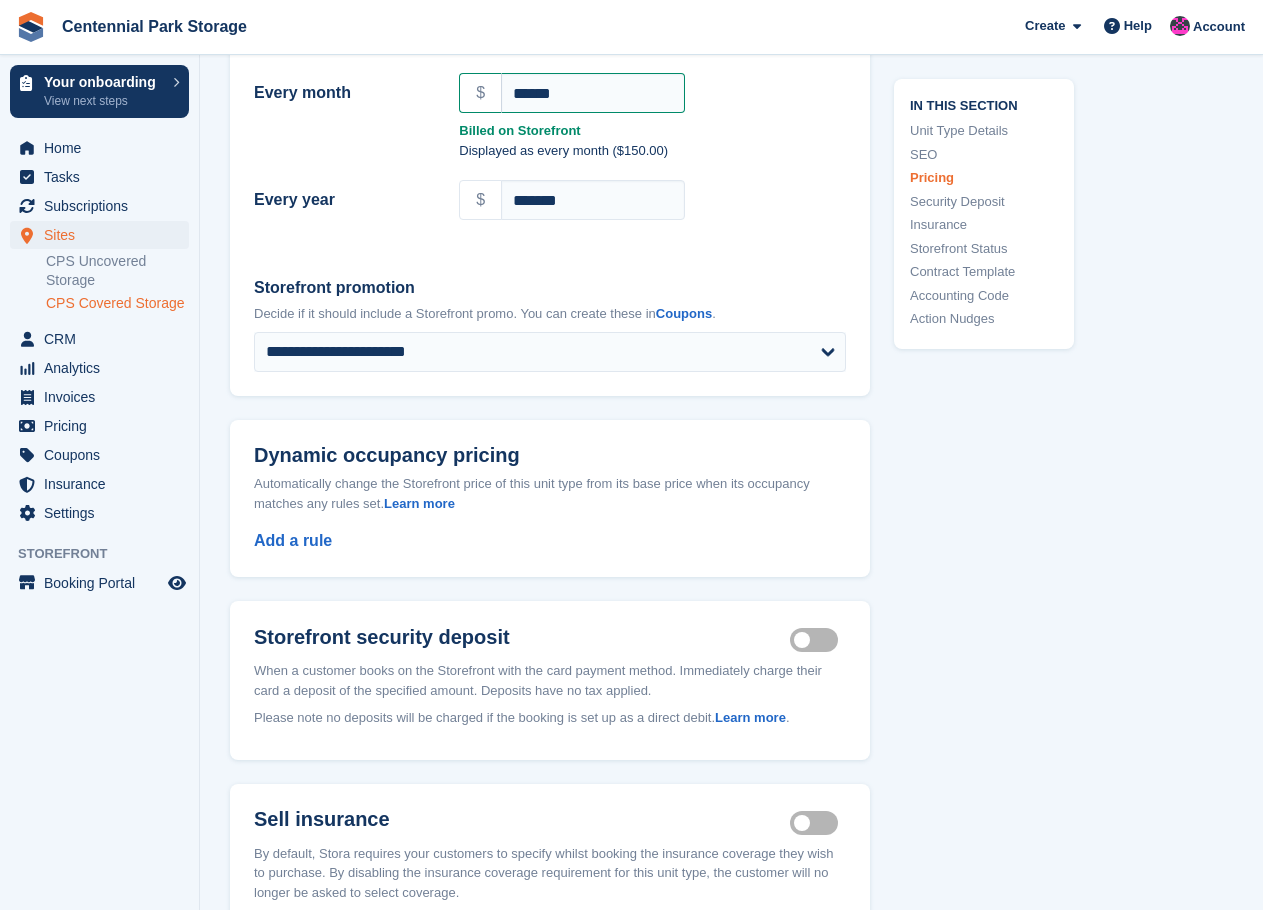 click on "$
*******" at bounding box center [652, 200] 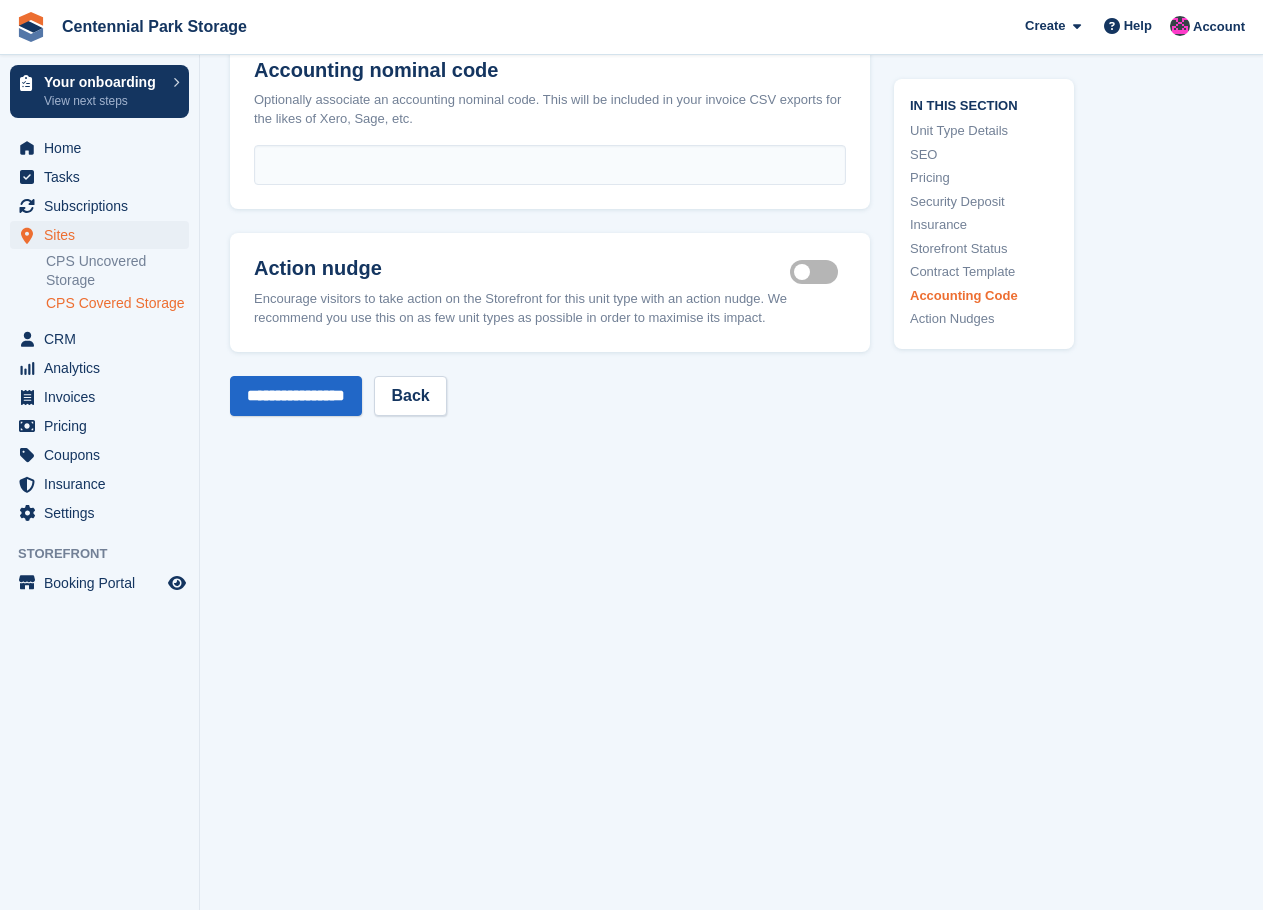 scroll, scrollTop: 3134, scrollLeft: 0, axis: vertical 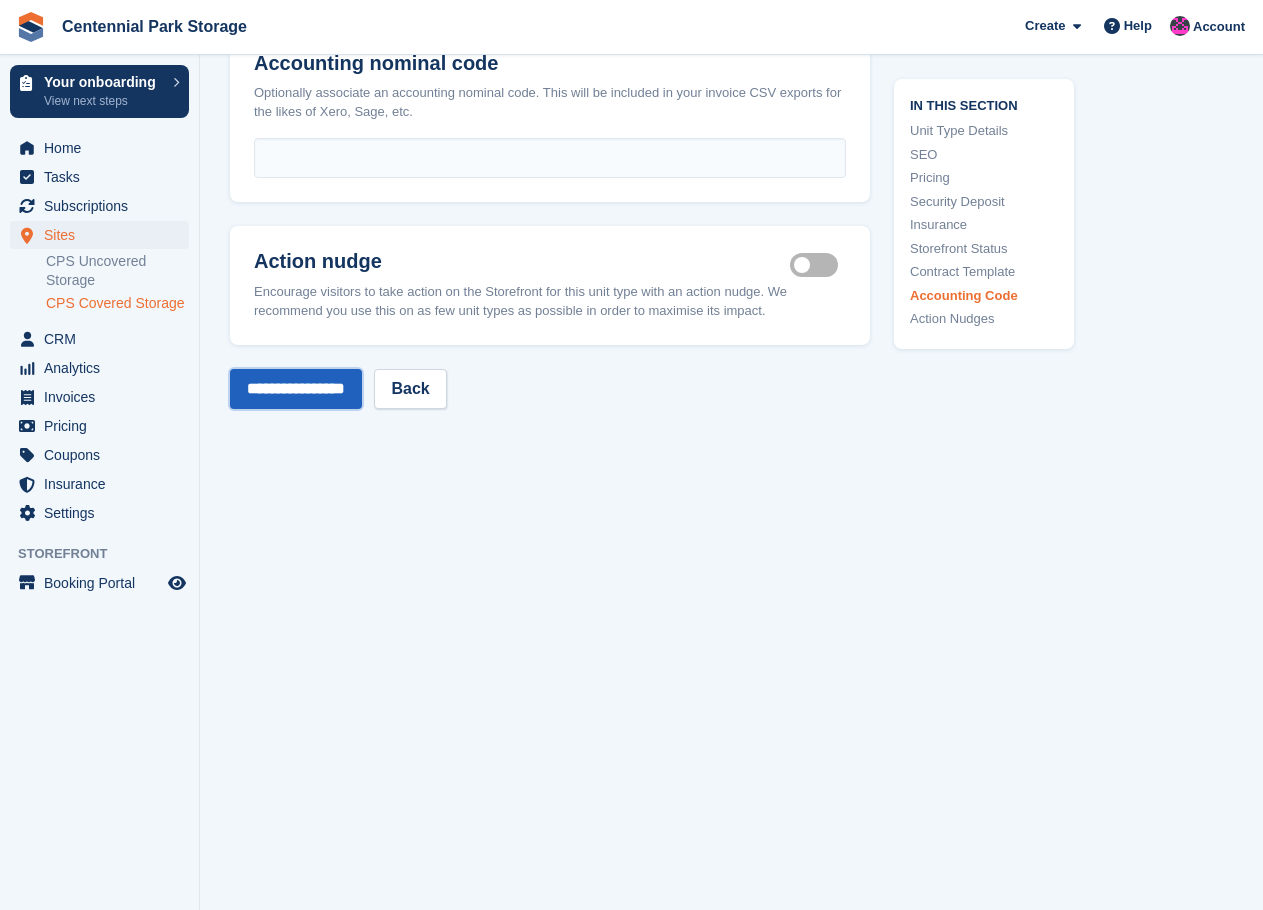 click on "**********" at bounding box center (296, 389) 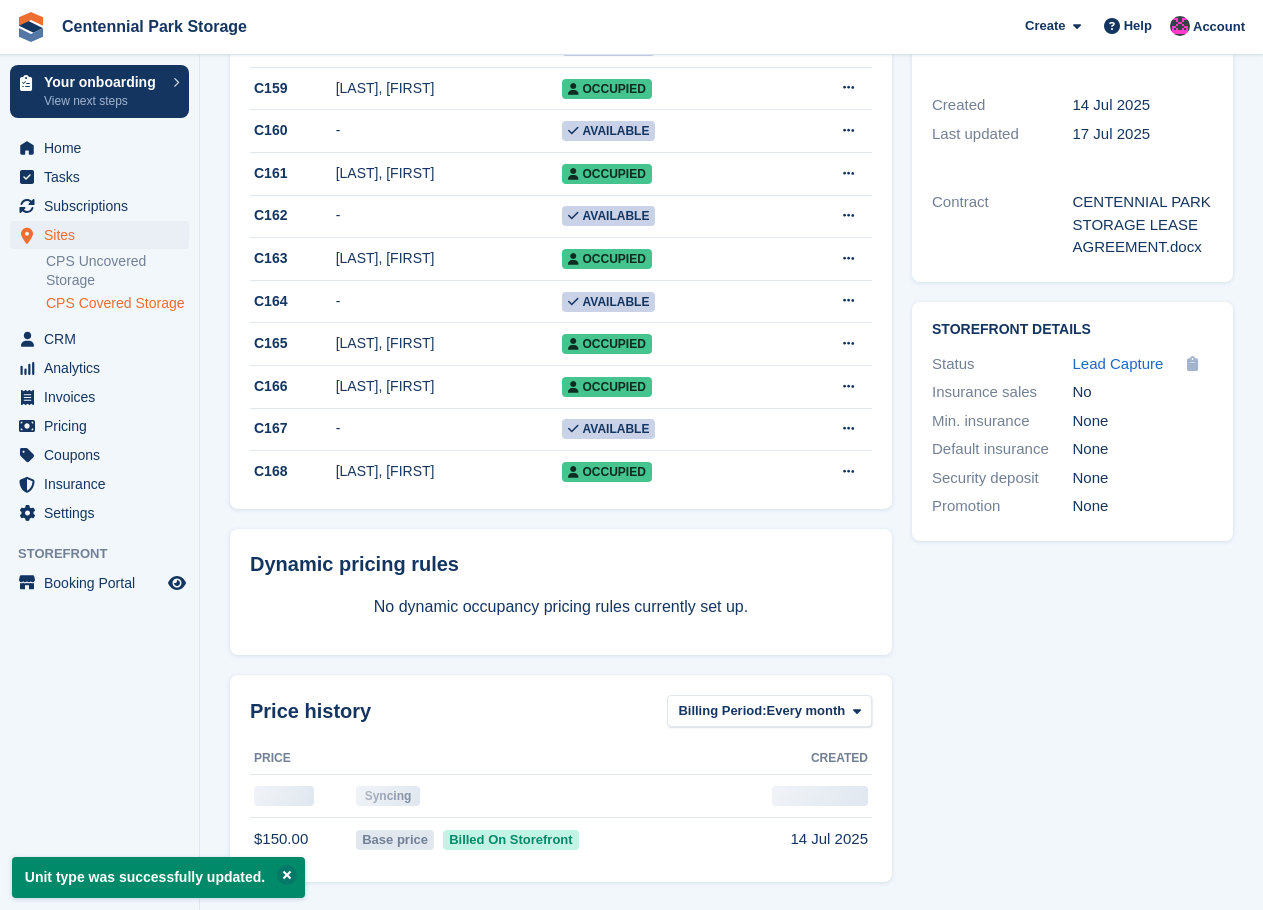 scroll, scrollTop: 0, scrollLeft: 0, axis: both 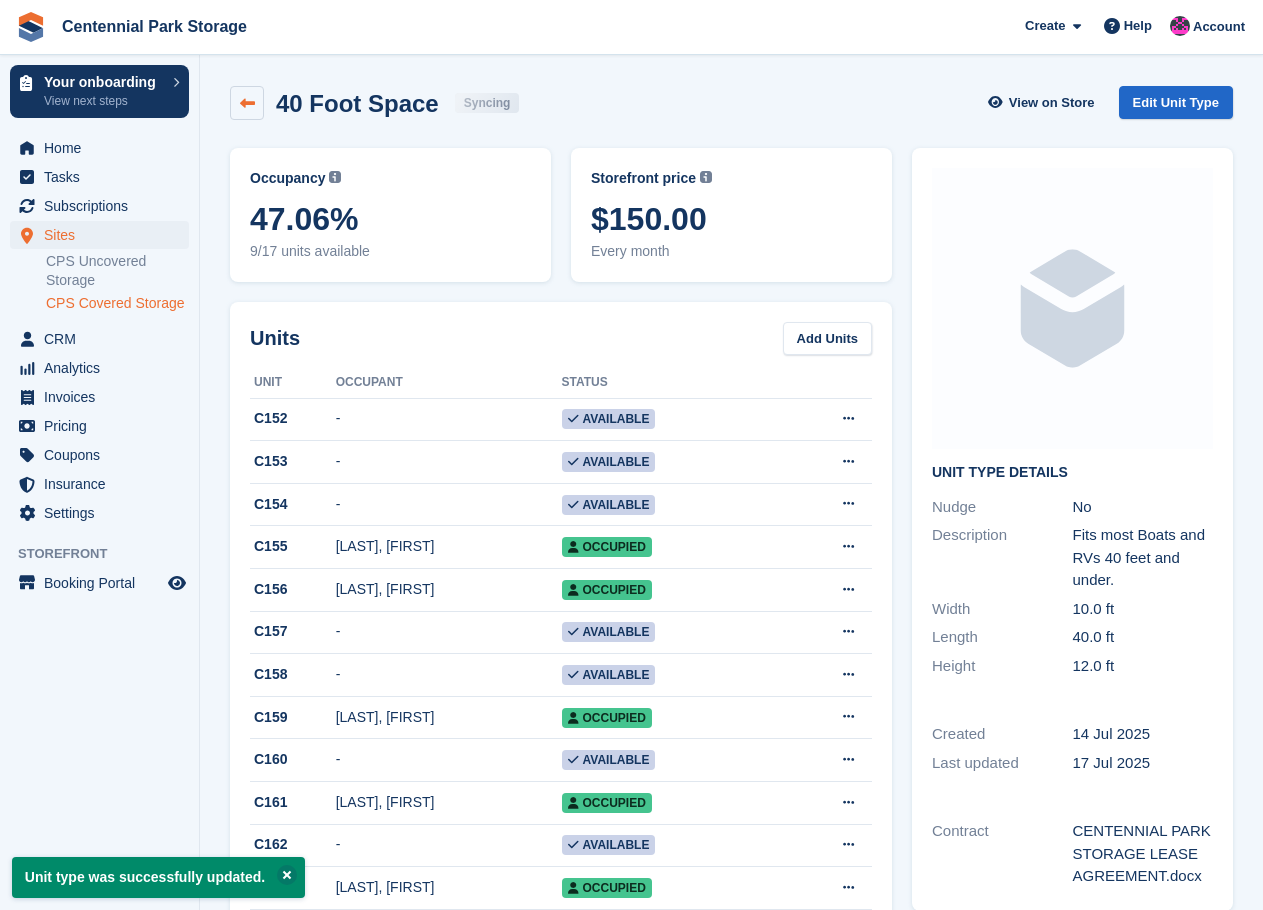 click at bounding box center (247, 103) 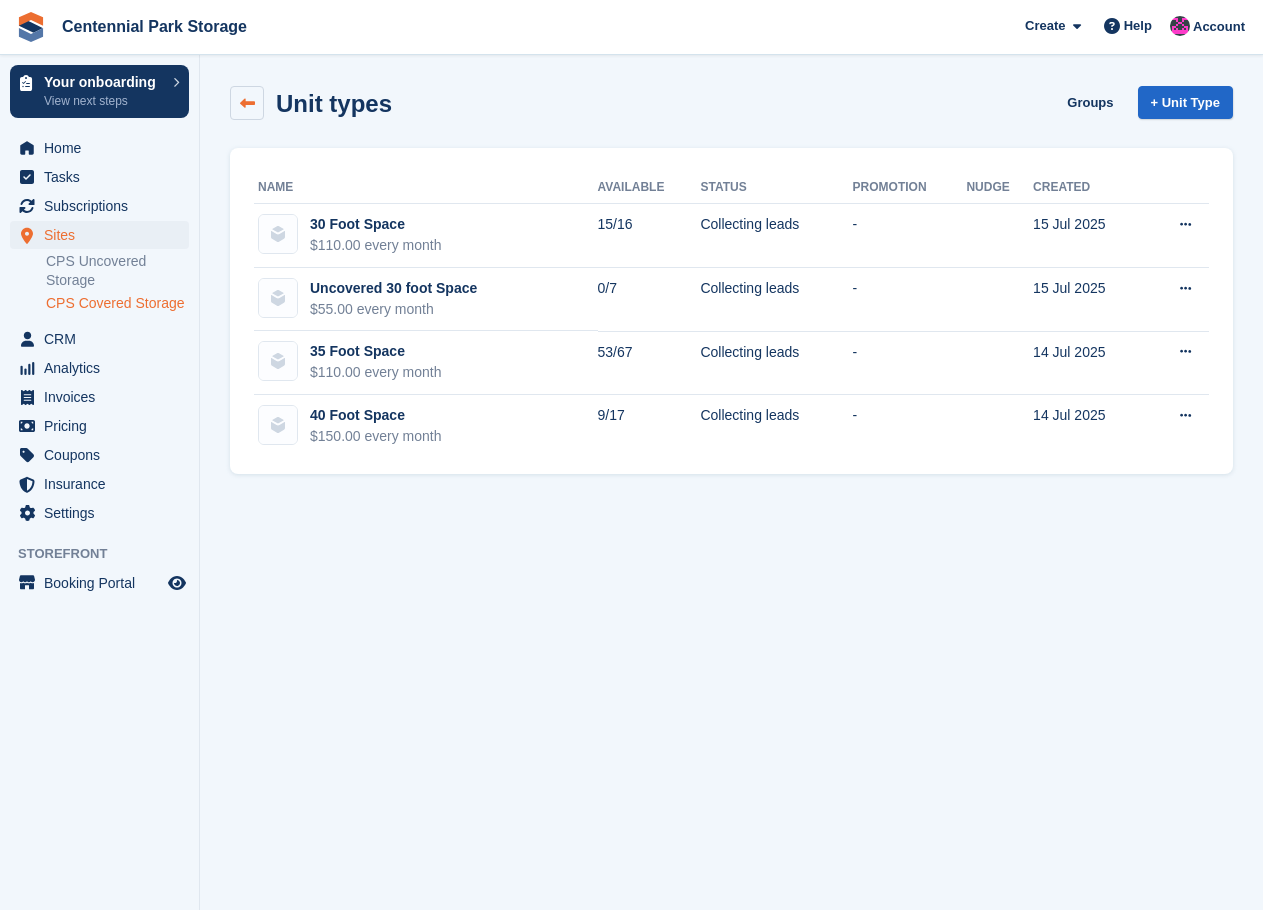 click at bounding box center (247, 103) 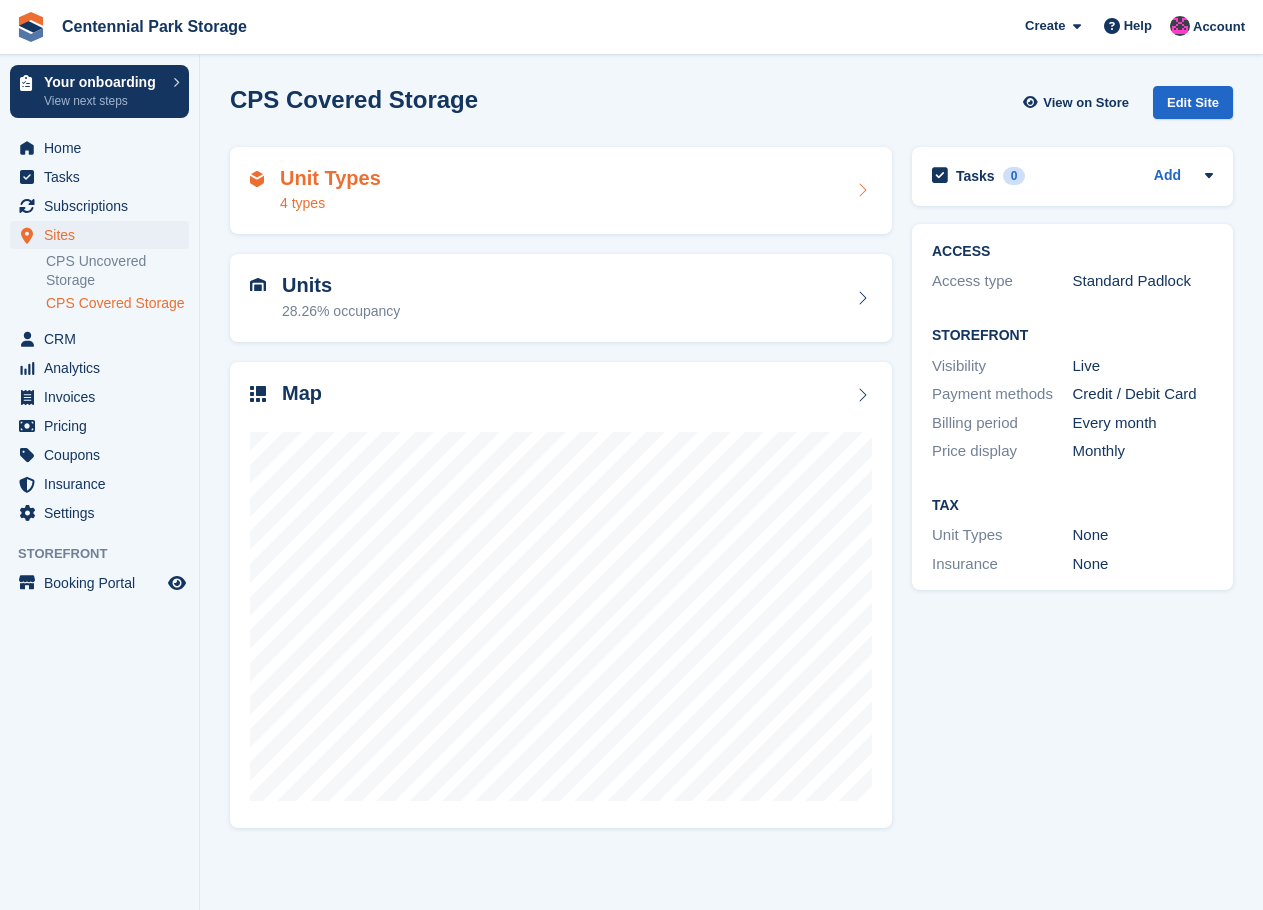 scroll, scrollTop: 0, scrollLeft: 0, axis: both 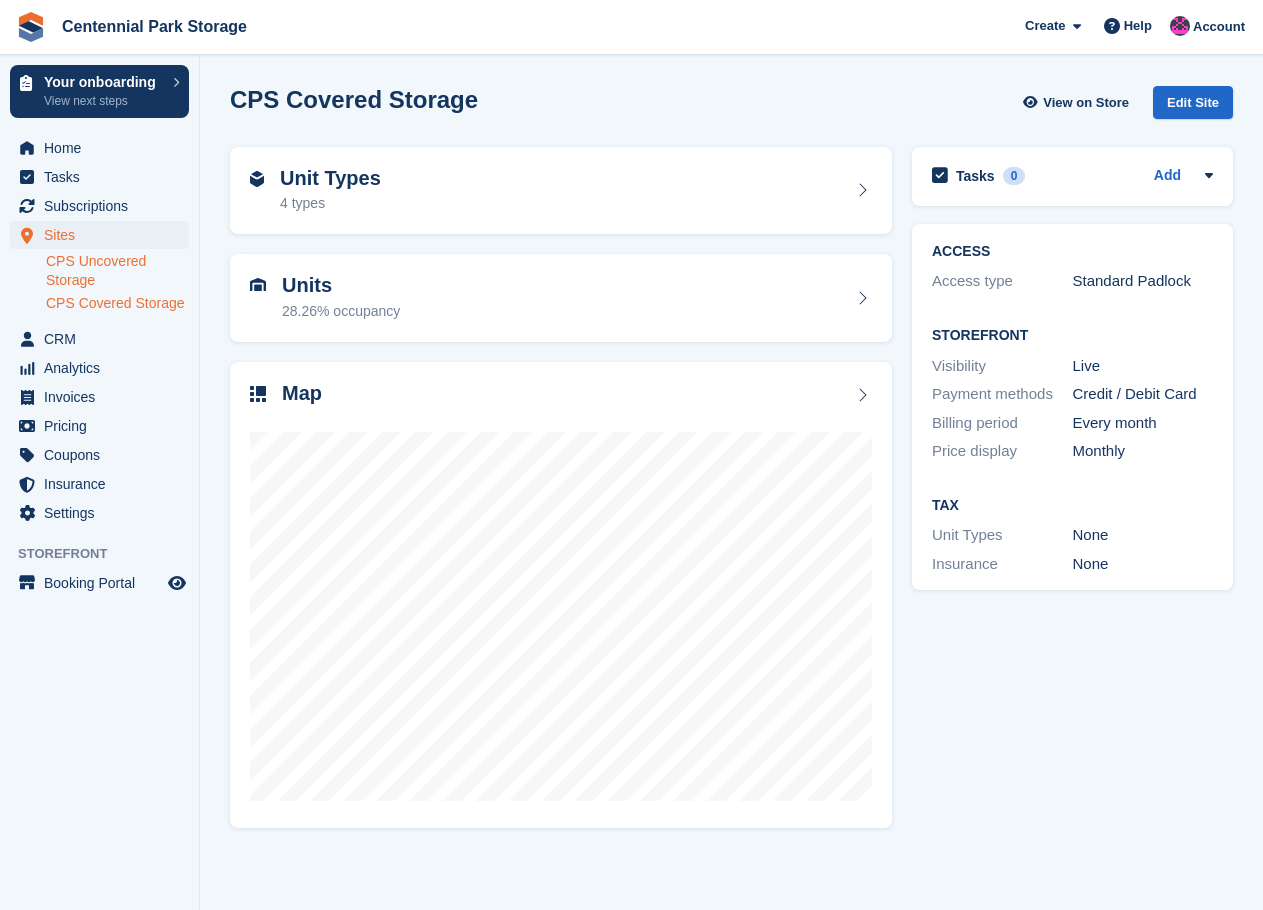 click on "CPS Uncovered Storage" at bounding box center [117, 271] 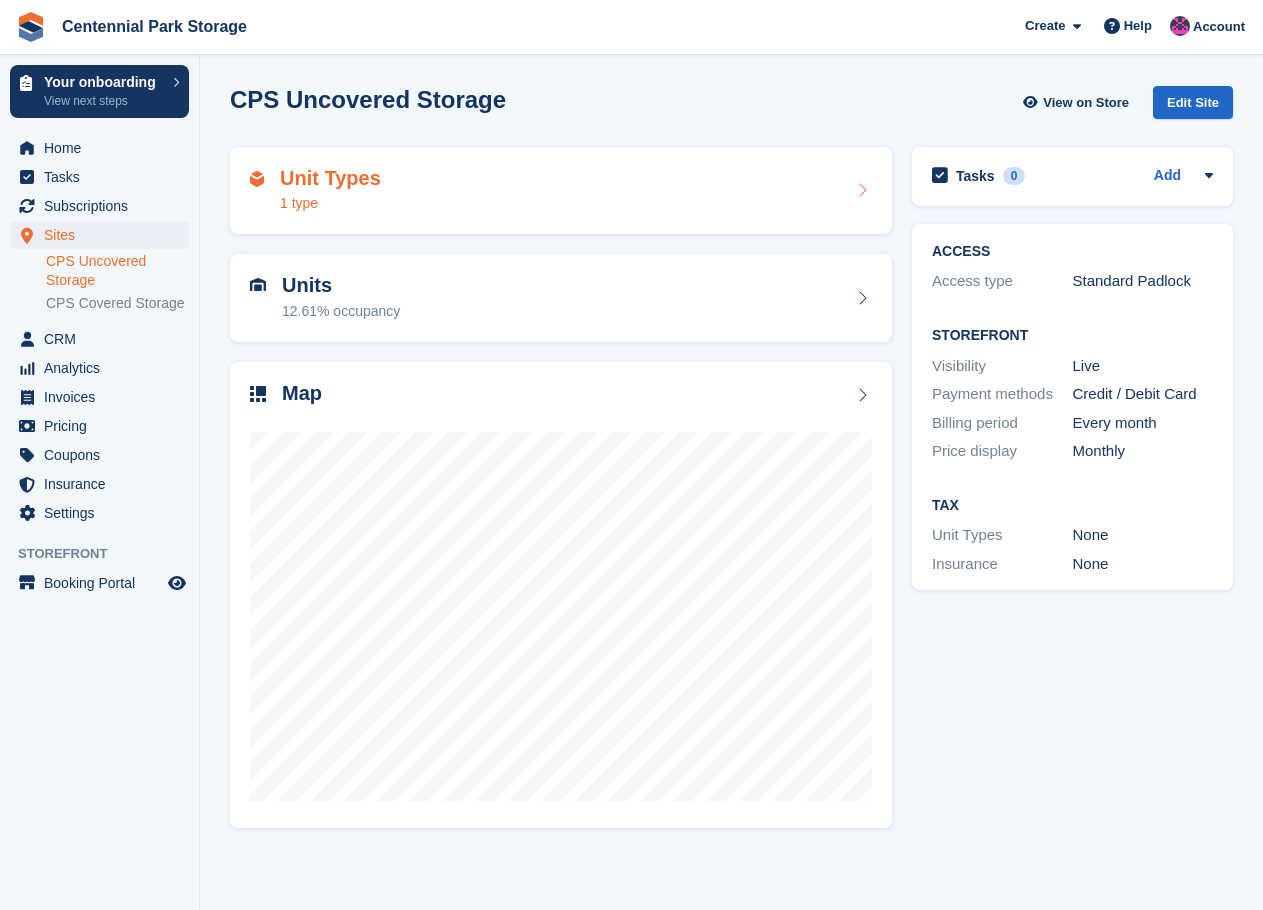 scroll, scrollTop: 0, scrollLeft: 0, axis: both 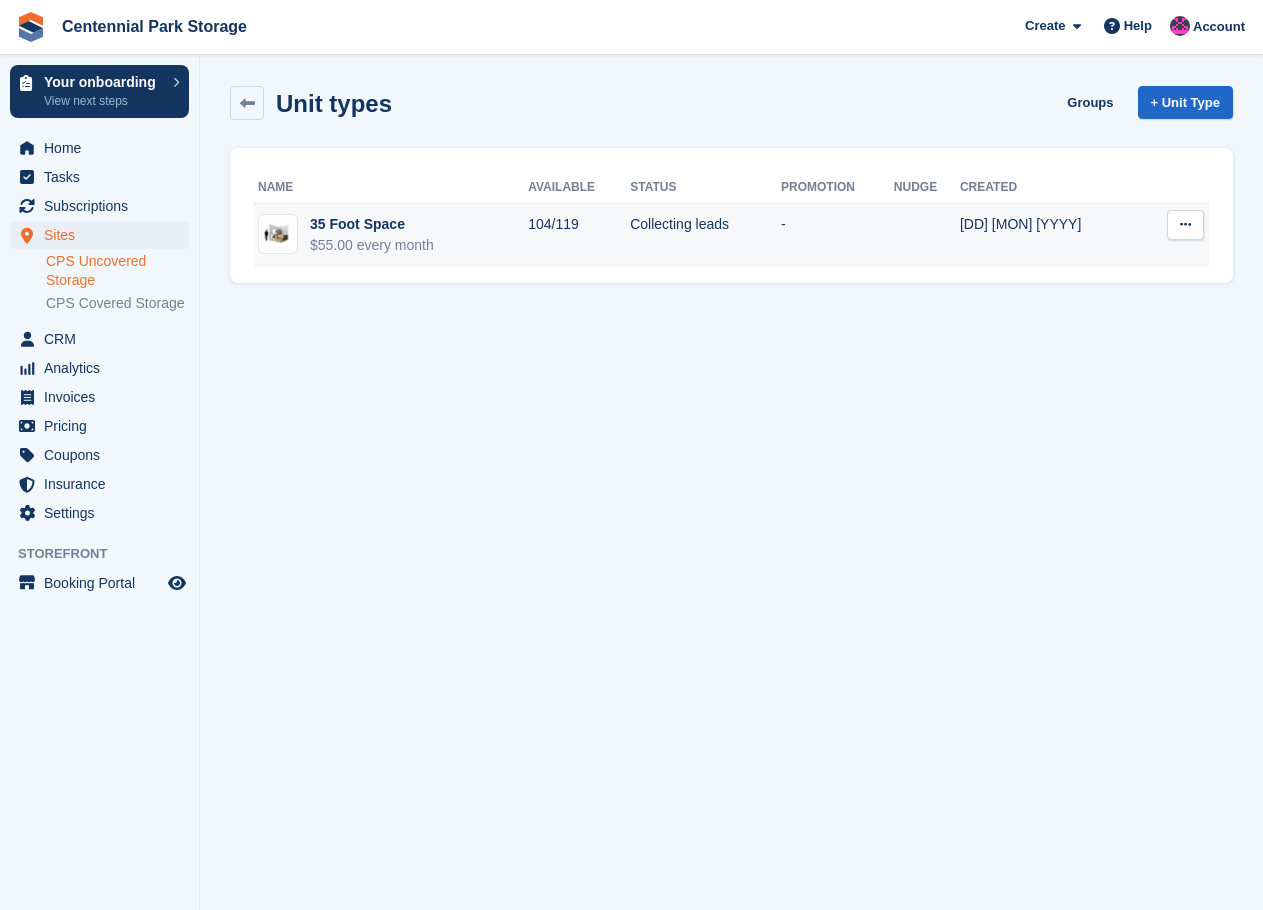 click at bounding box center (1185, 224) 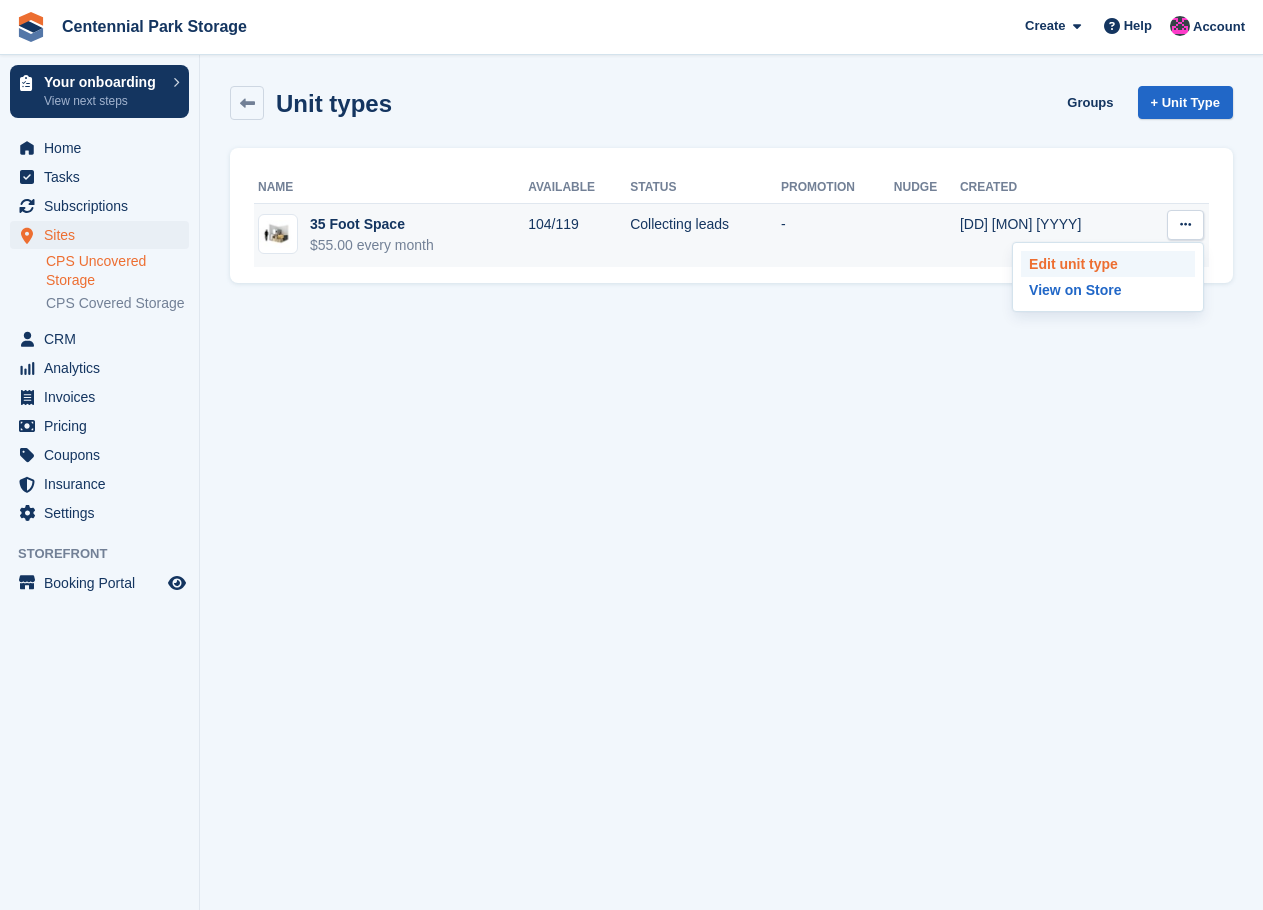 click on "Edit unit type" at bounding box center (1108, 264) 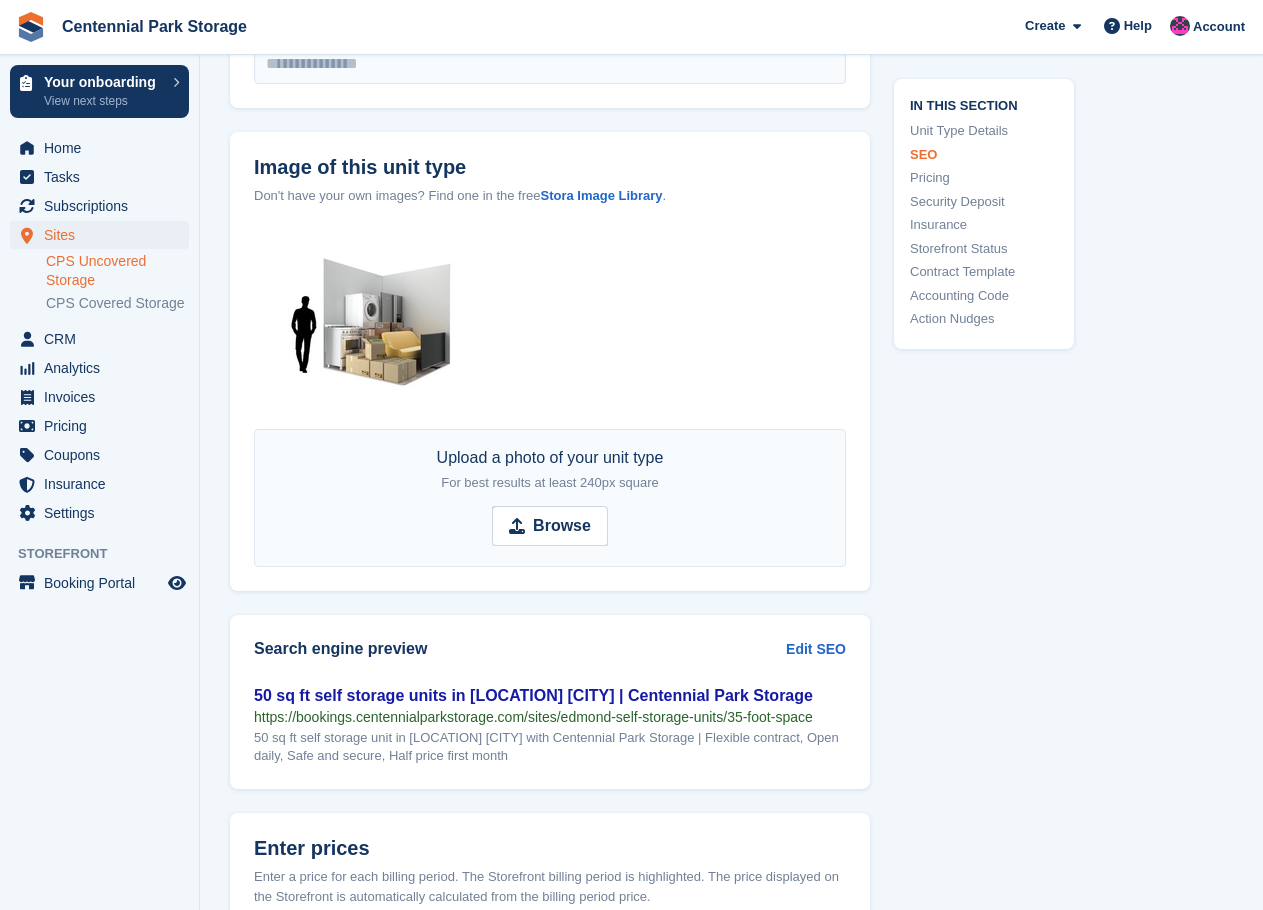 scroll, scrollTop: 1400, scrollLeft: 0, axis: vertical 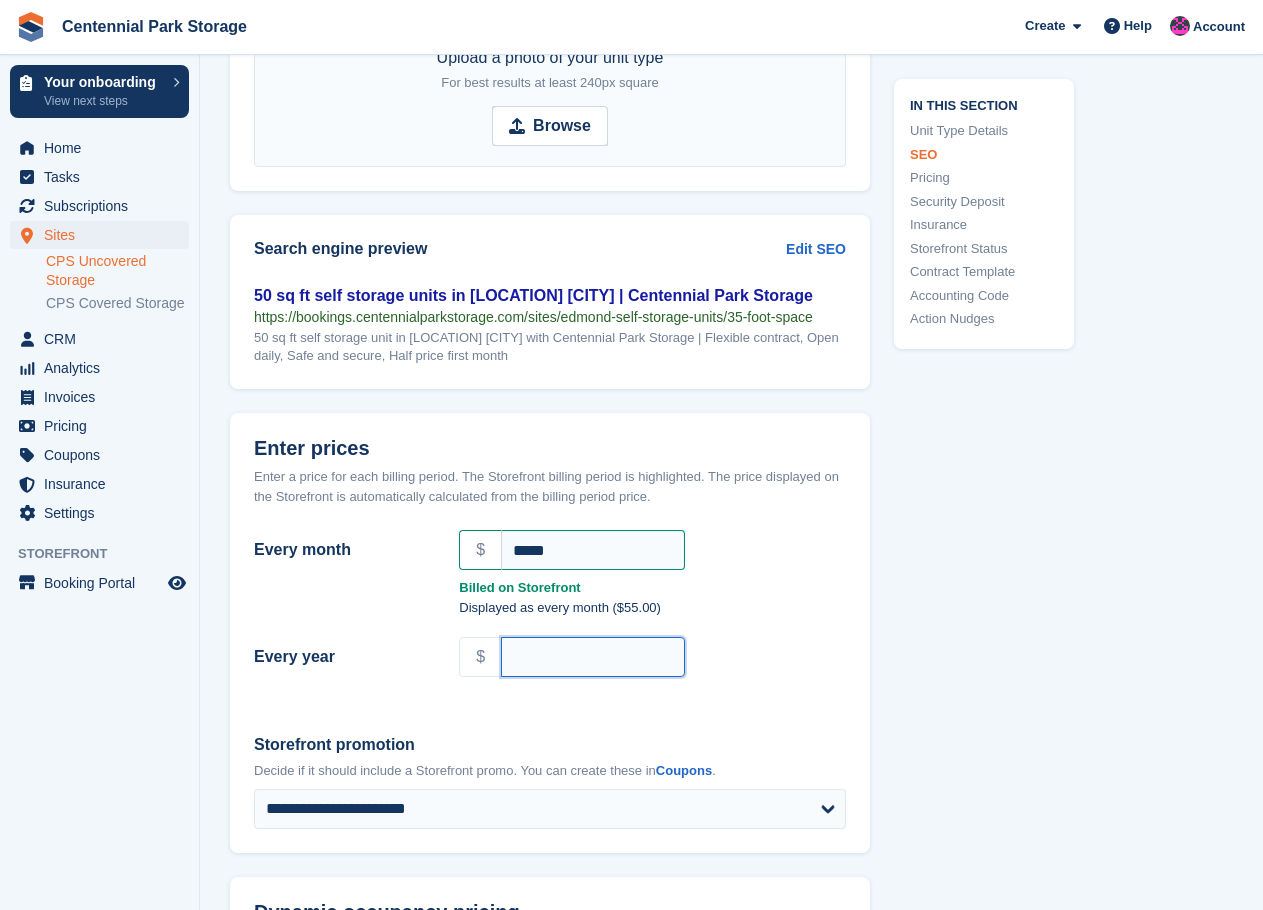 click on "Every year" at bounding box center (593, 657) 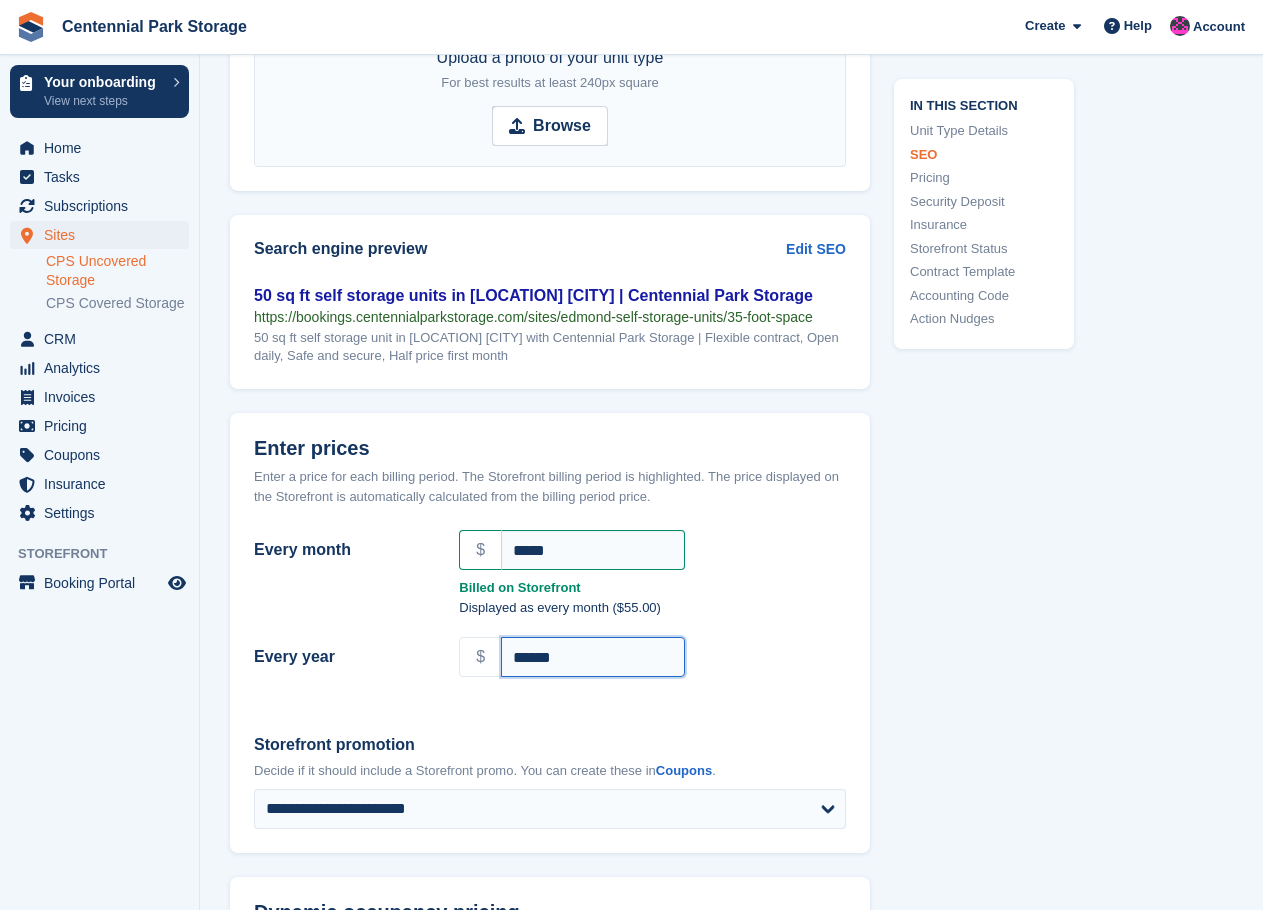 type on "******" 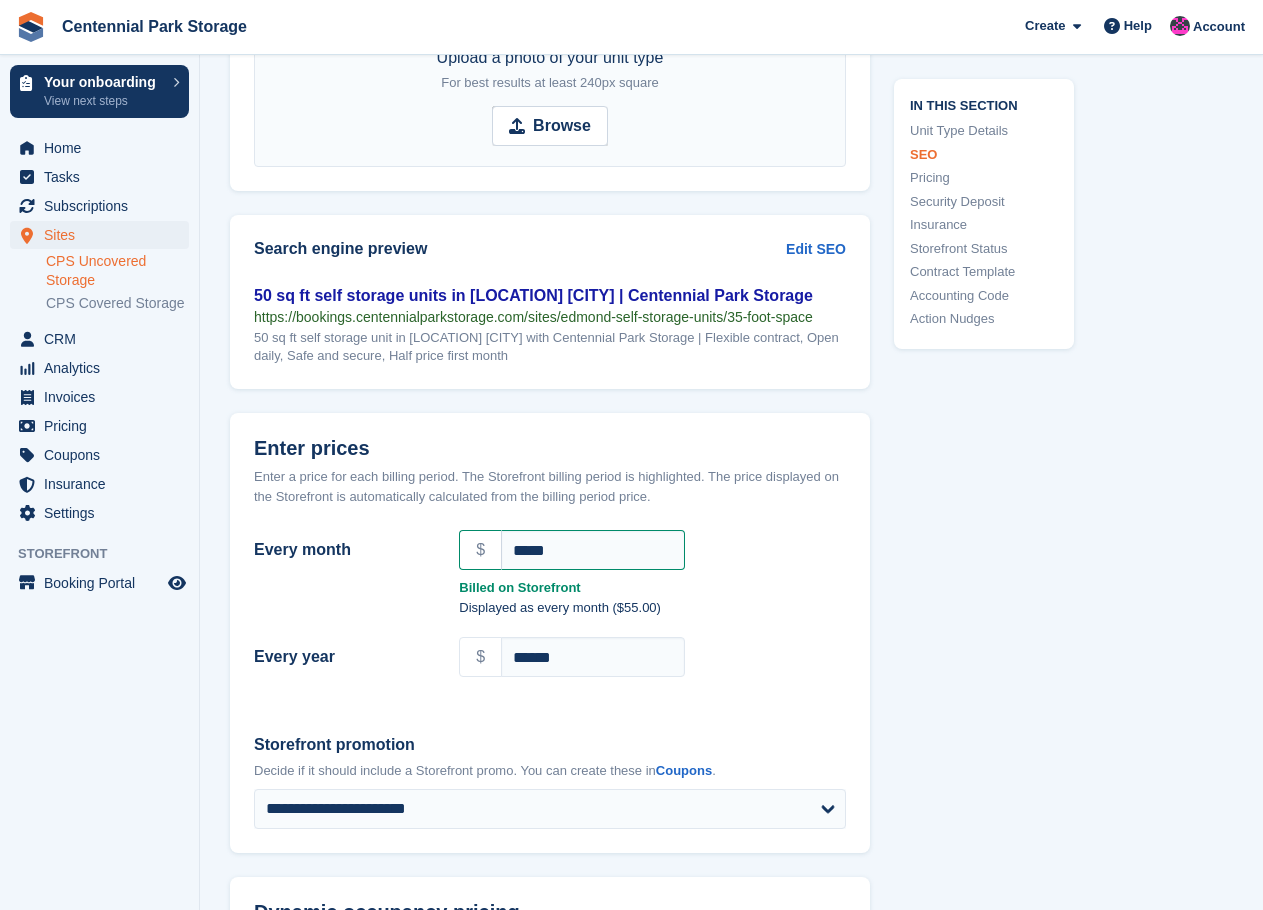 click on "In this section
Unit Type Details
SEO
Pricing
Security Deposit
Insurance
Storefront Status
Contract Template
Accounting Code
Action Nudges" at bounding box center [972, 769] 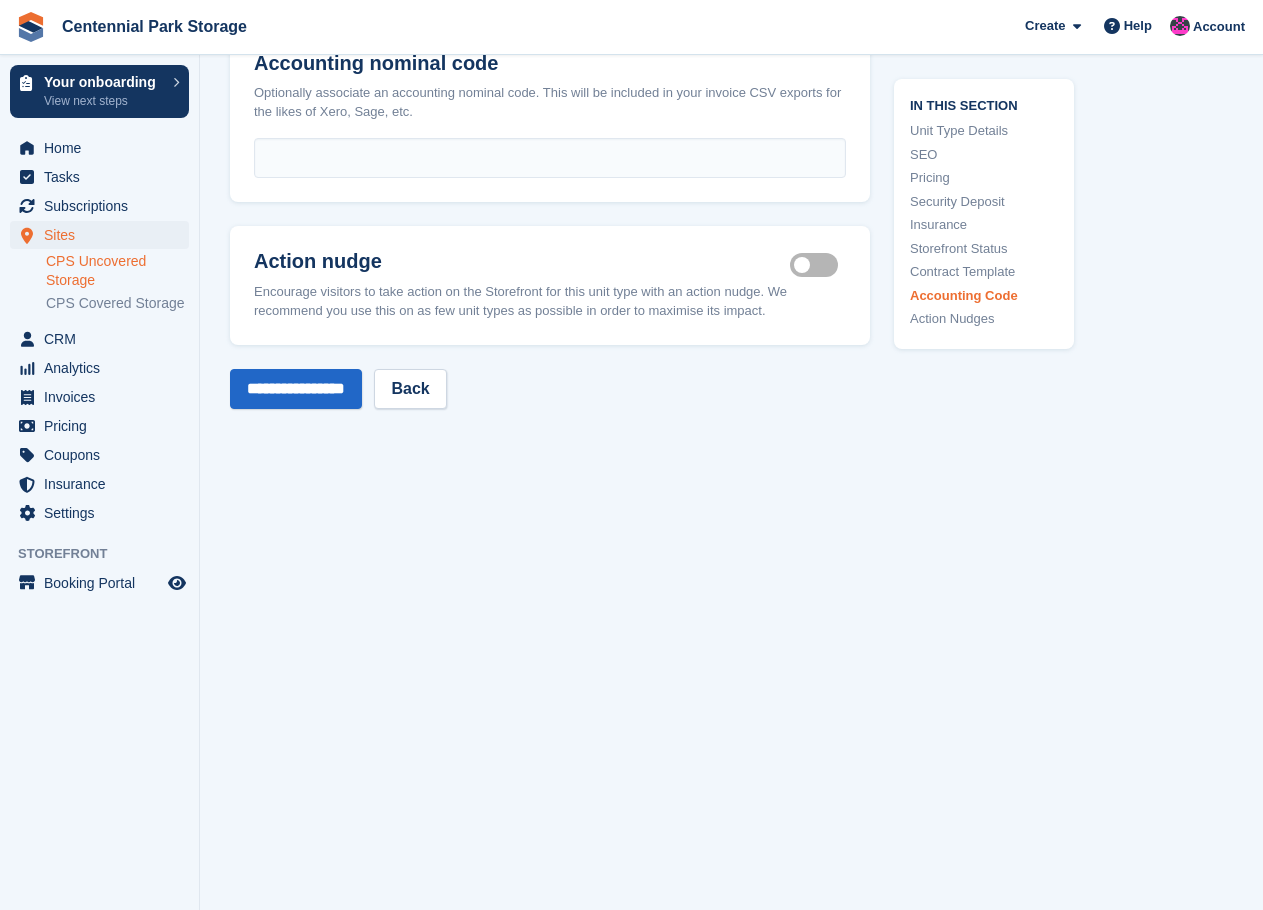 scroll, scrollTop: 3314, scrollLeft: 0, axis: vertical 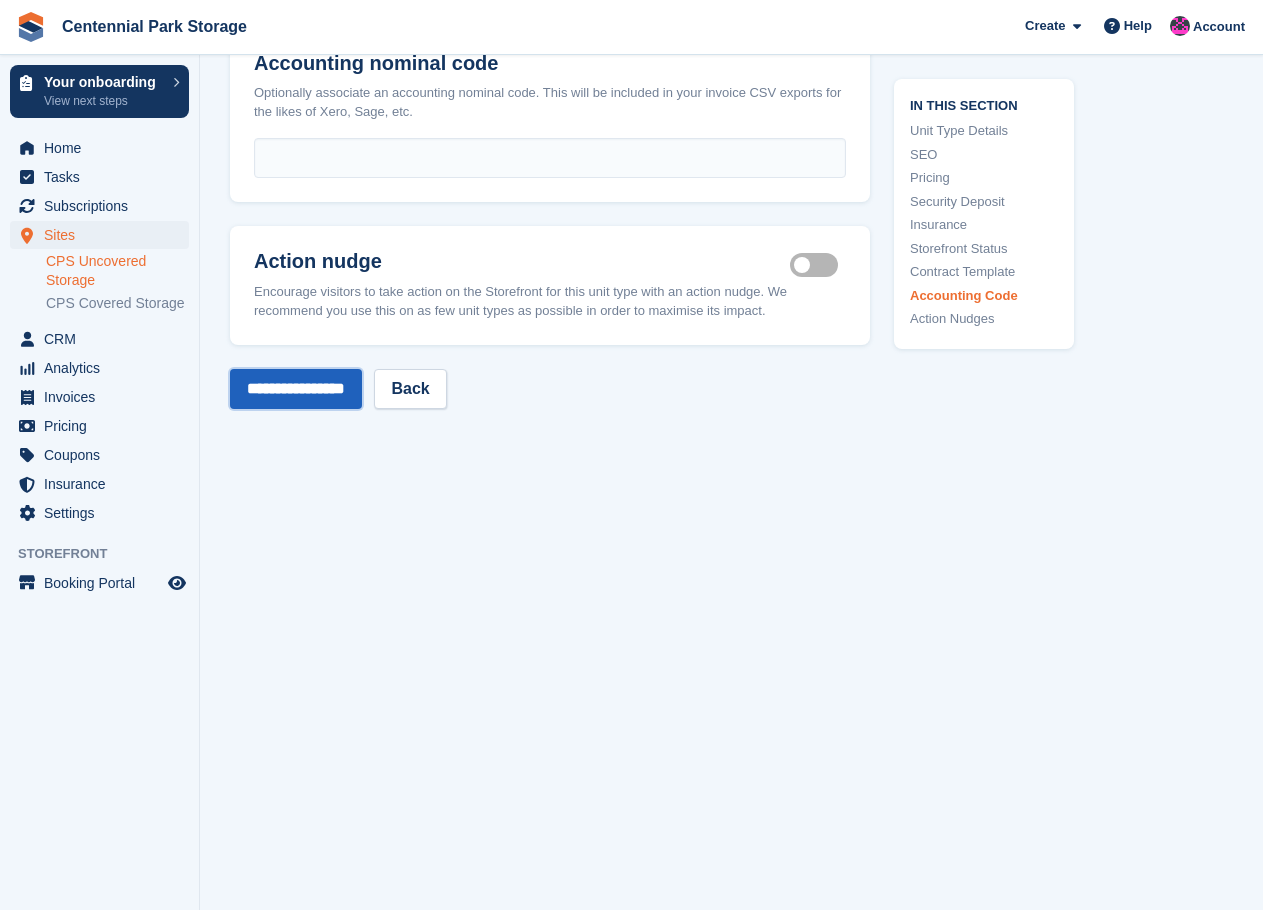 click on "**********" at bounding box center [296, 389] 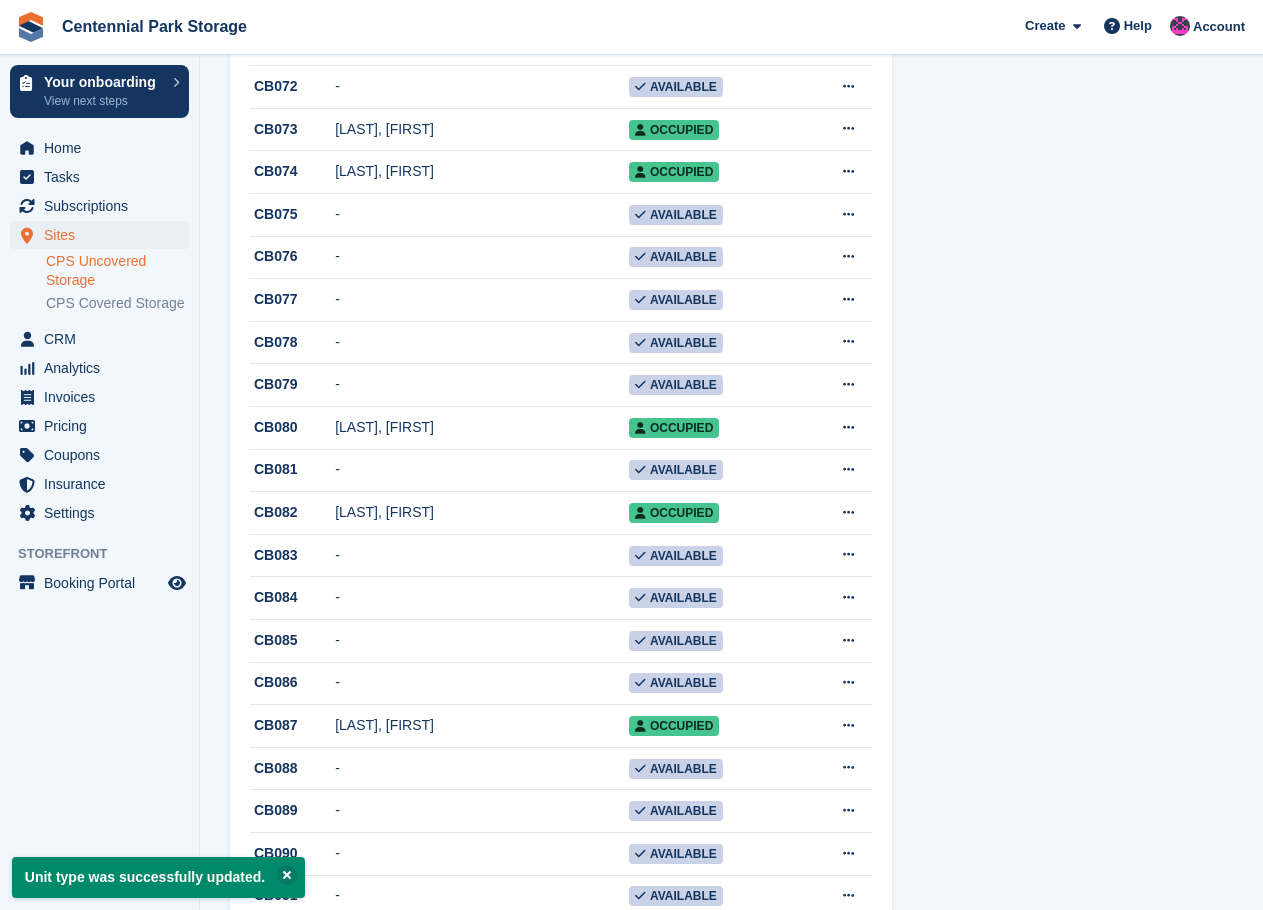 scroll, scrollTop: 0, scrollLeft: 0, axis: both 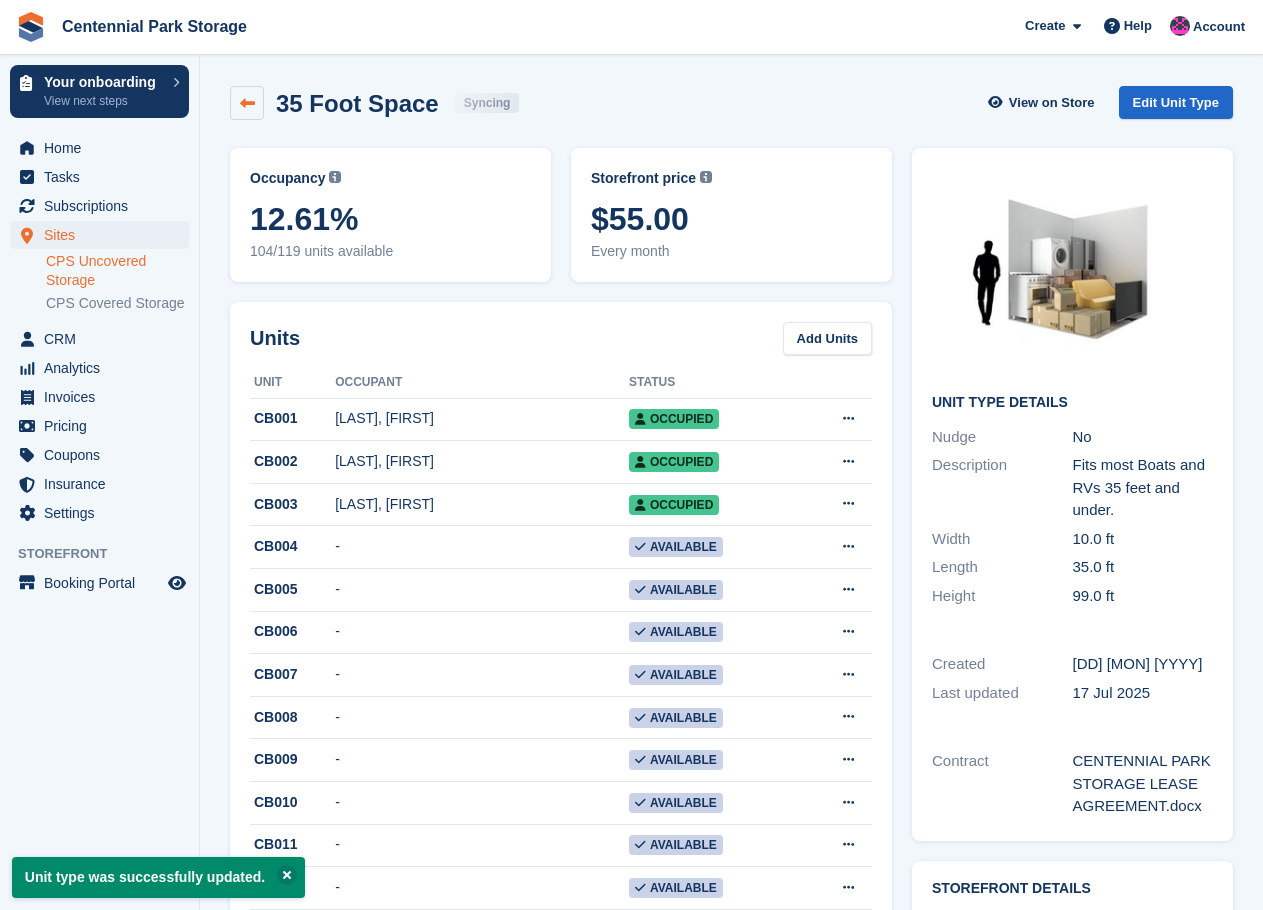 click at bounding box center (247, 103) 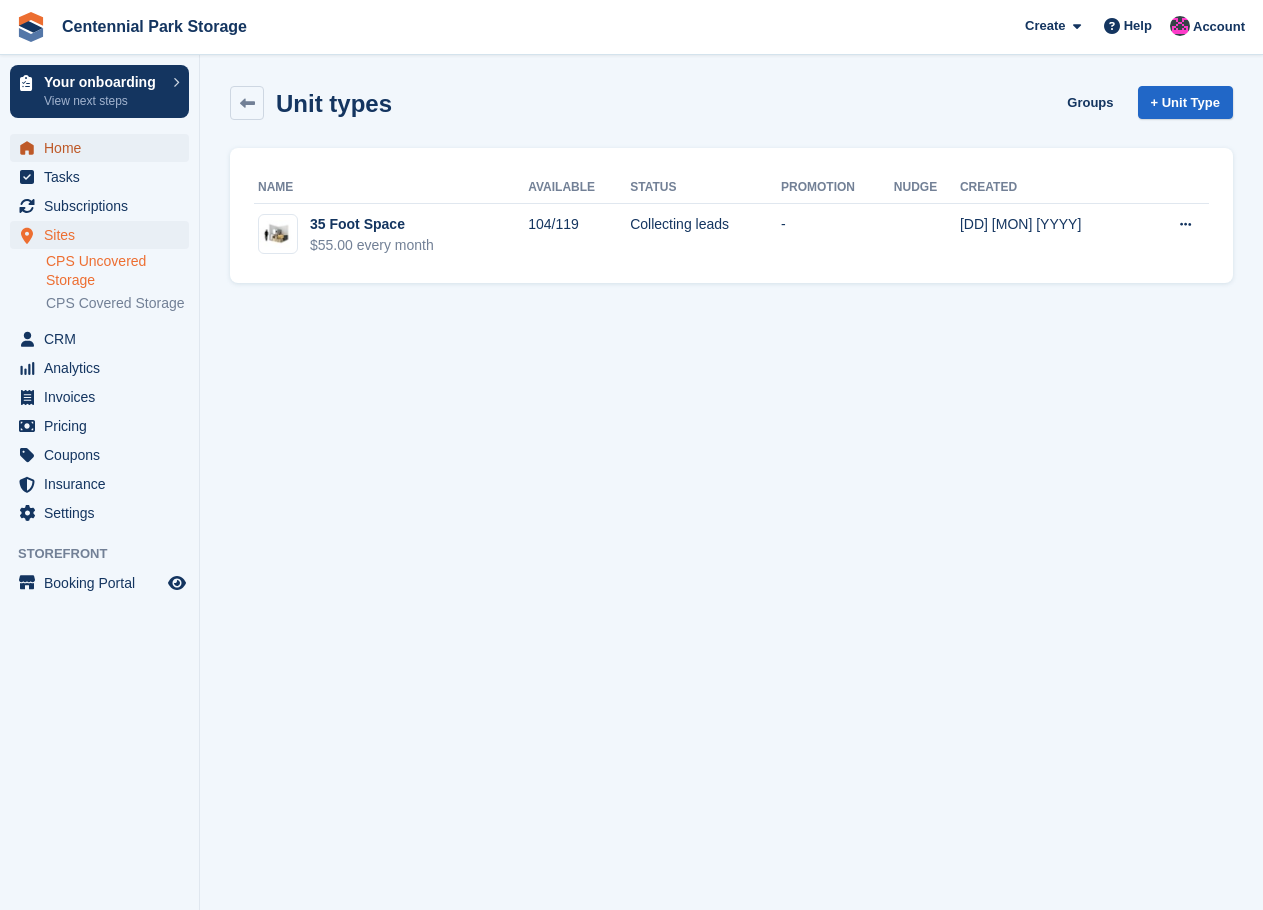 click on "Home" at bounding box center [104, 148] 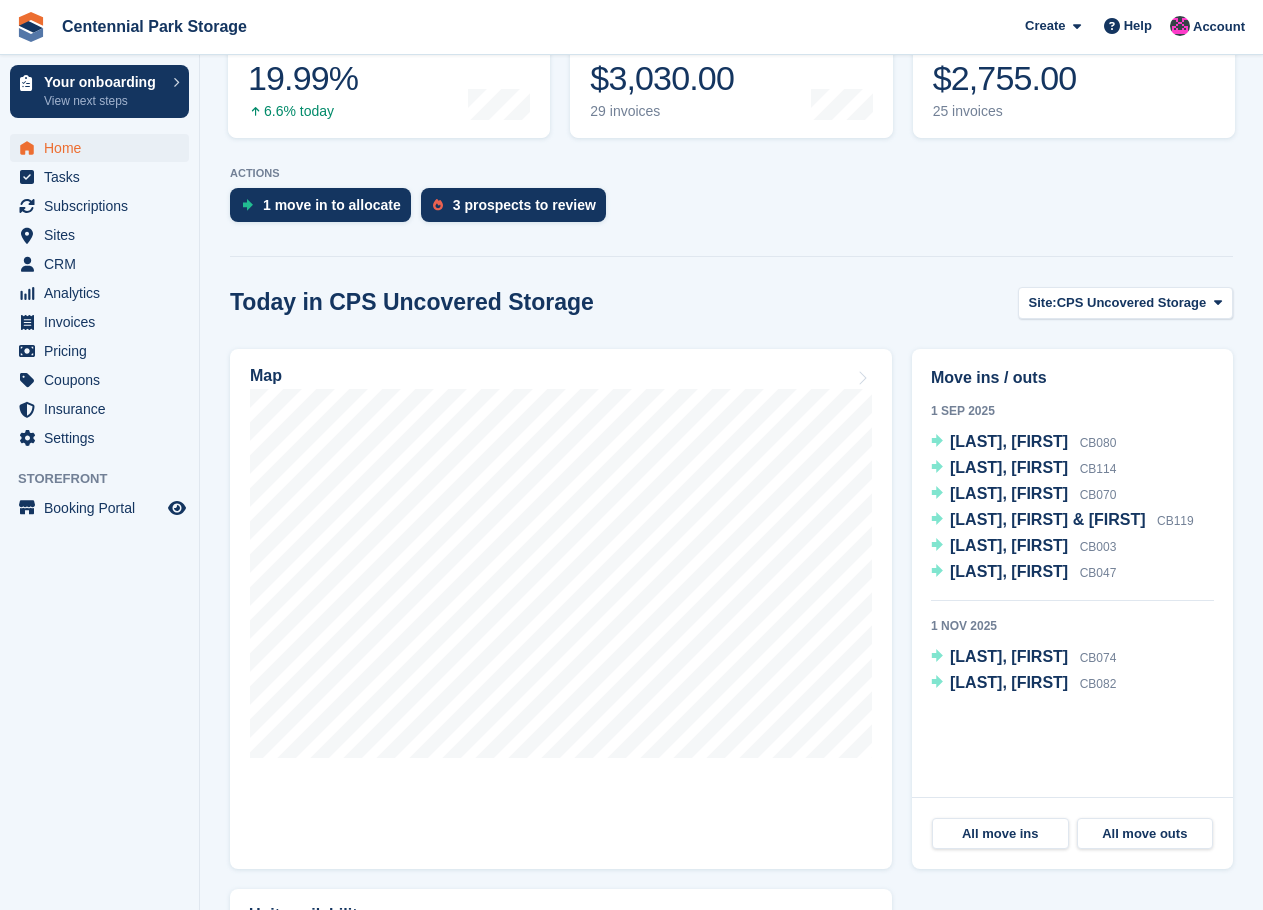 scroll, scrollTop: 177, scrollLeft: 0, axis: vertical 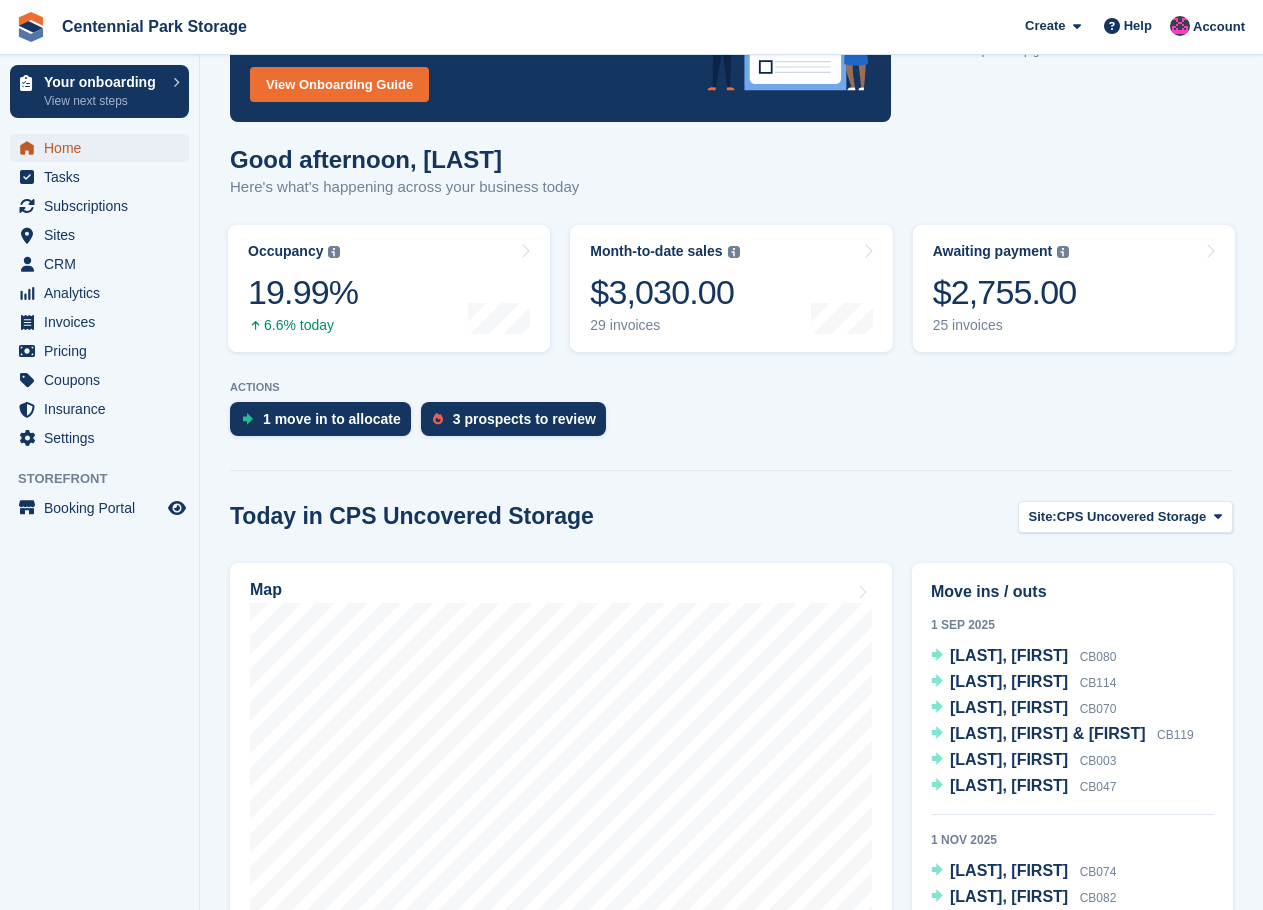 click on "Home" at bounding box center (104, 148) 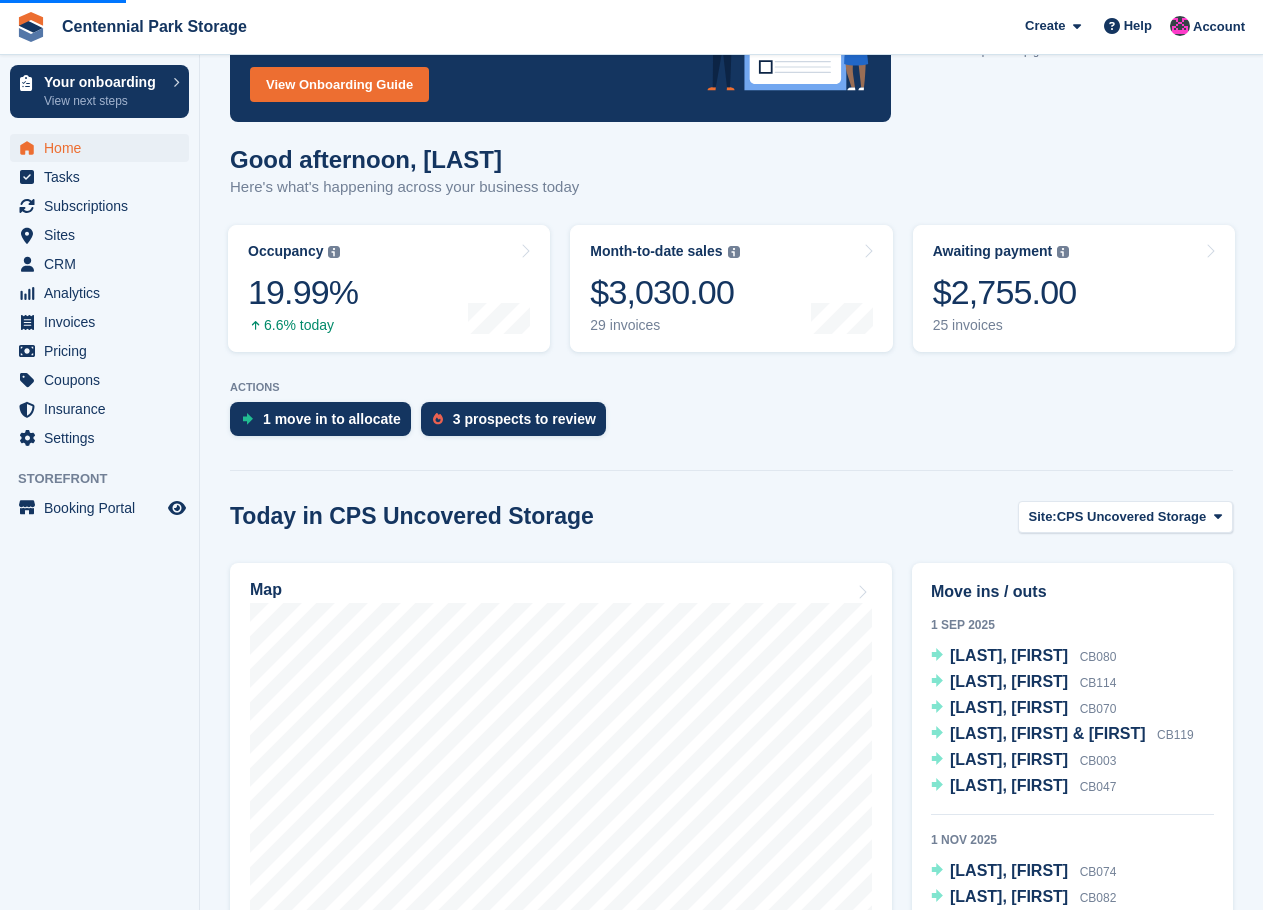 scroll, scrollTop: 0, scrollLeft: 0, axis: both 